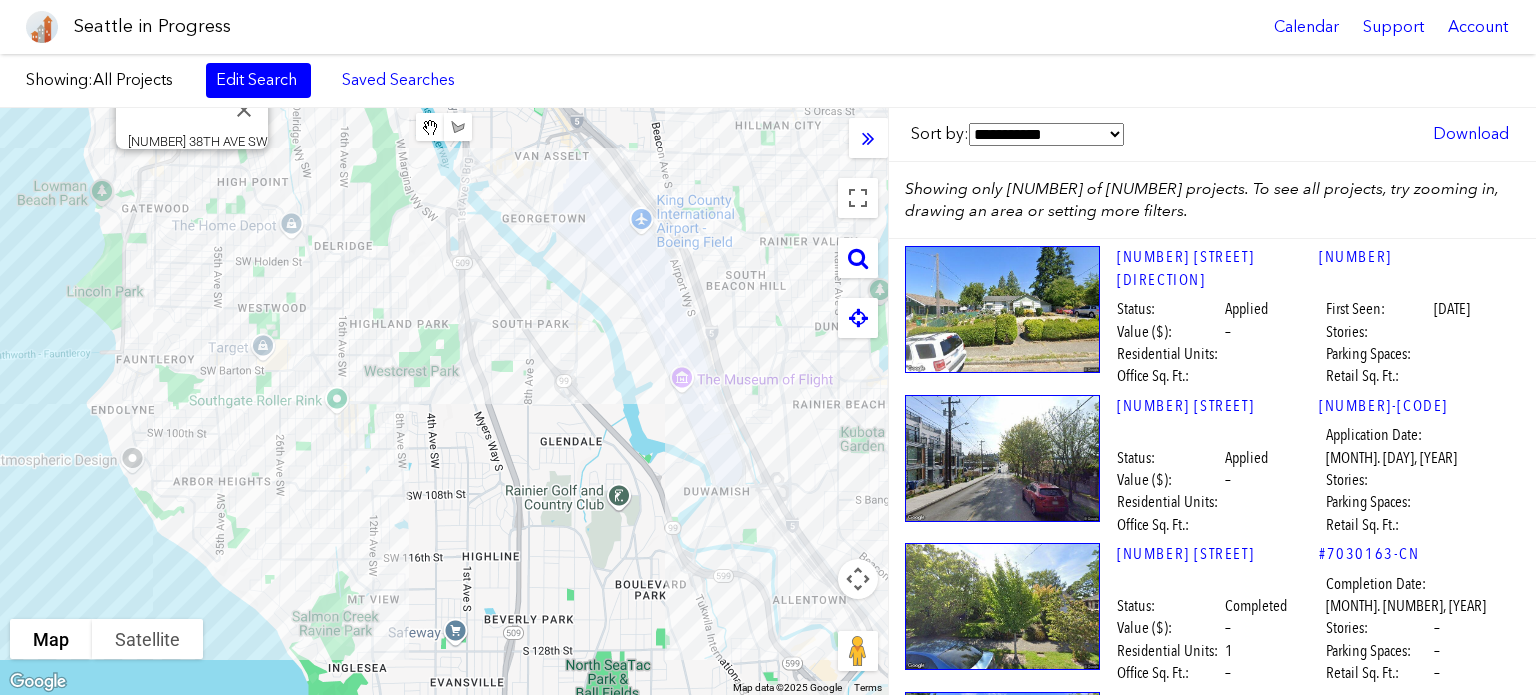 scroll, scrollTop: 0, scrollLeft: 0, axis: both 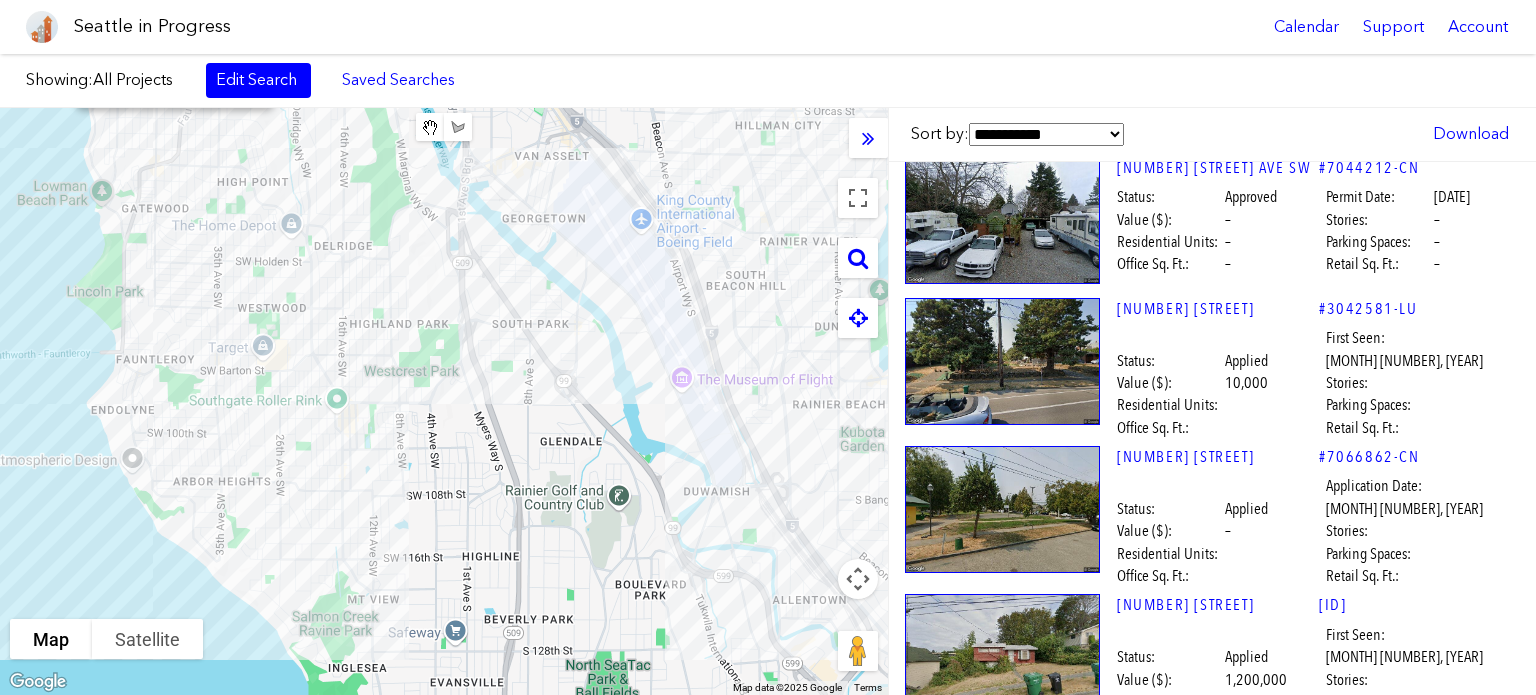 click at bounding box center [1002, 1889] 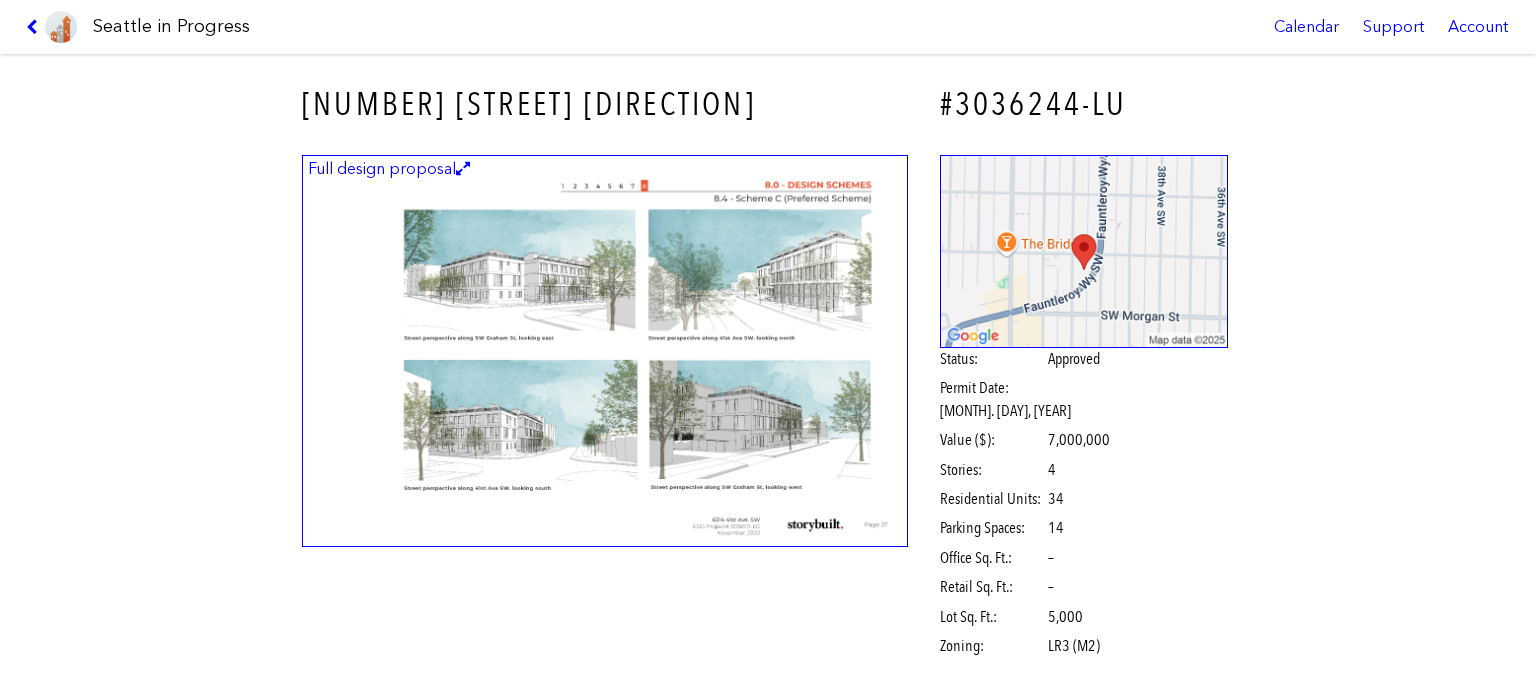 click at bounding box center (605, 351) 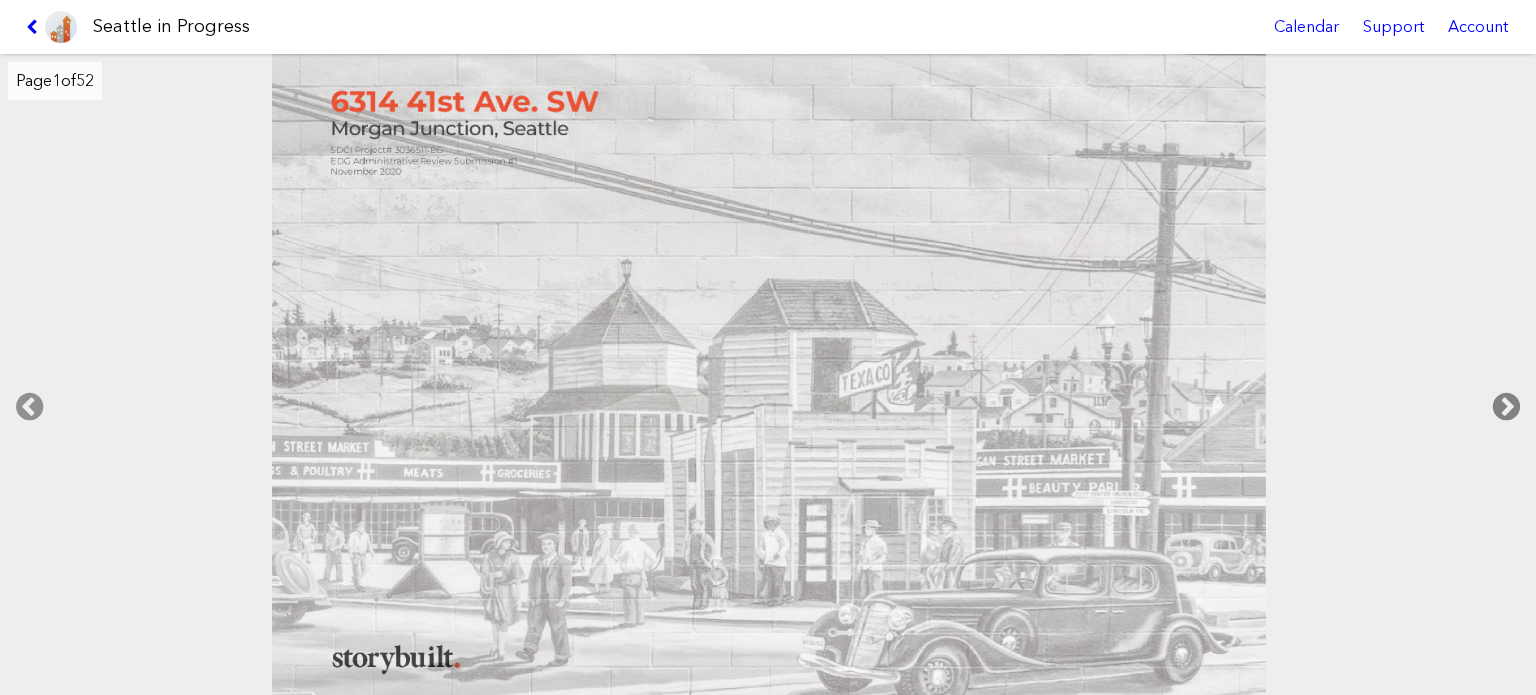 click at bounding box center (1506, 407) 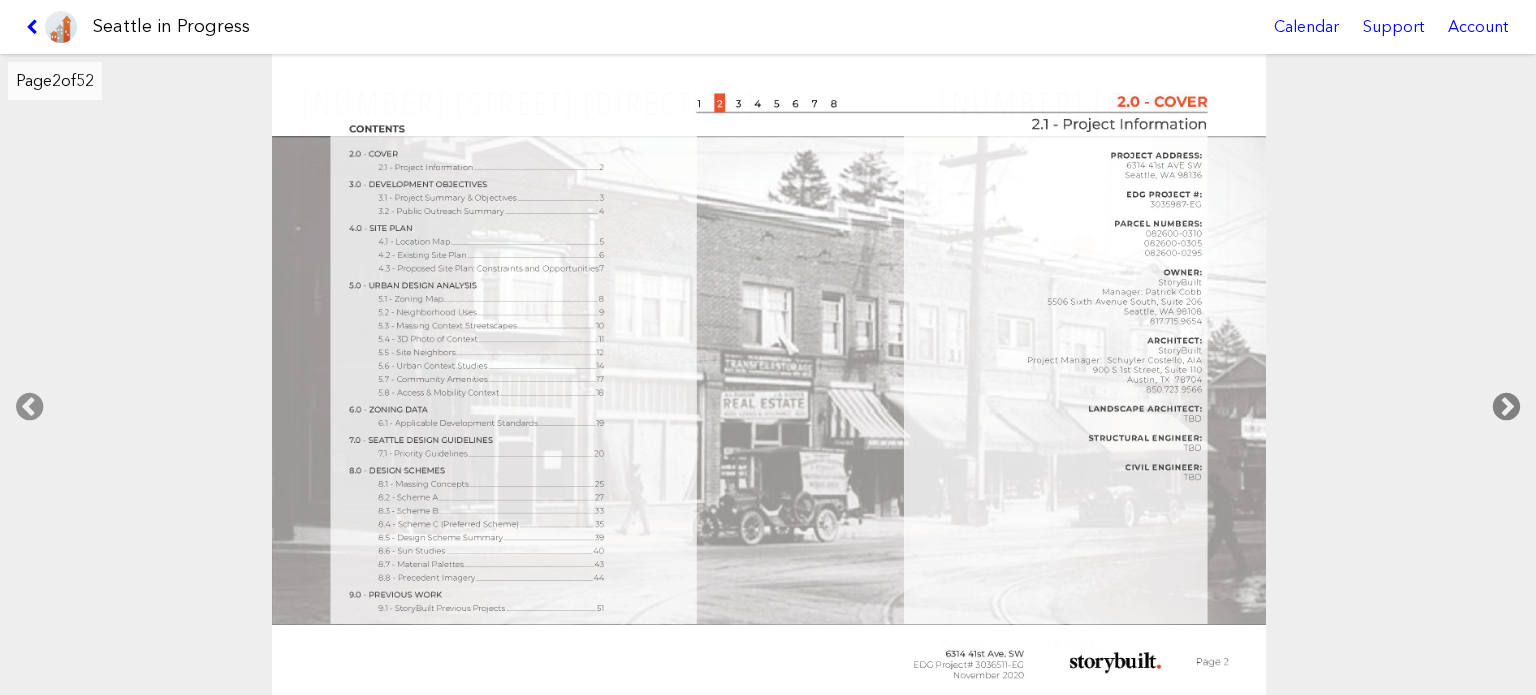 click at bounding box center (1506, 407) 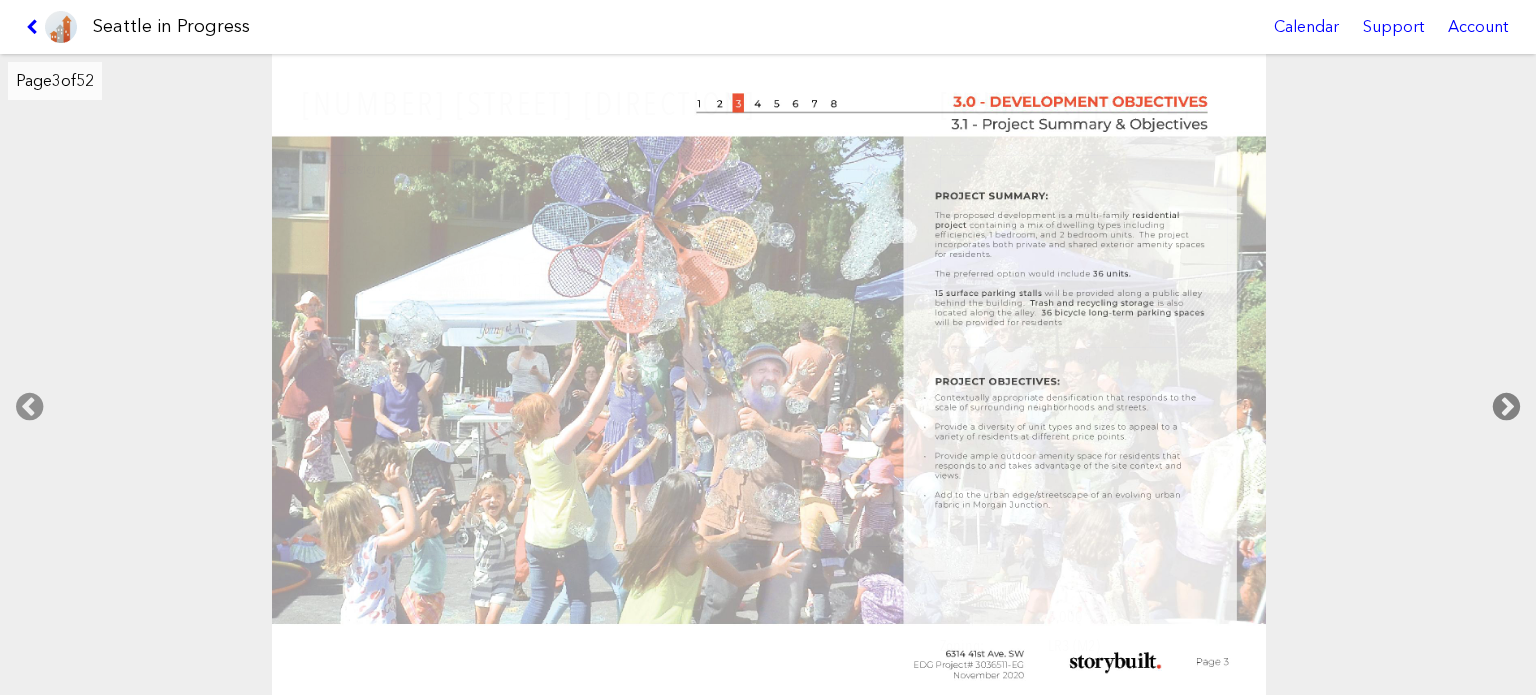 click at bounding box center (1506, 407) 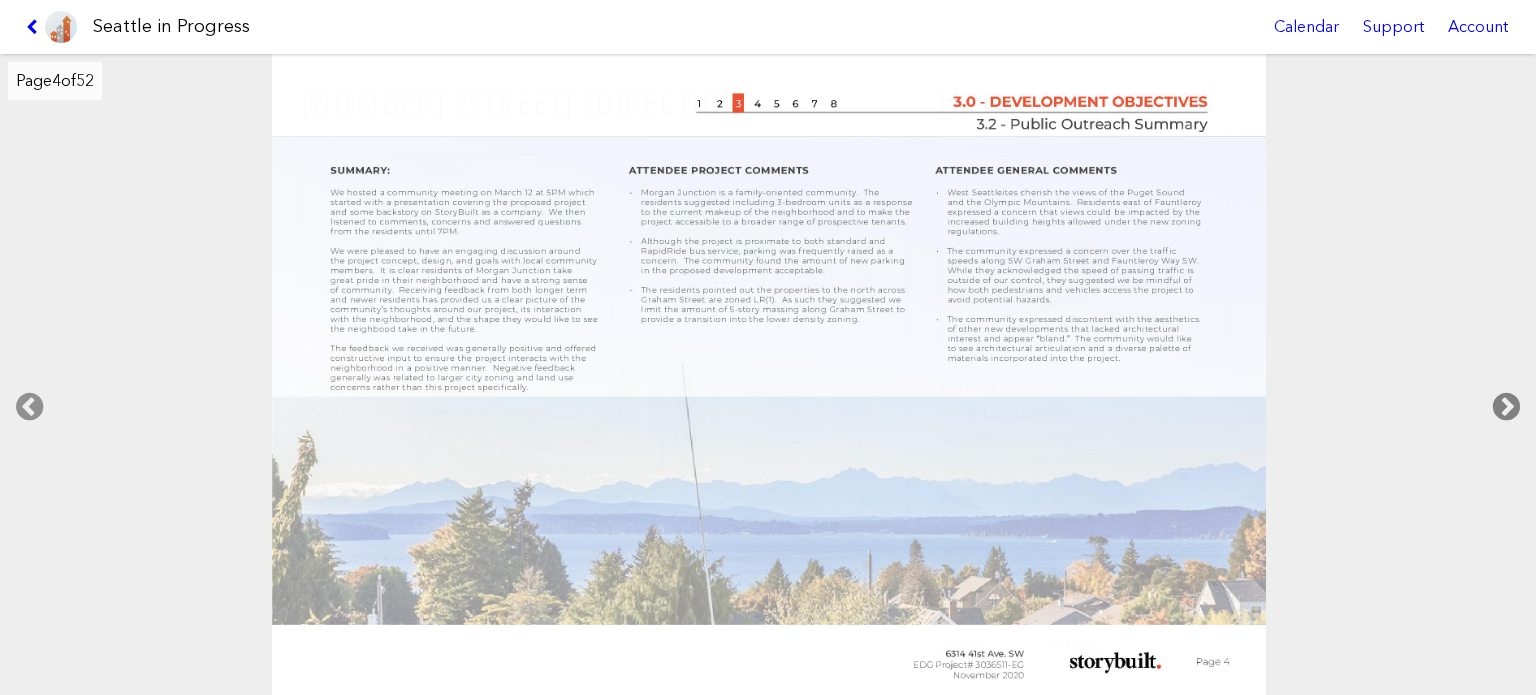 click at bounding box center [1506, 407] 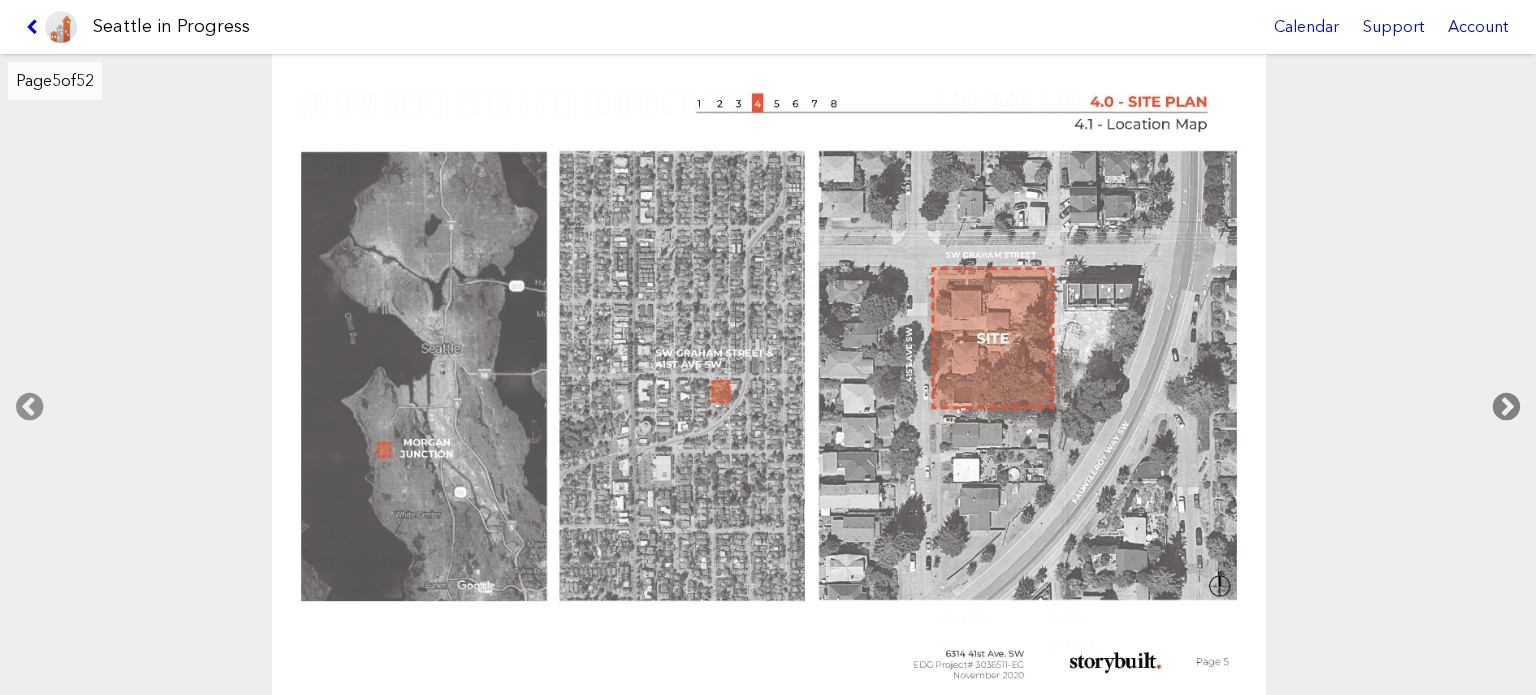 click at bounding box center [1506, 407] 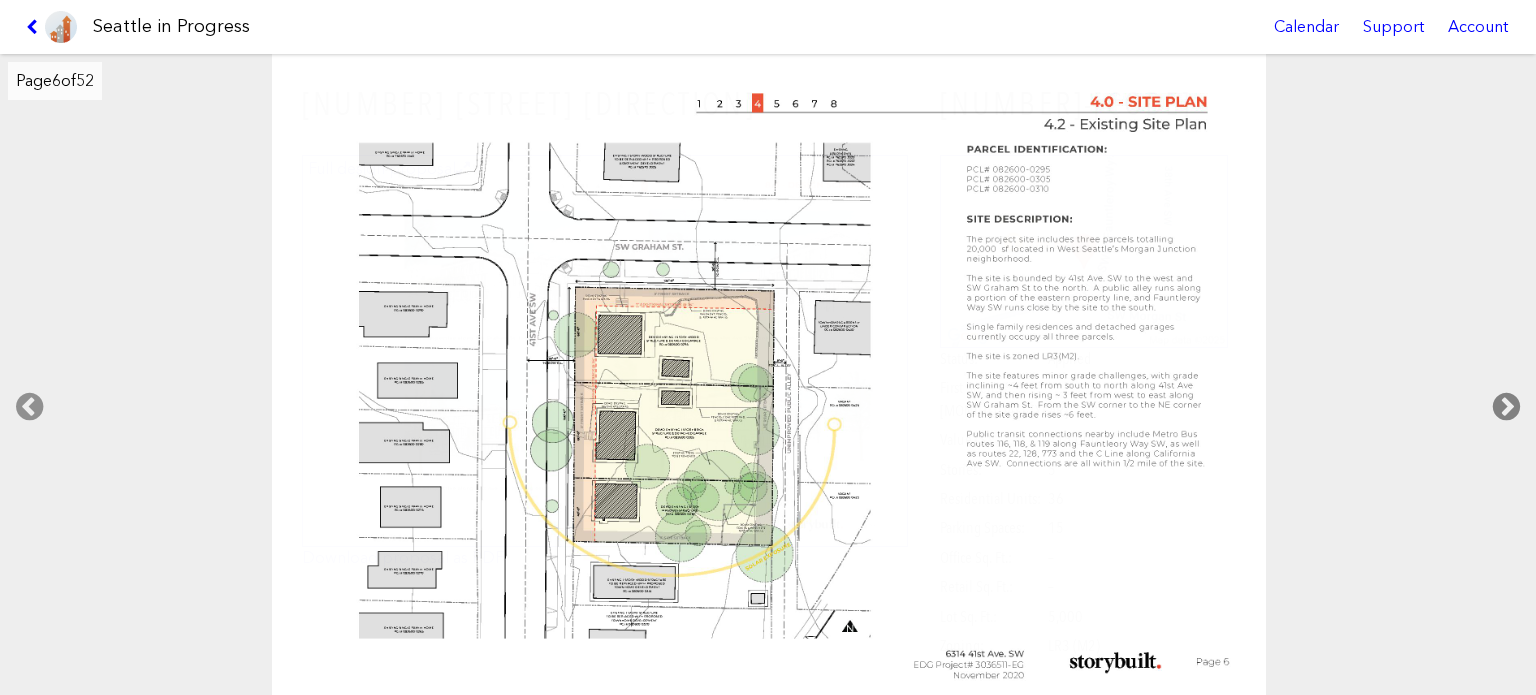 click at bounding box center [1506, 407] 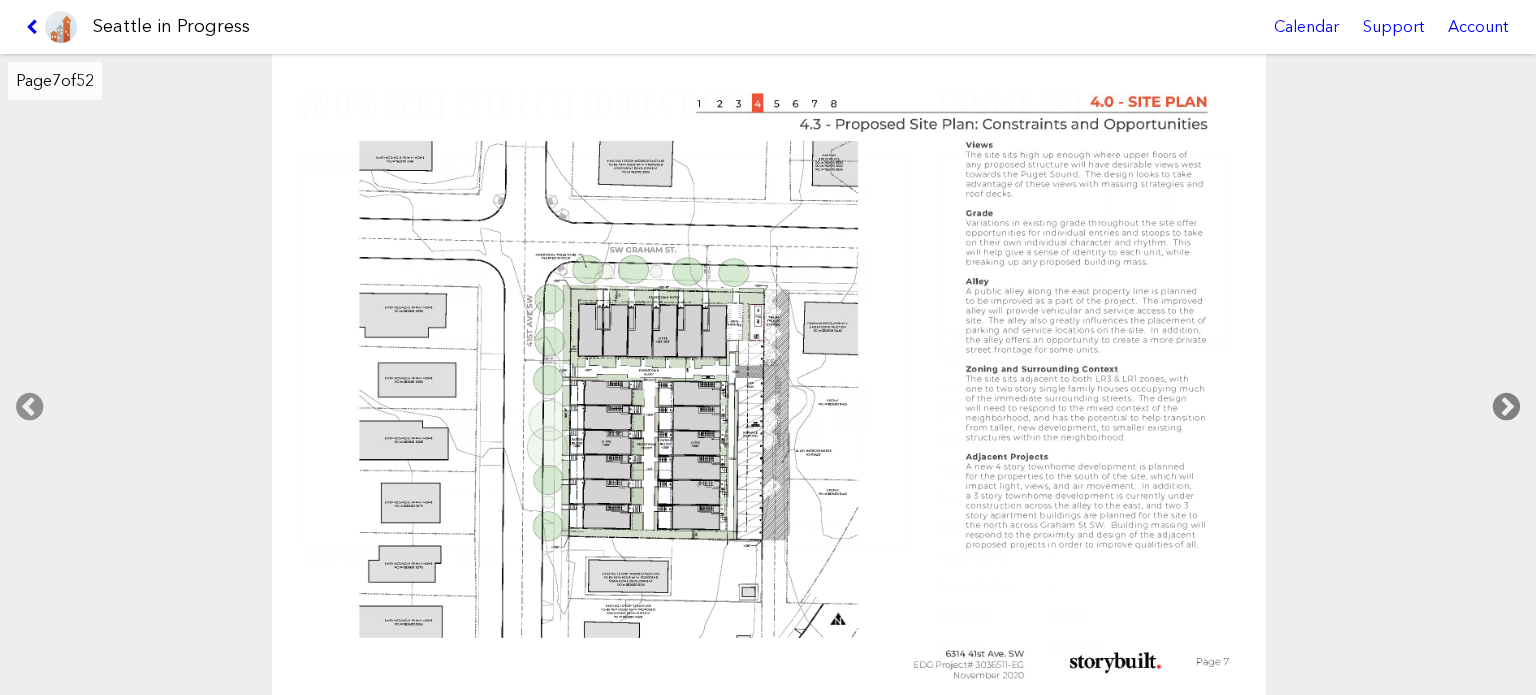 click at bounding box center (1506, 407) 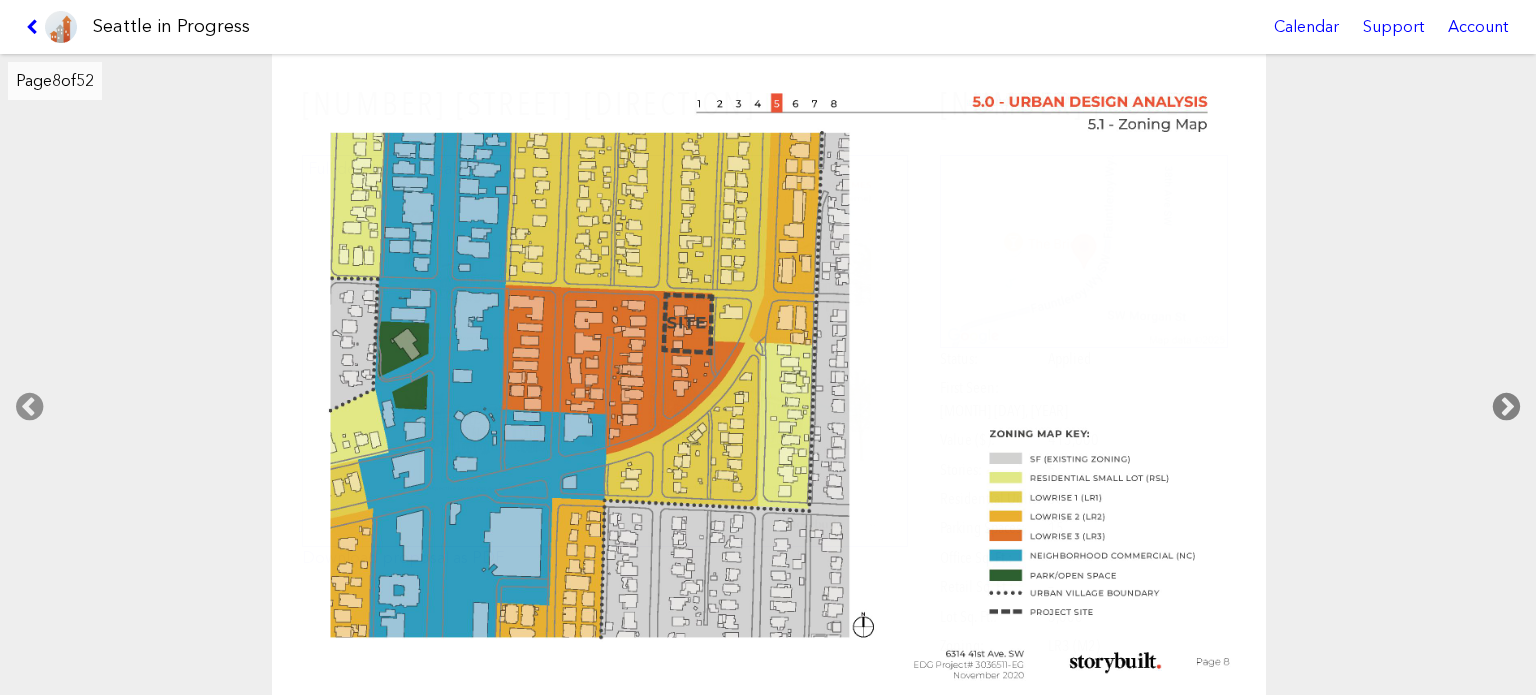 click at bounding box center (1506, 407) 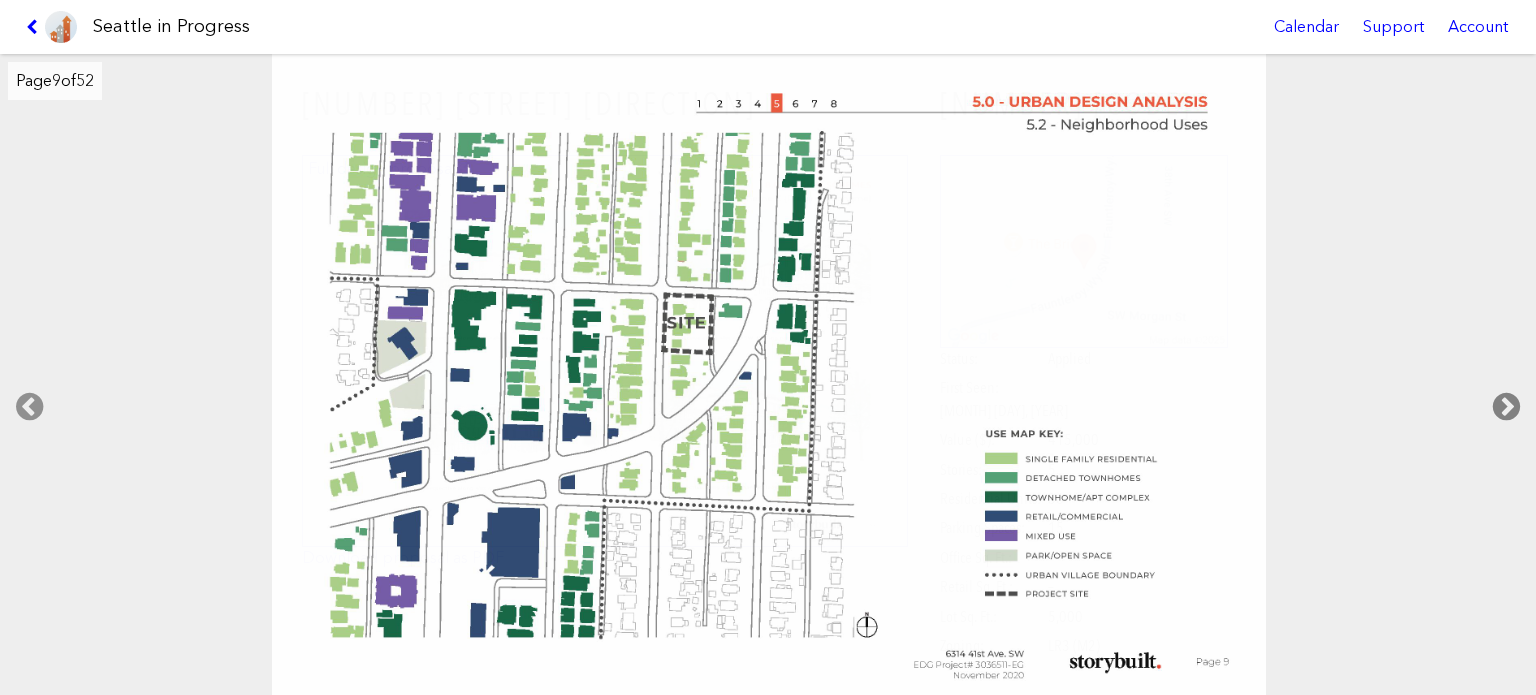 click at bounding box center (1506, 407) 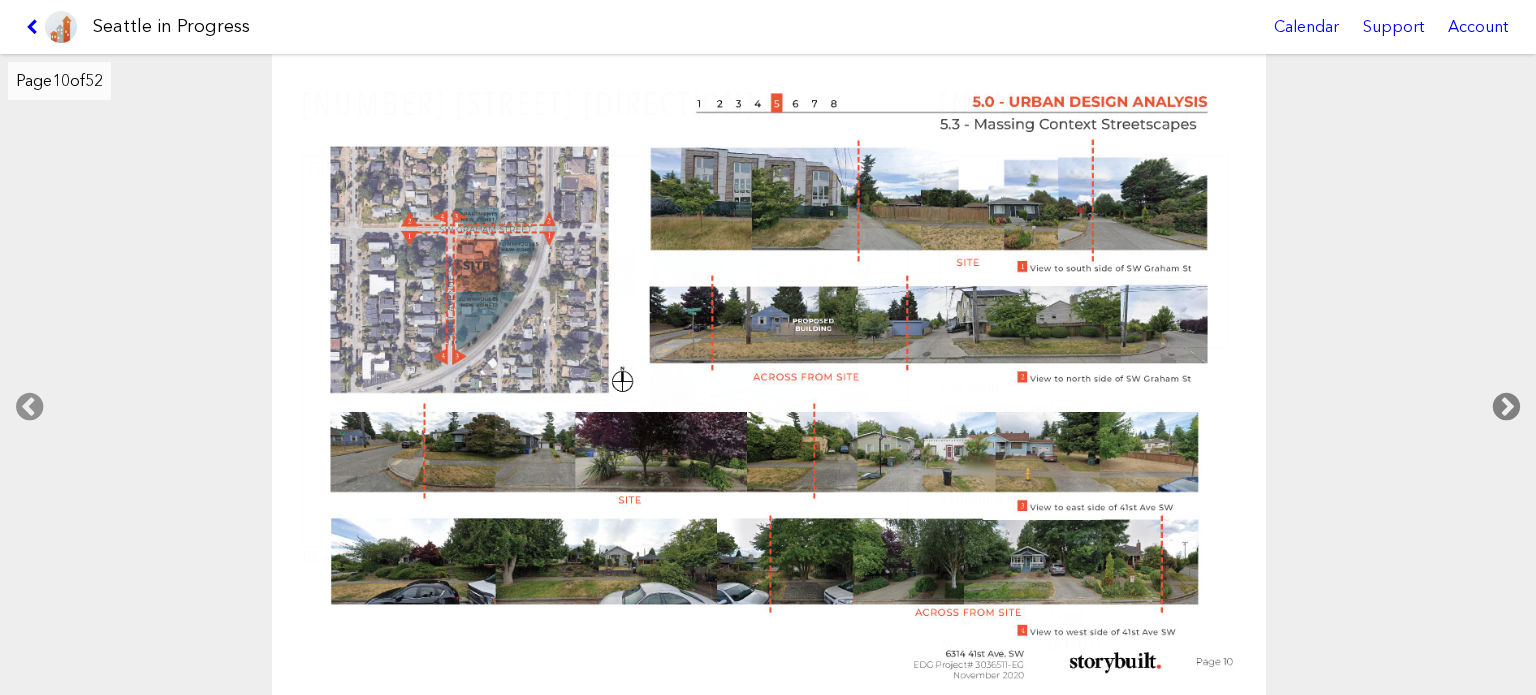 click at bounding box center (1506, 407) 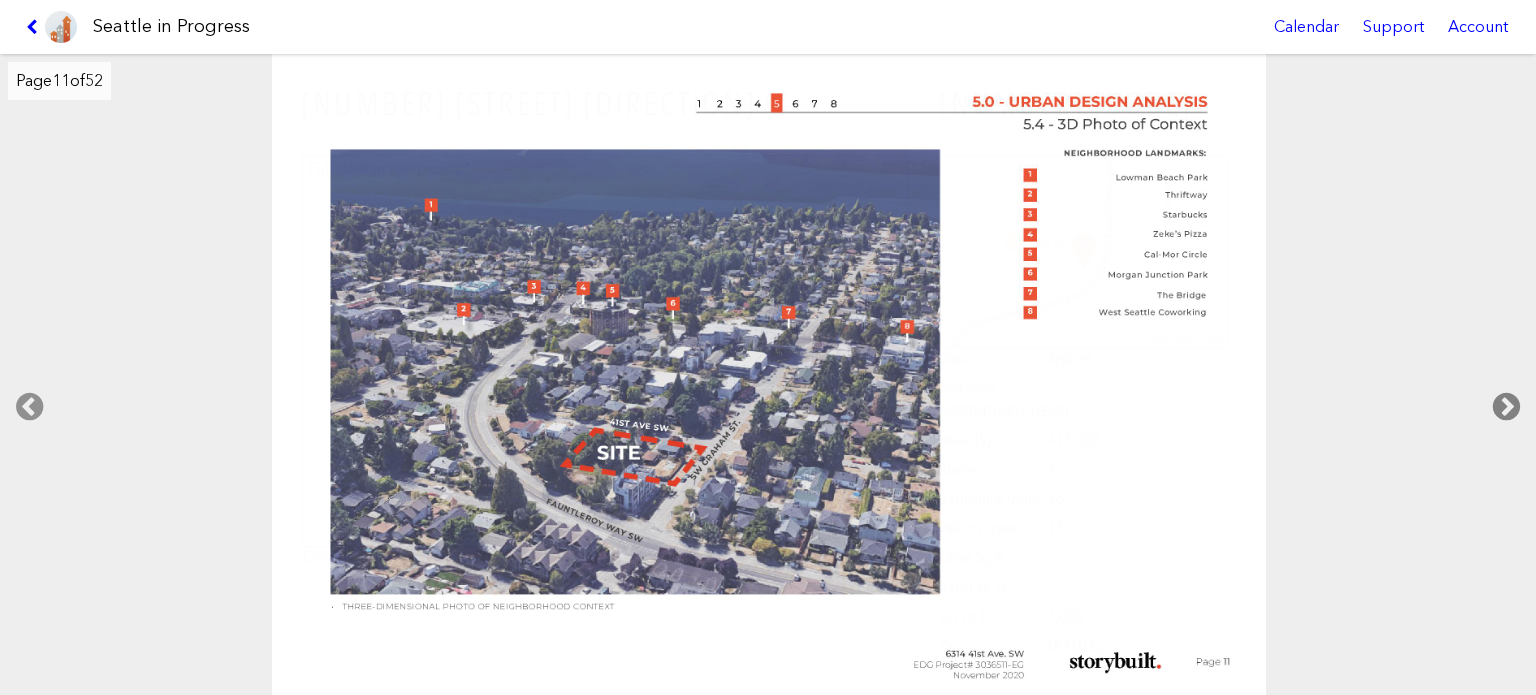 click at bounding box center (1506, 407) 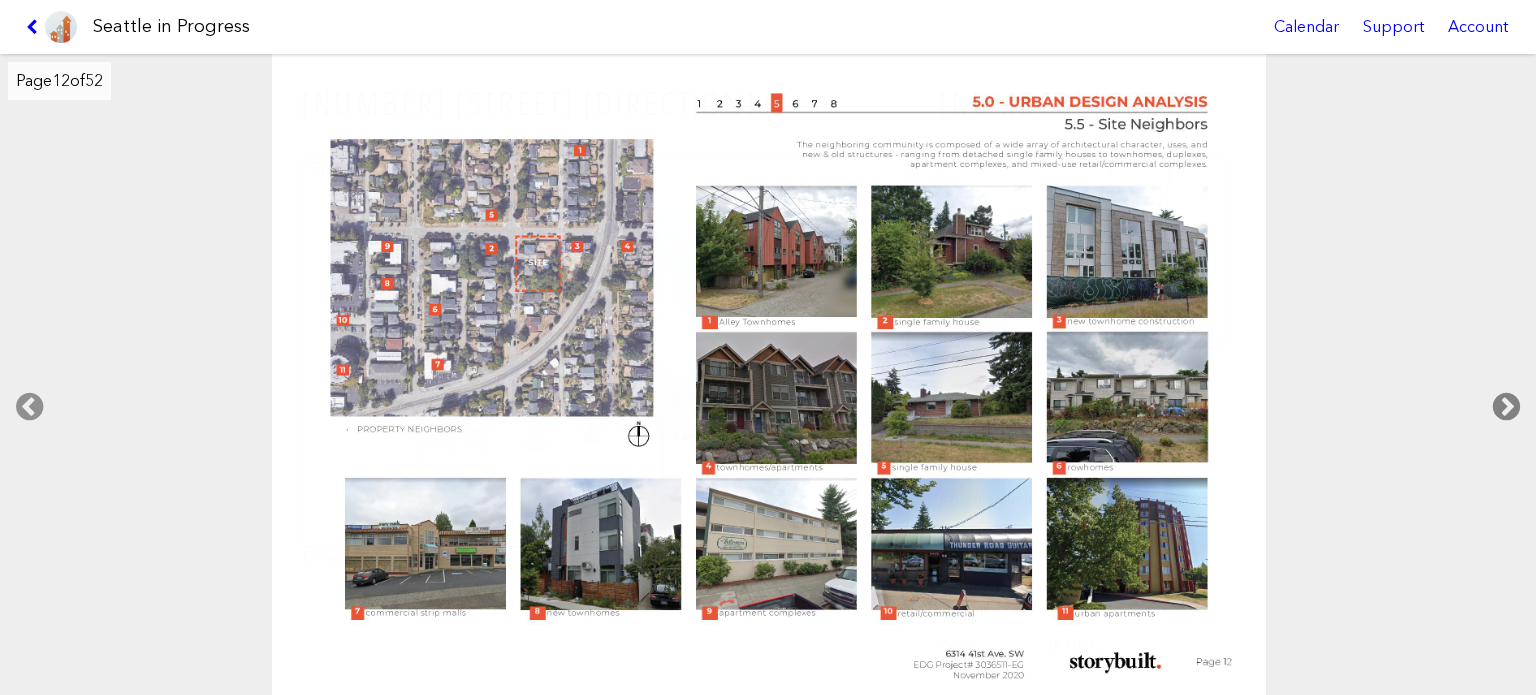 click at bounding box center (1506, 407) 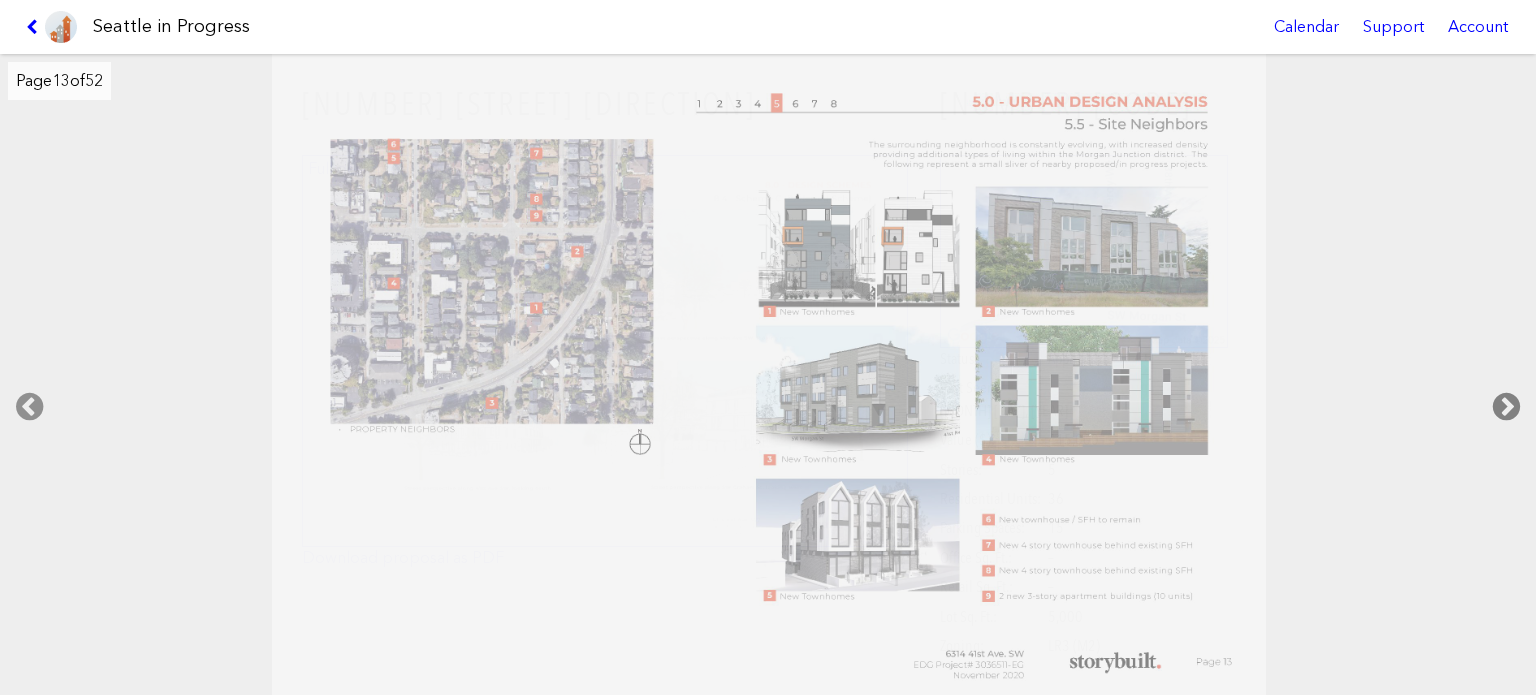 click at bounding box center (1506, 407) 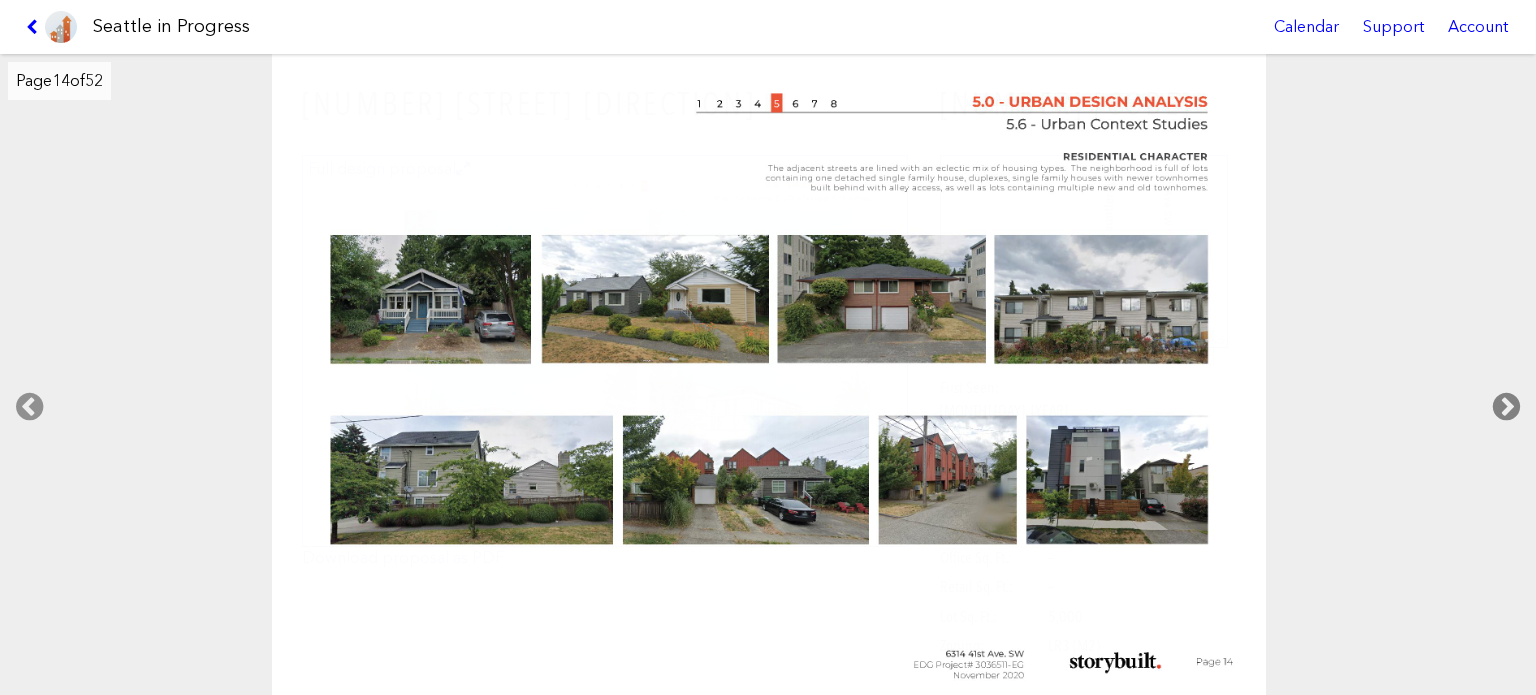 click at bounding box center (1506, 407) 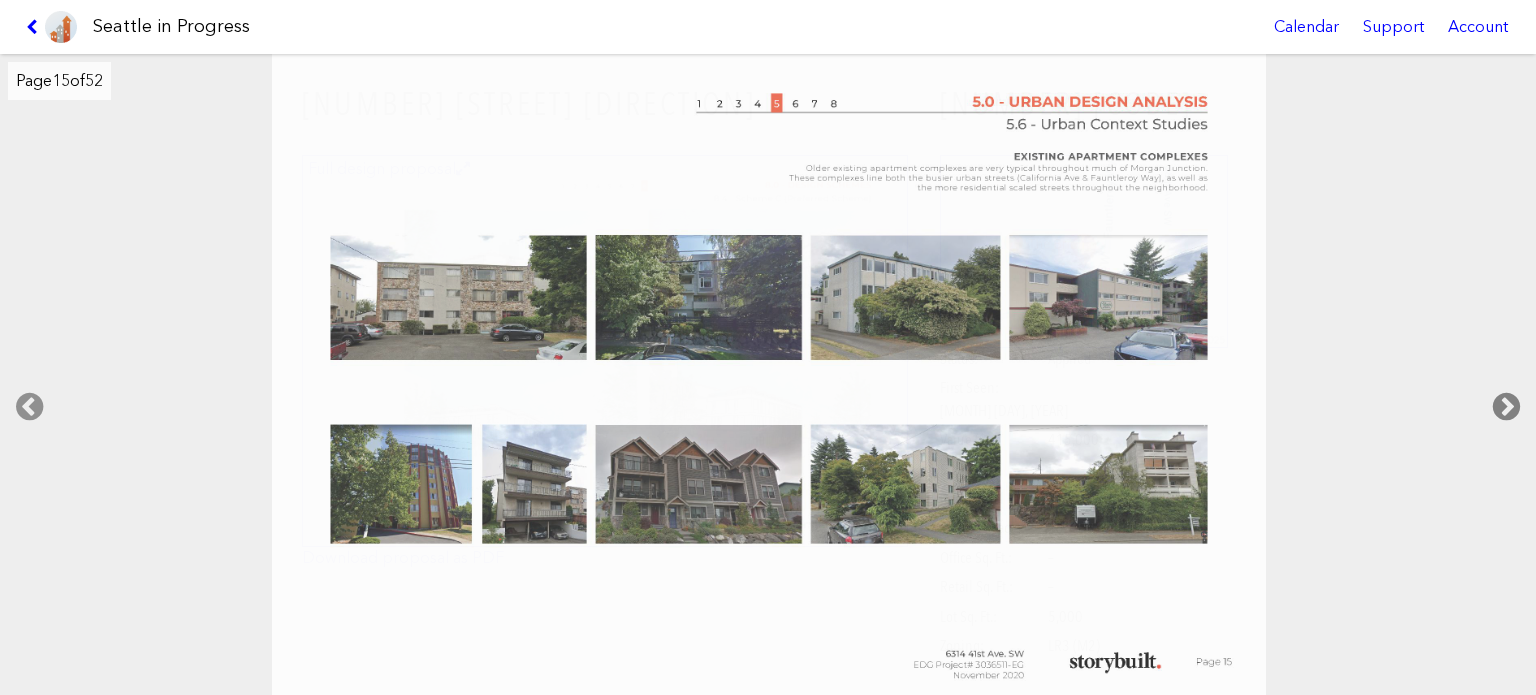 click at bounding box center (1506, 407) 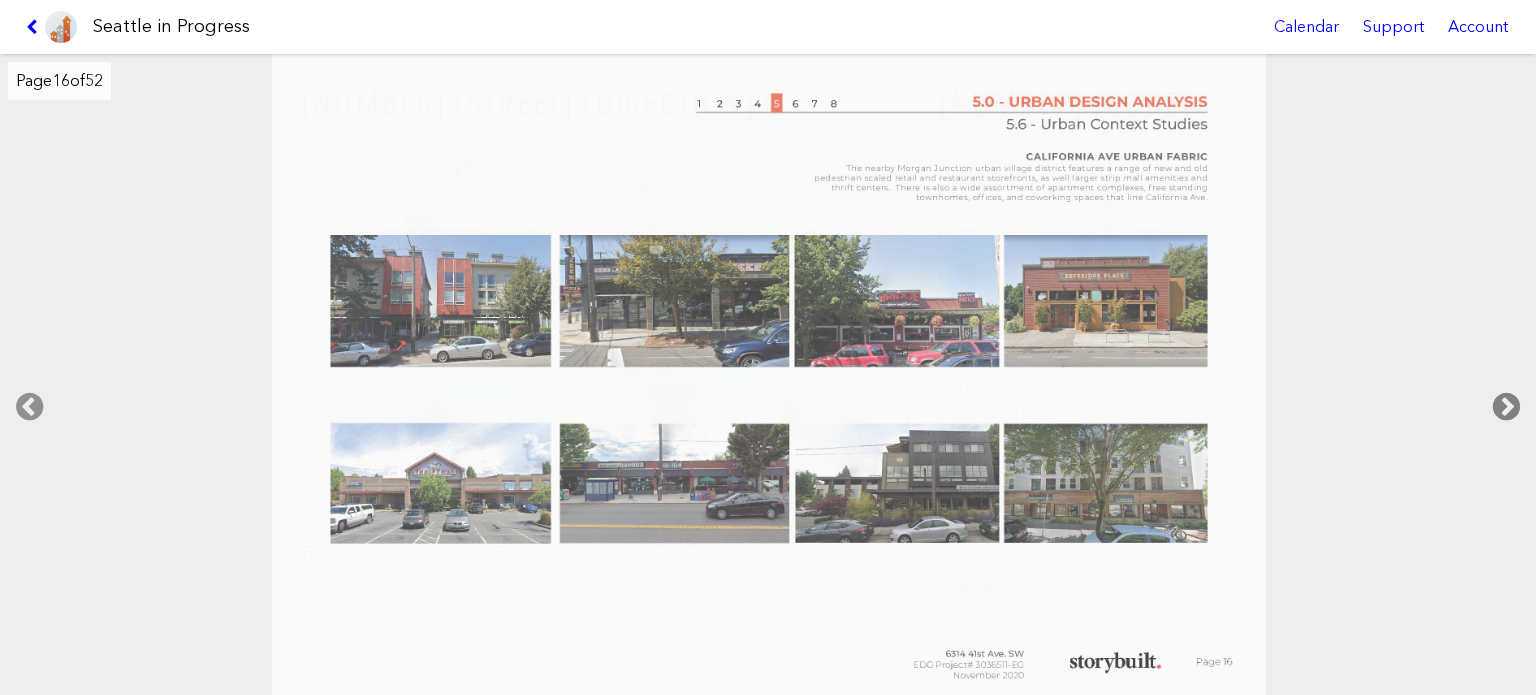 click at bounding box center (1506, 407) 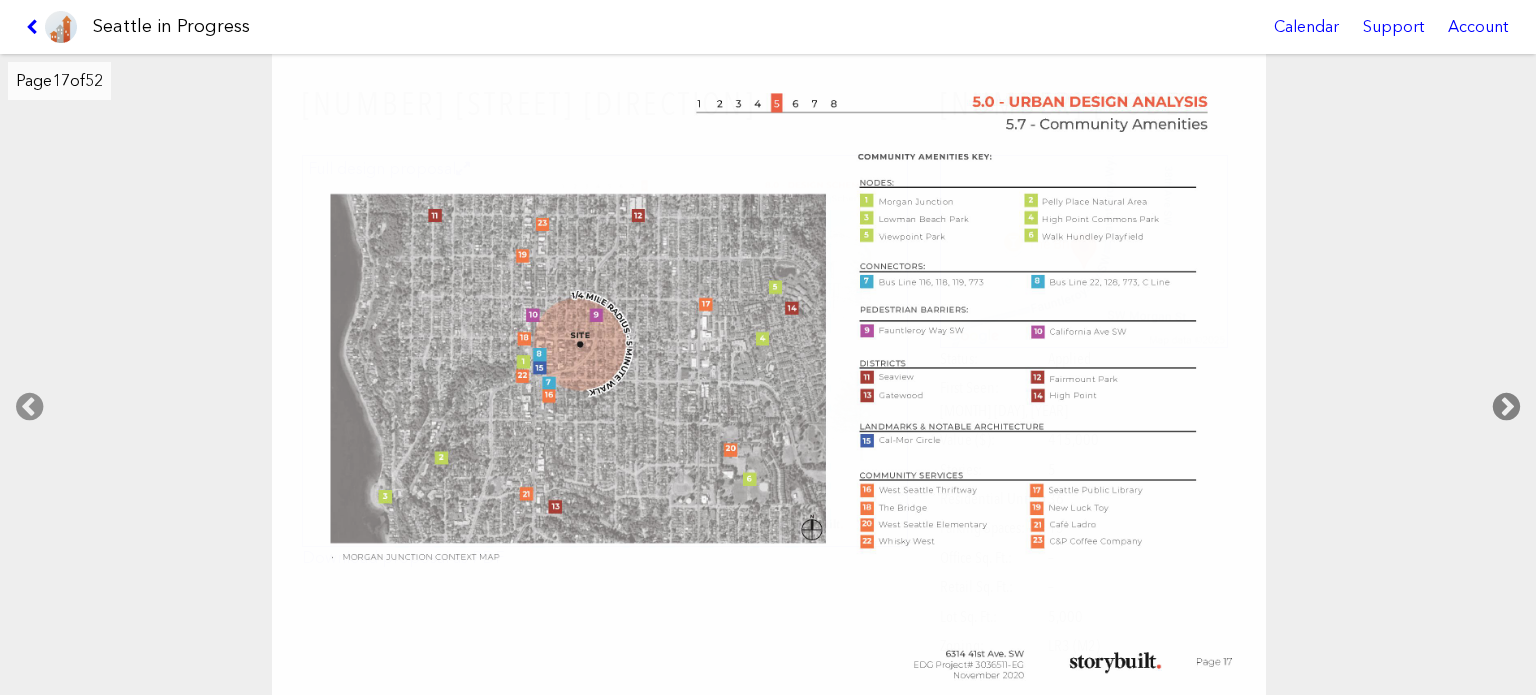 click at bounding box center [1506, 407] 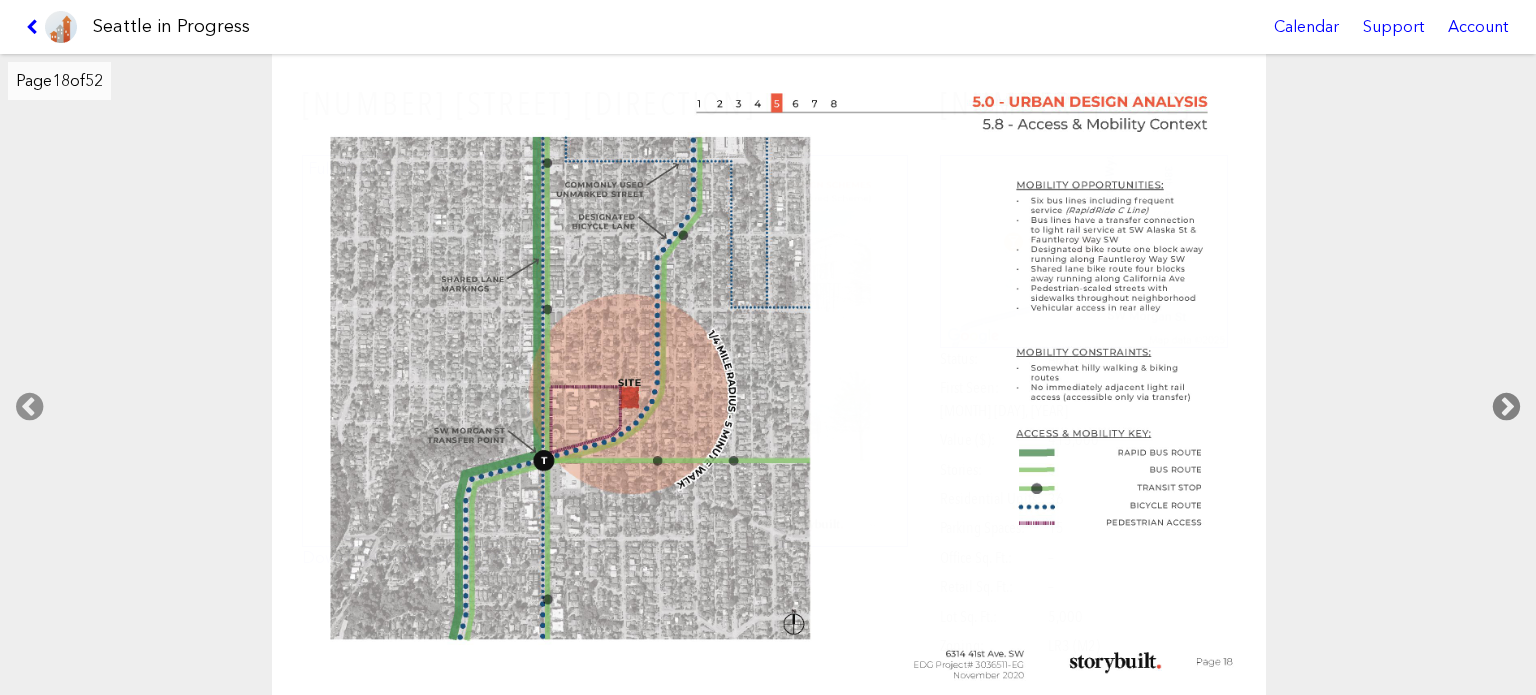 click at bounding box center (1506, 407) 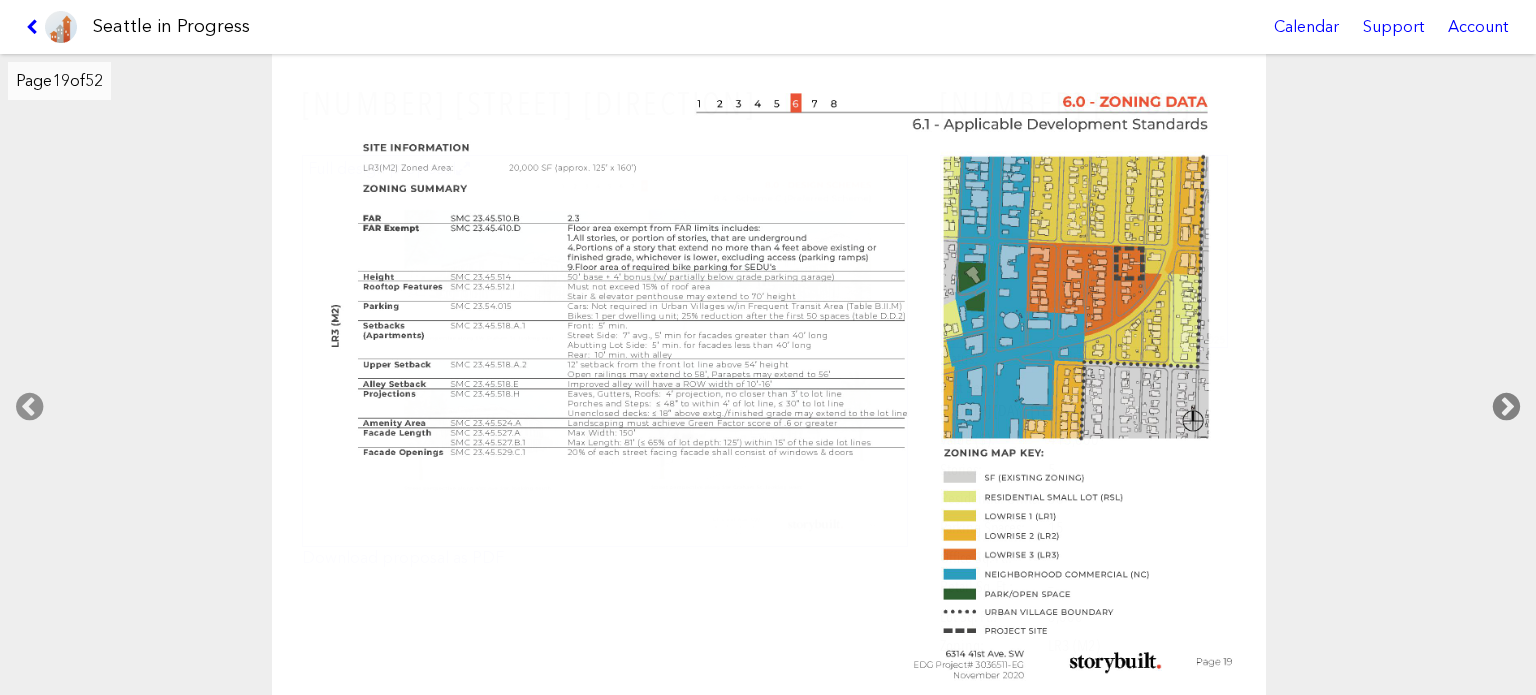 click at bounding box center (1506, 407) 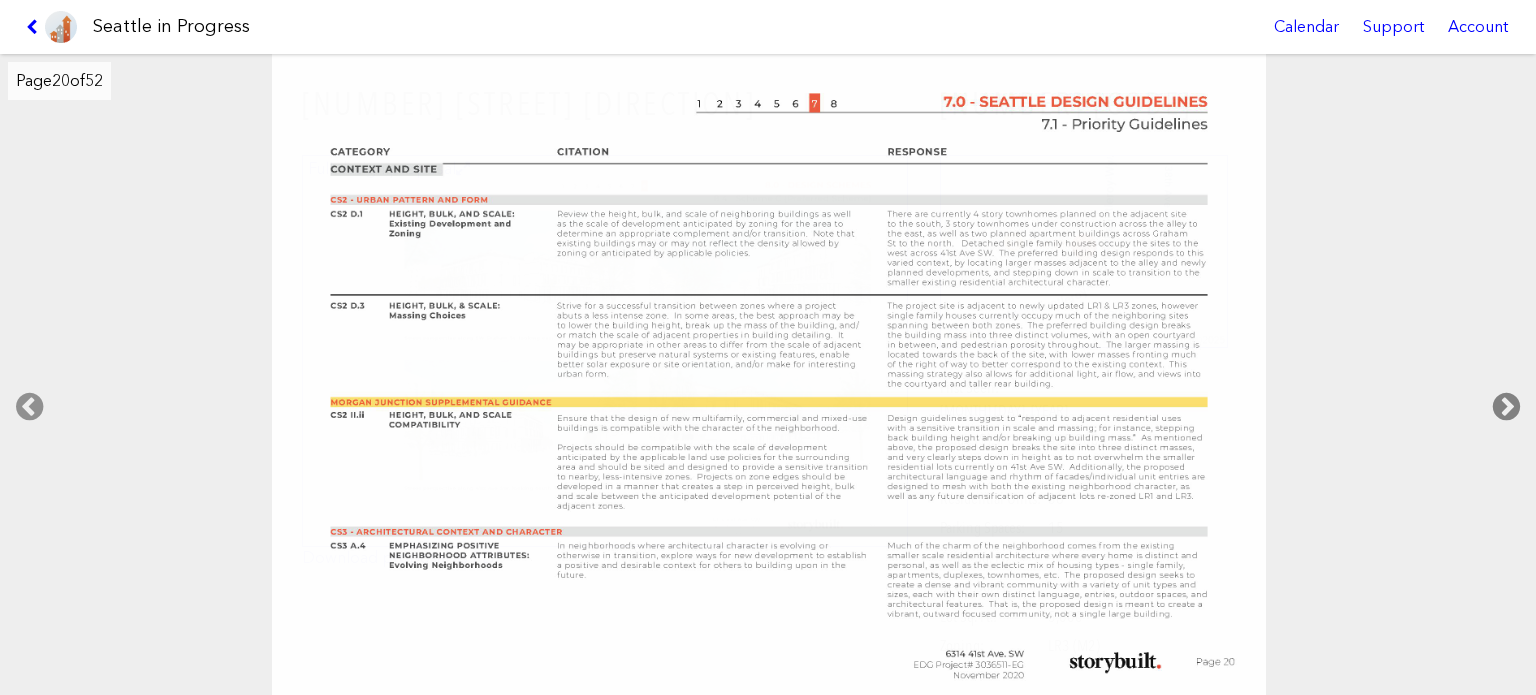 click at bounding box center [1506, 407] 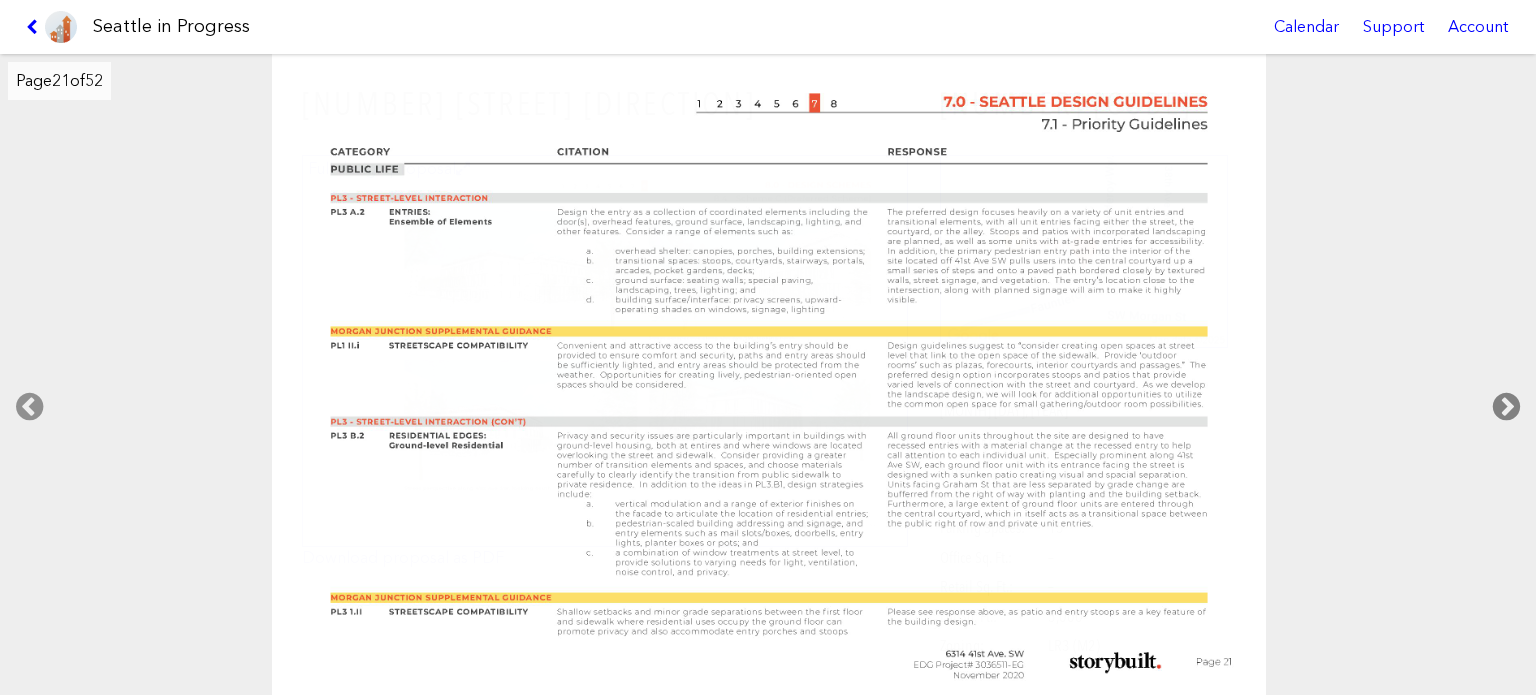 click at bounding box center (1506, 407) 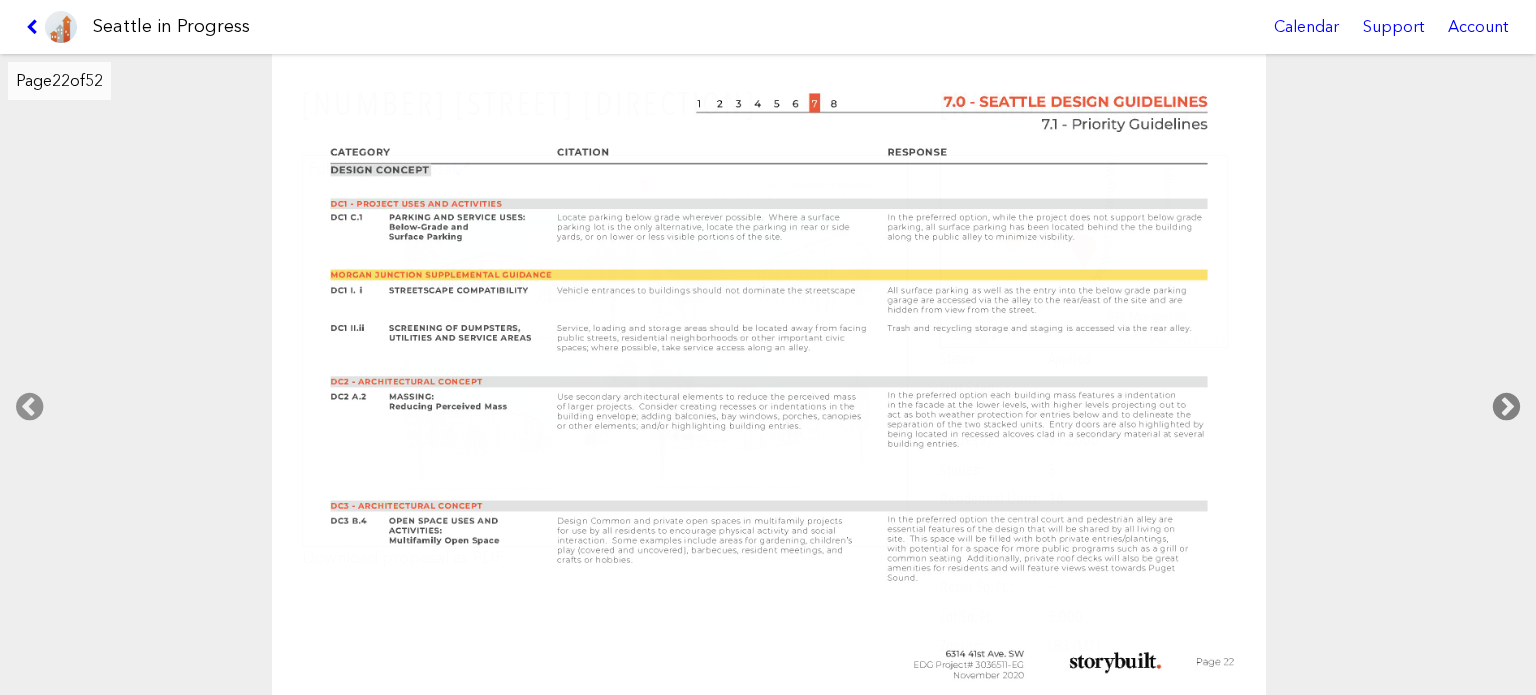 click at bounding box center [1506, 407] 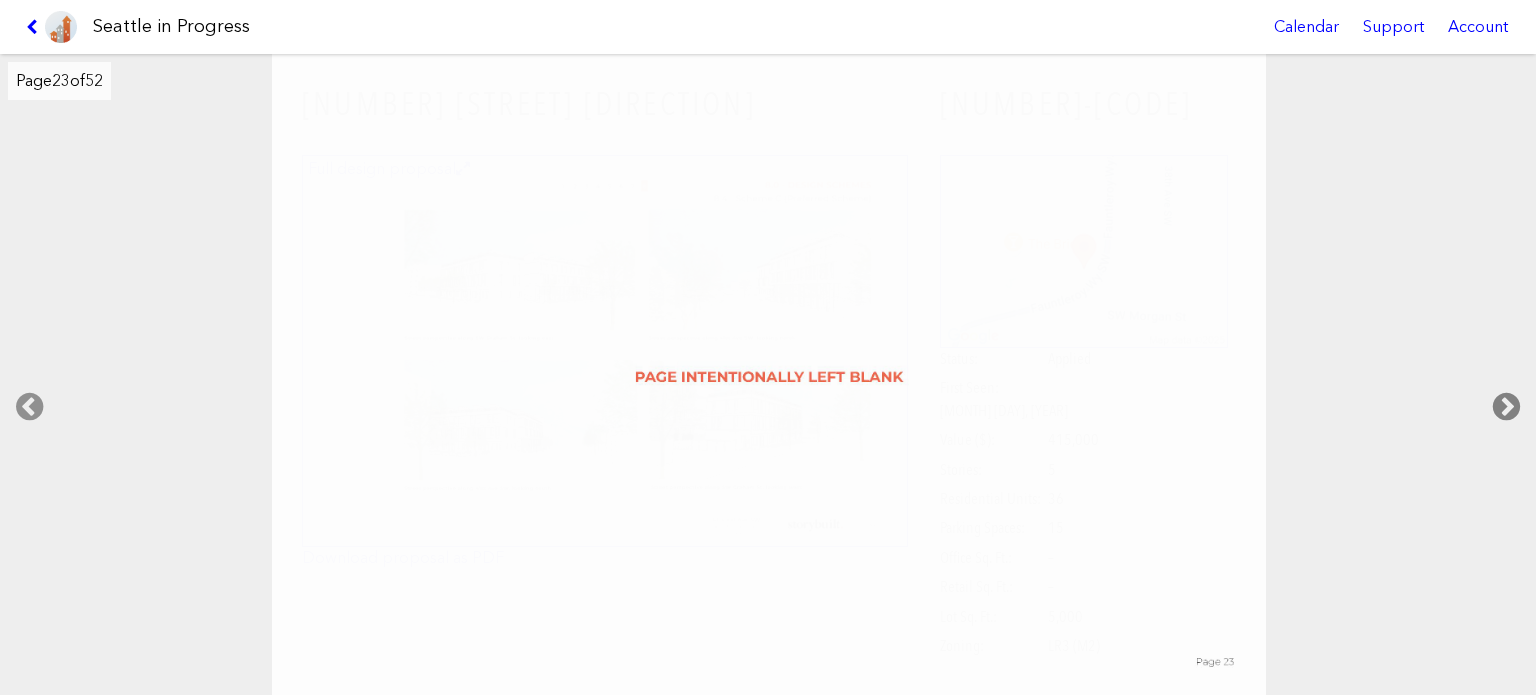 click at bounding box center [1506, 407] 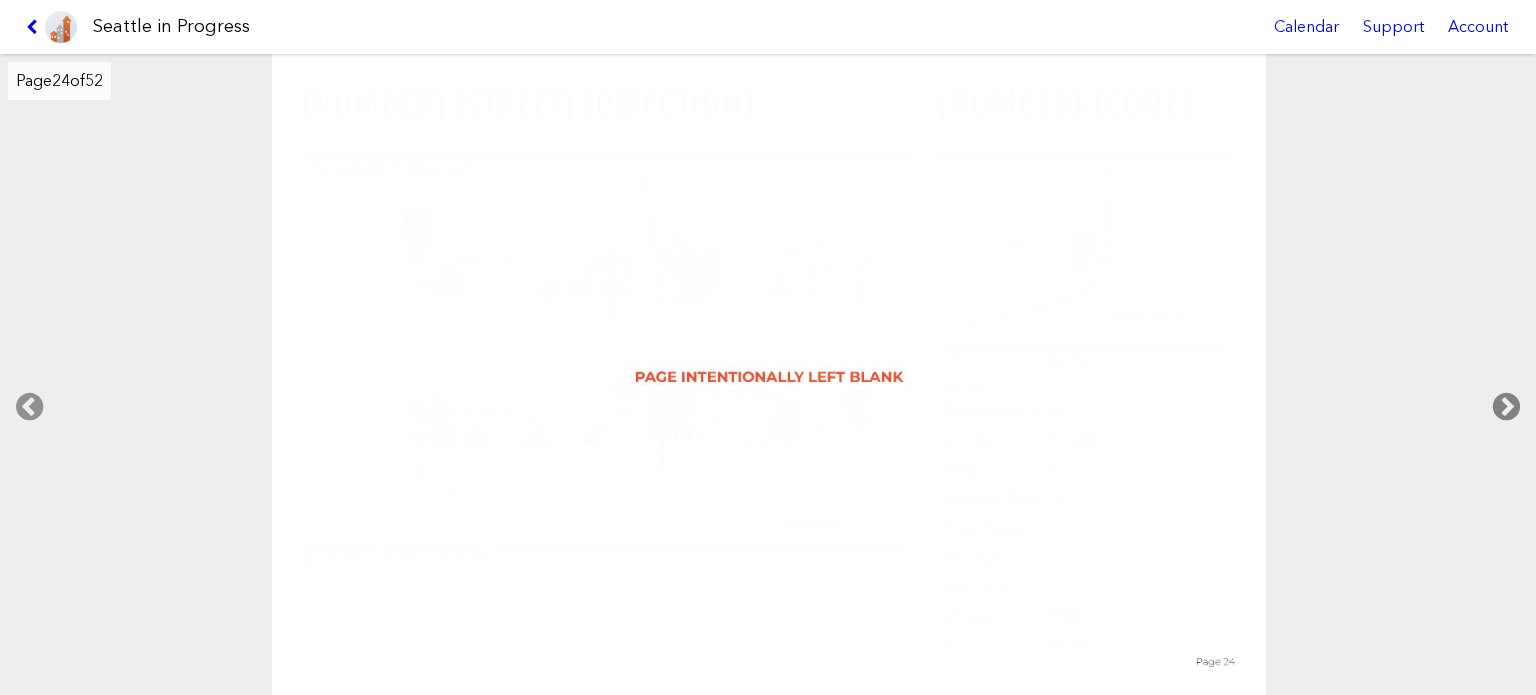 click at bounding box center [1506, 407] 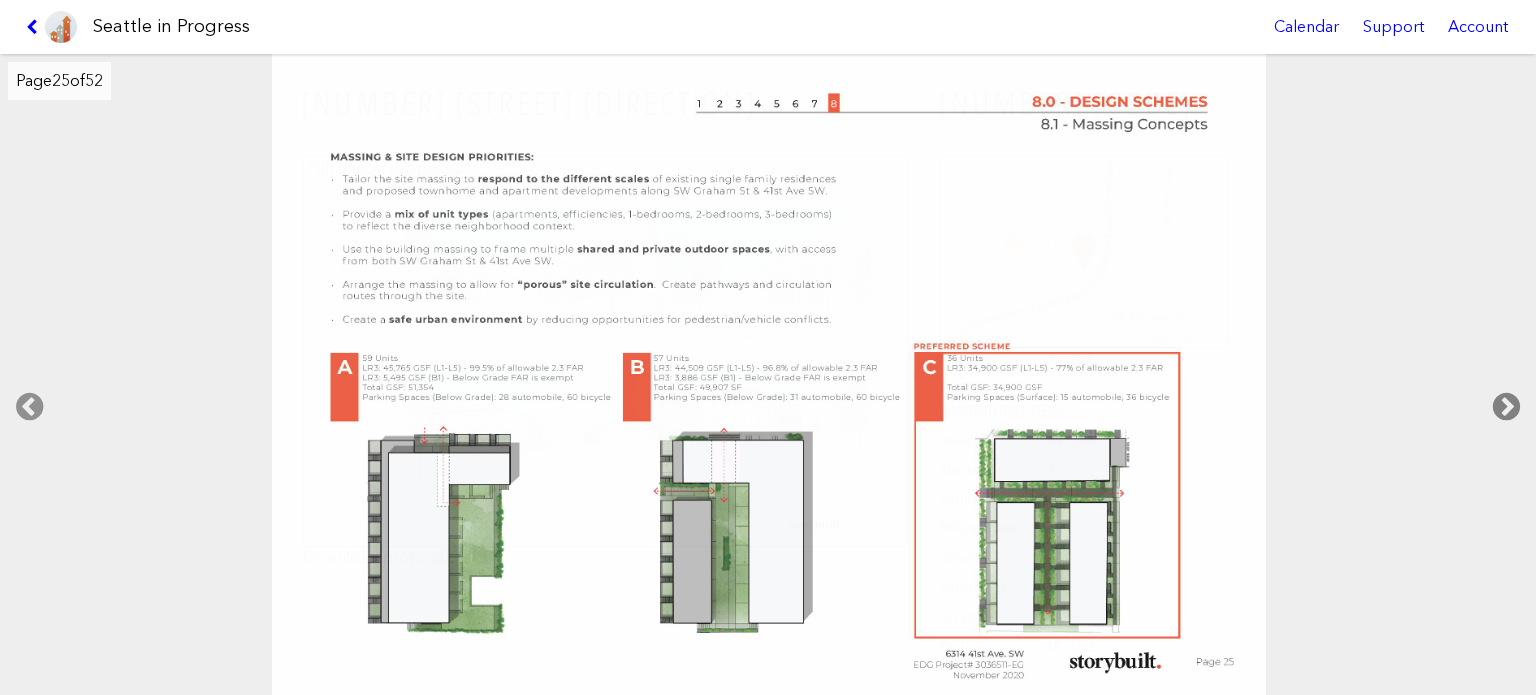click at bounding box center (1506, 407) 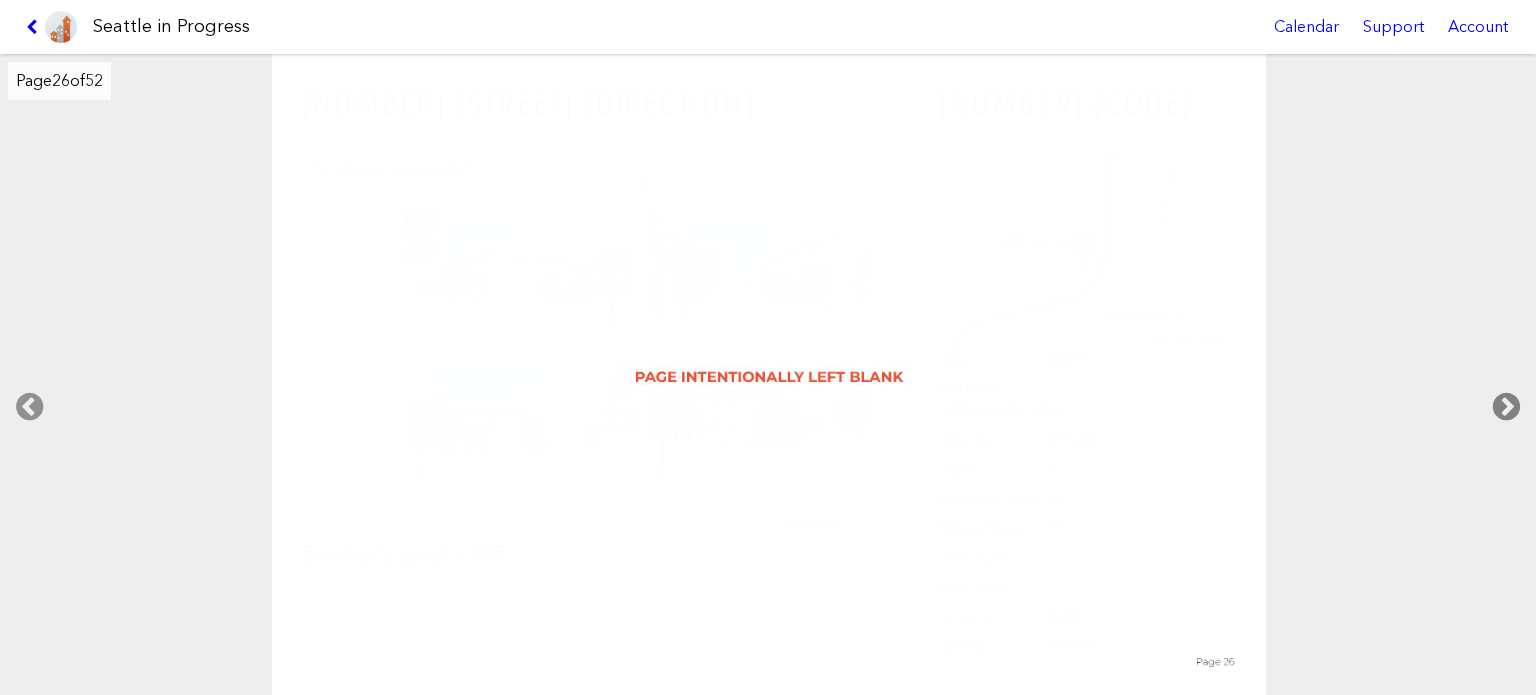 click at bounding box center [1506, 407] 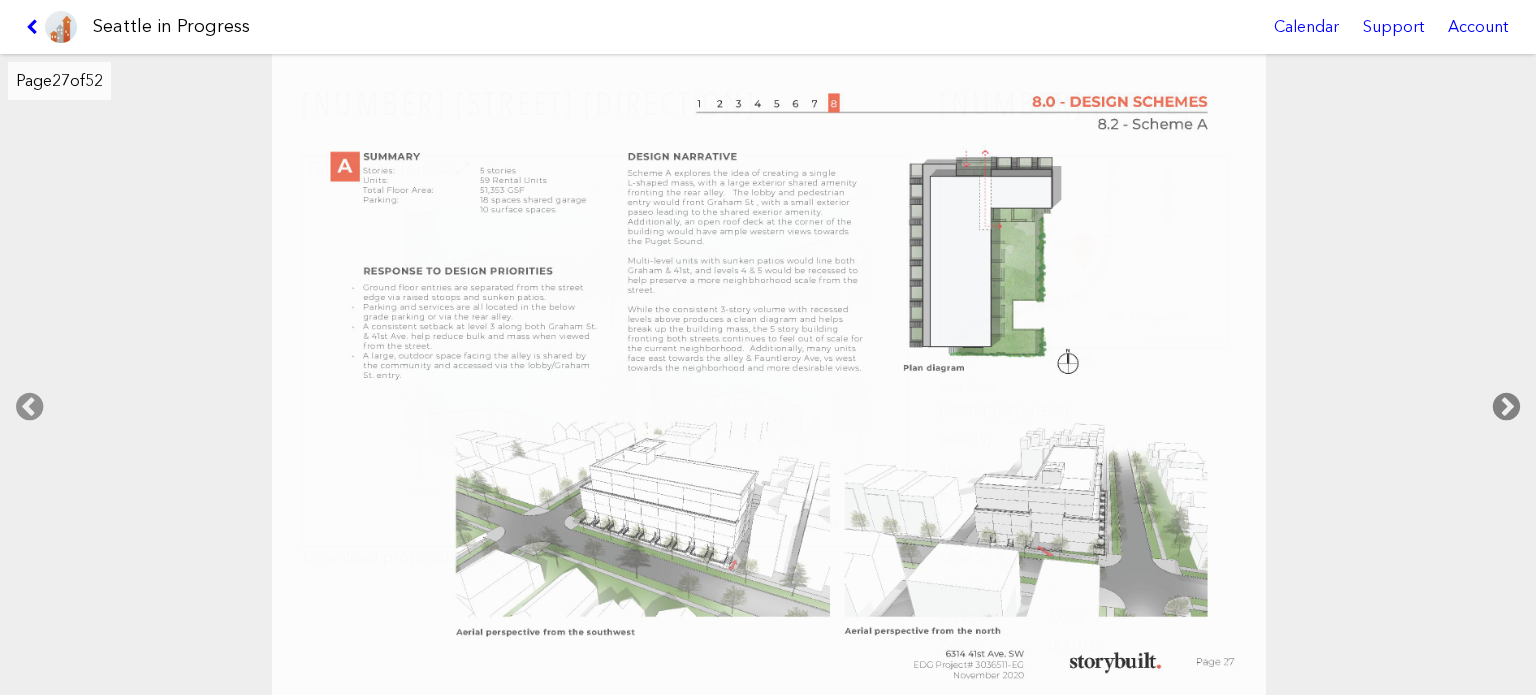 click at bounding box center (1506, 407) 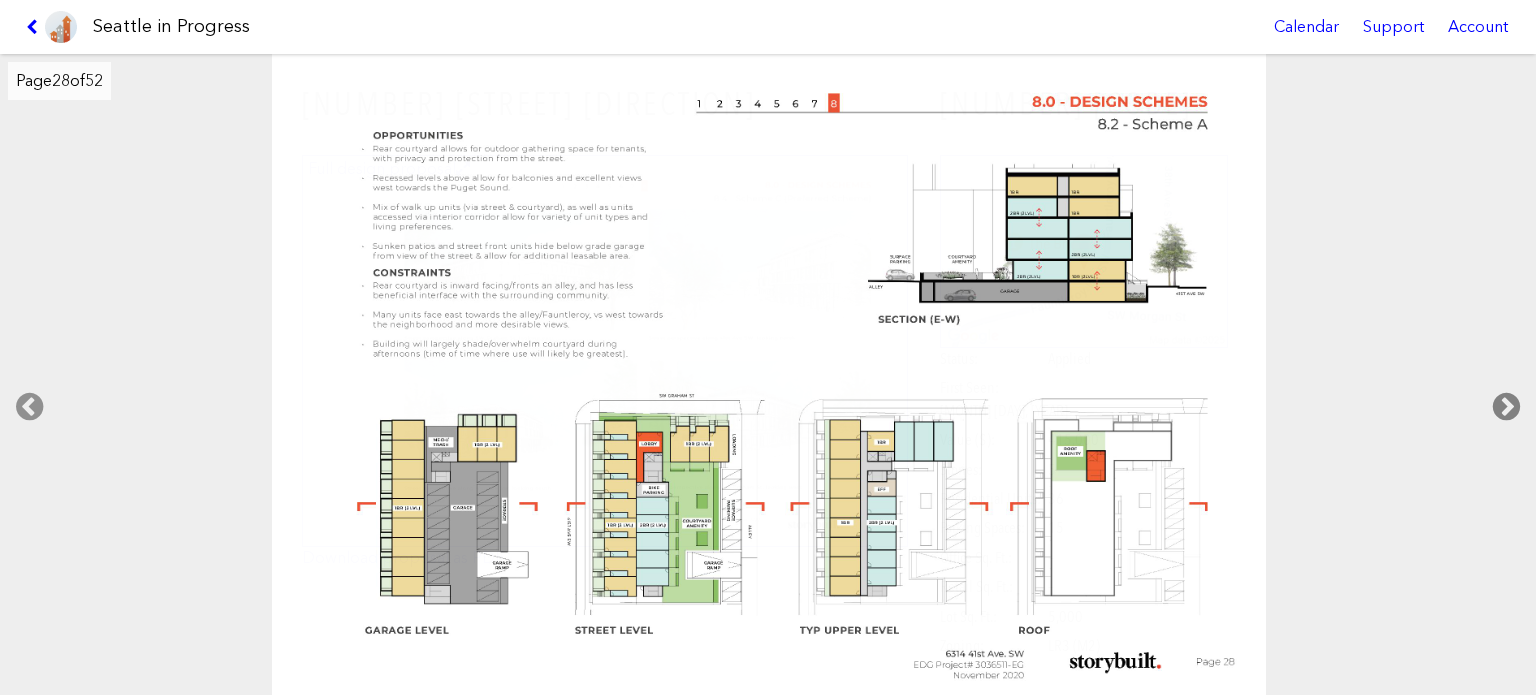 click at bounding box center [1506, 407] 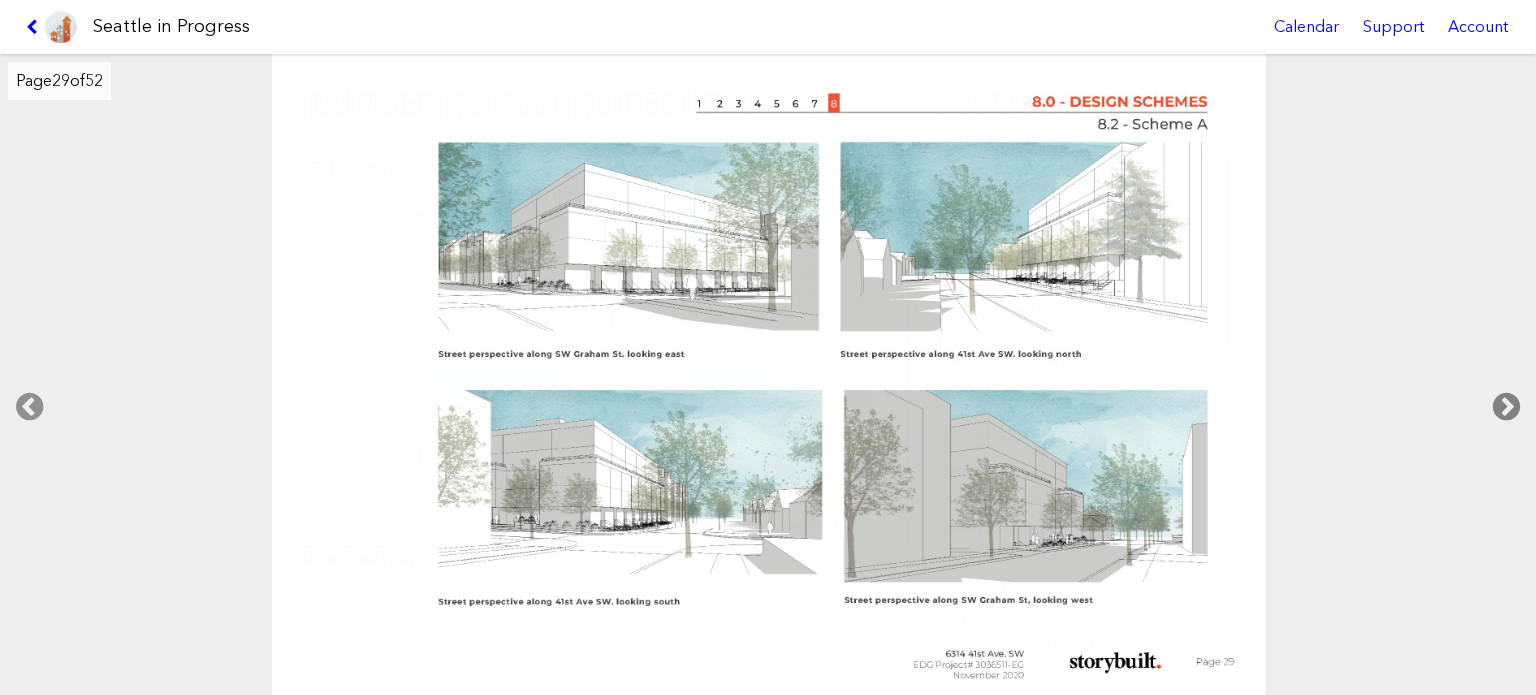 click at bounding box center (1506, 407) 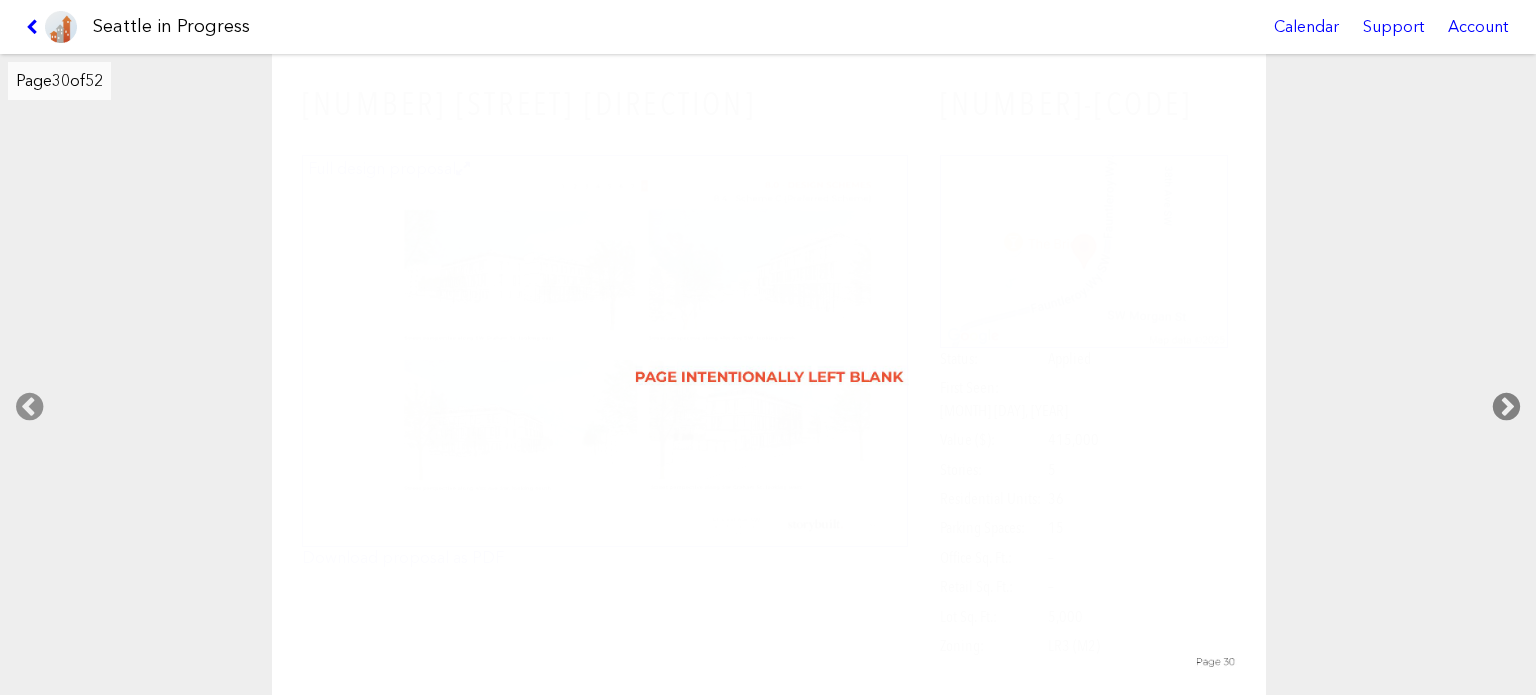 click at bounding box center [1506, 407] 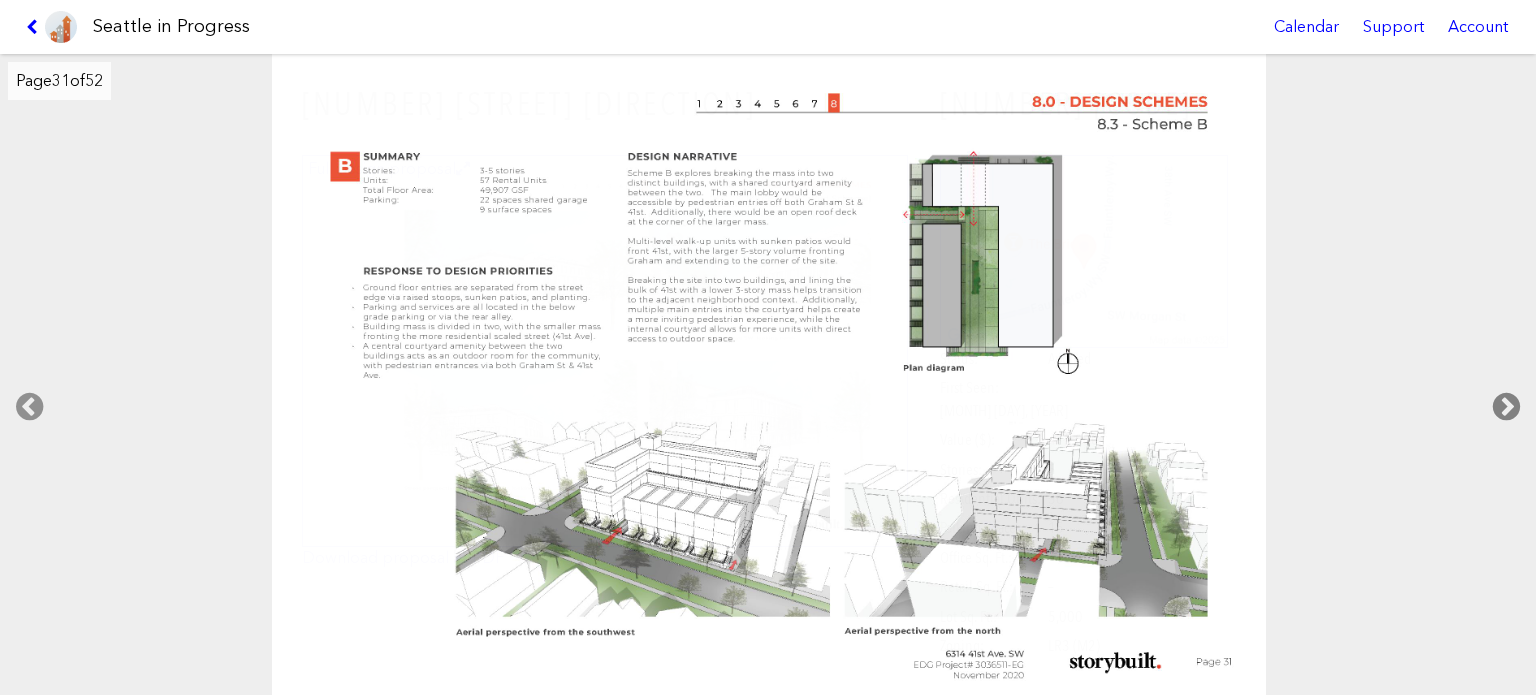 click at bounding box center [1506, 407] 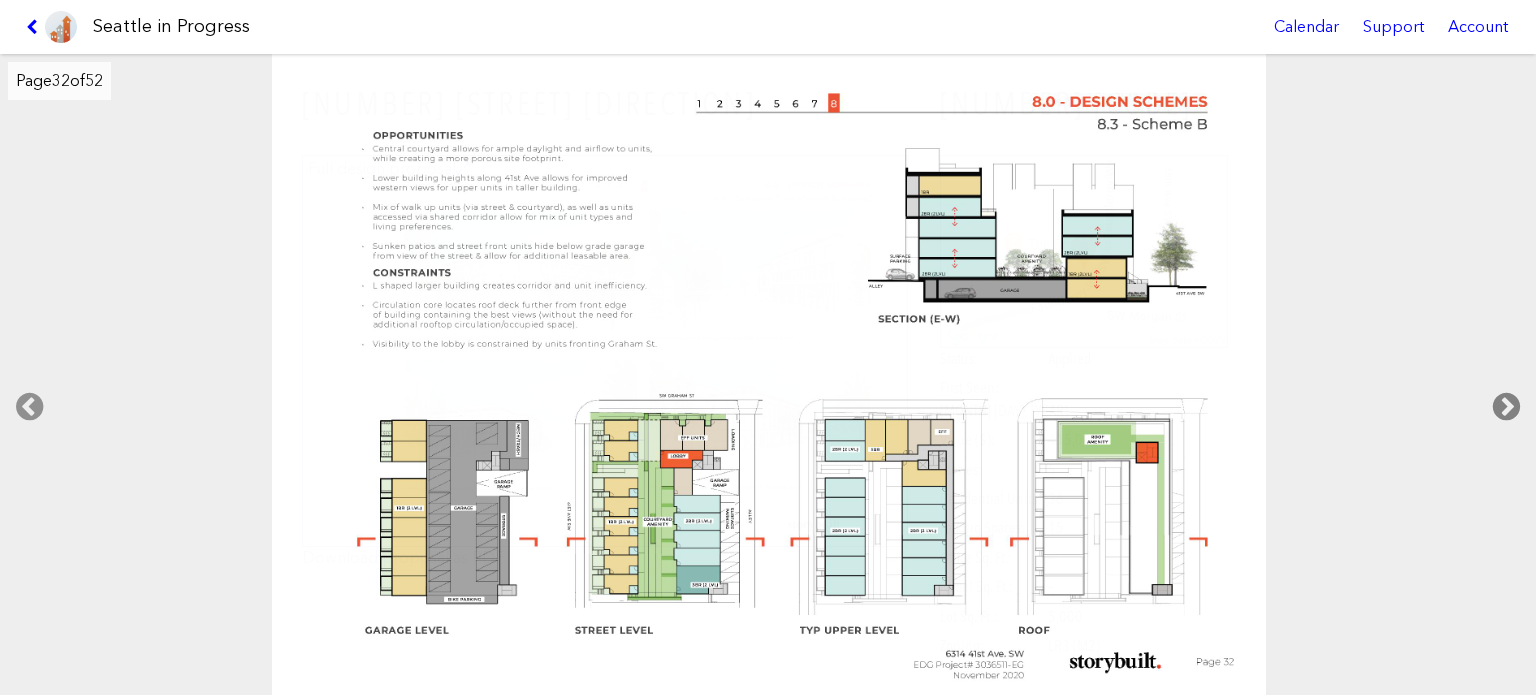 click at bounding box center [1506, 407] 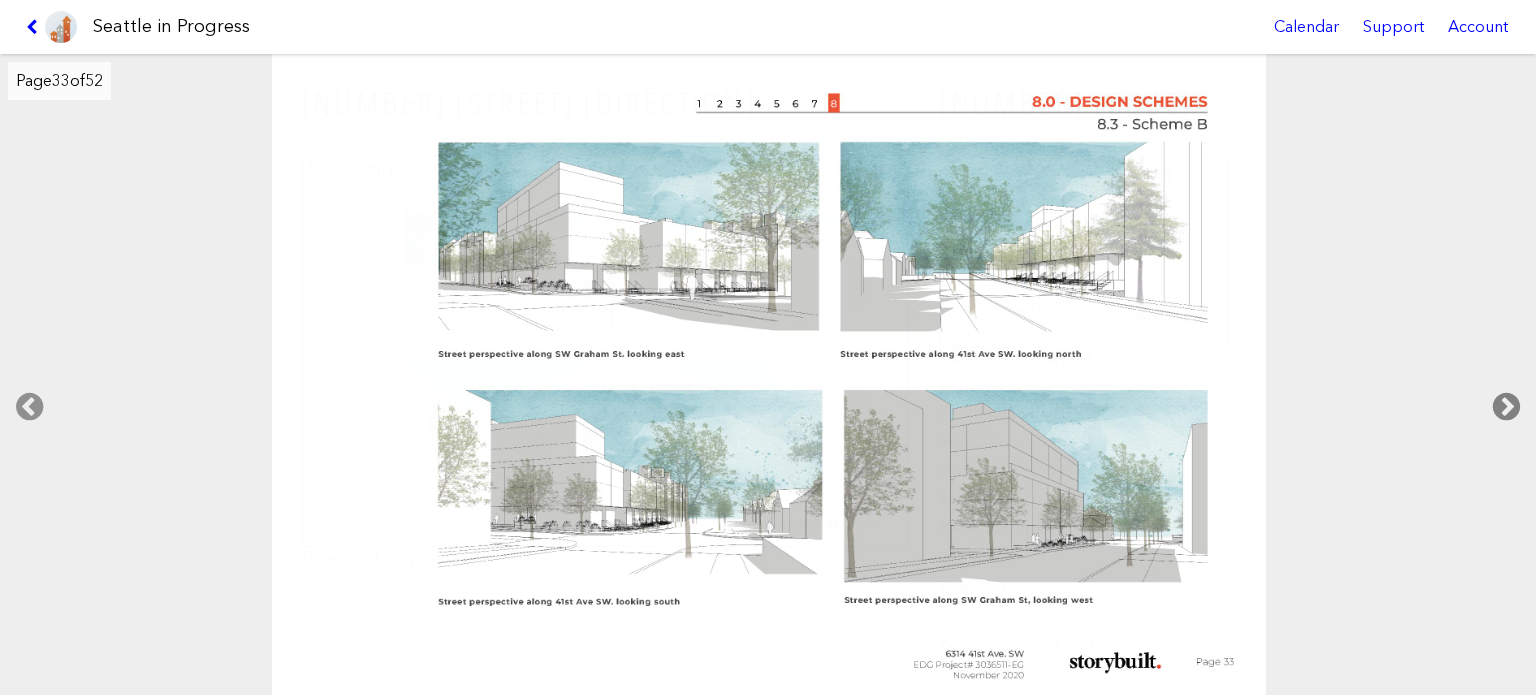 click at bounding box center [1506, 407] 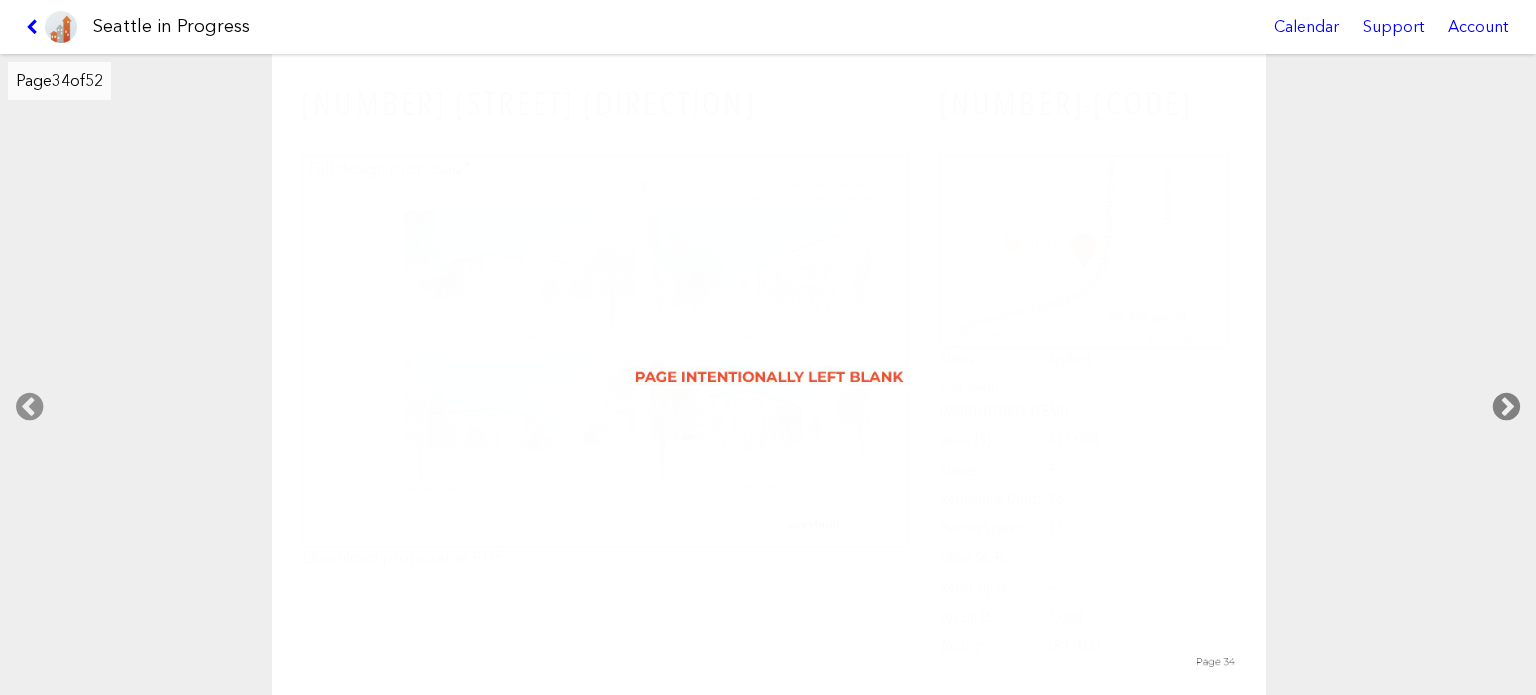 click at bounding box center (1506, 407) 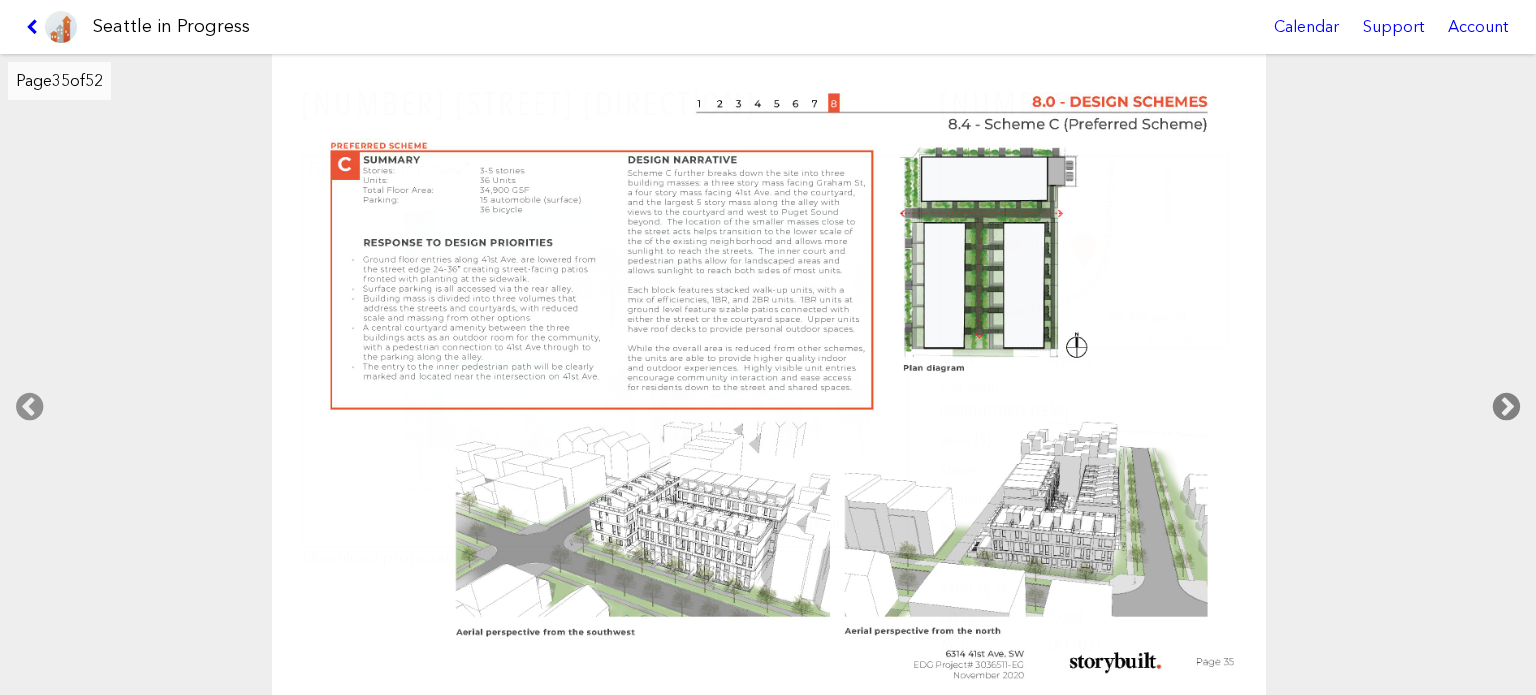 click at bounding box center (1506, 407) 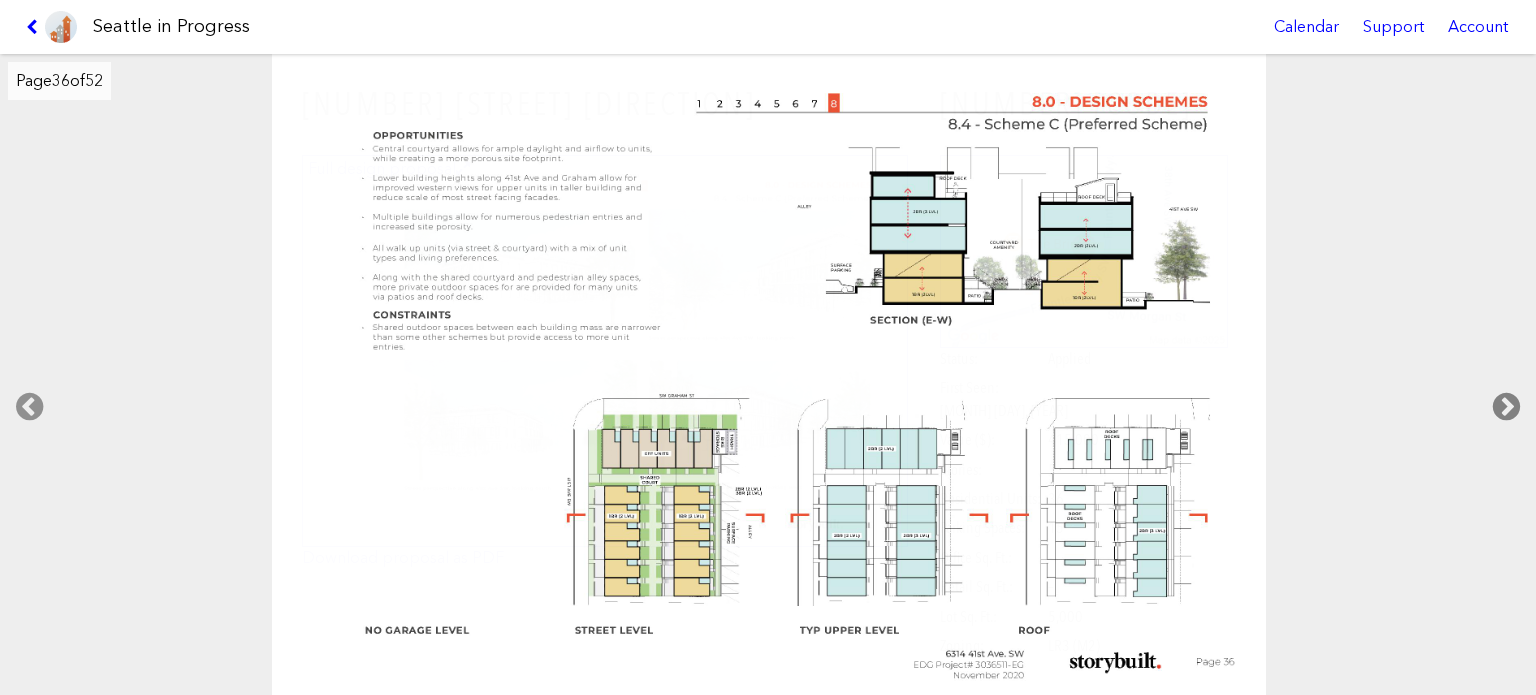 click at bounding box center [1506, 407] 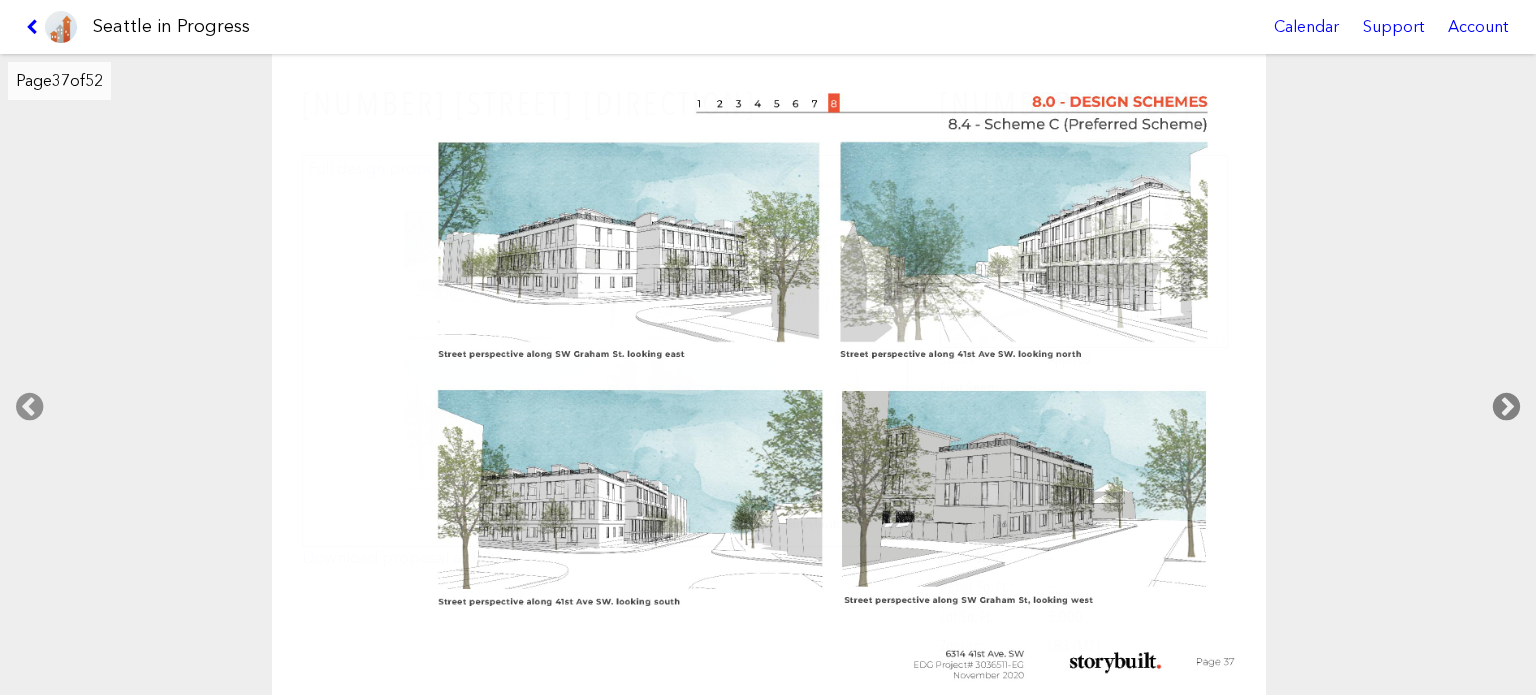 click at bounding box center [1506, 407] 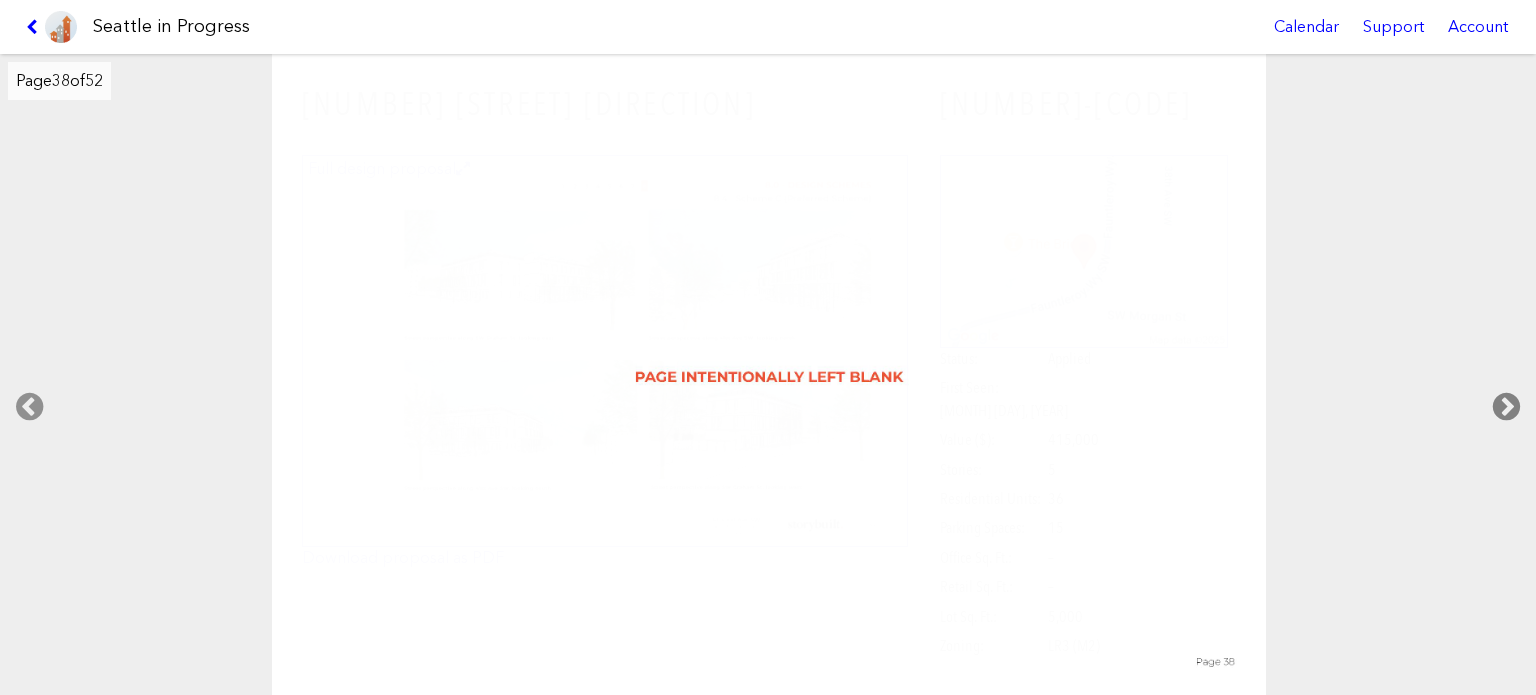 click at bounding box center (1506, 407) 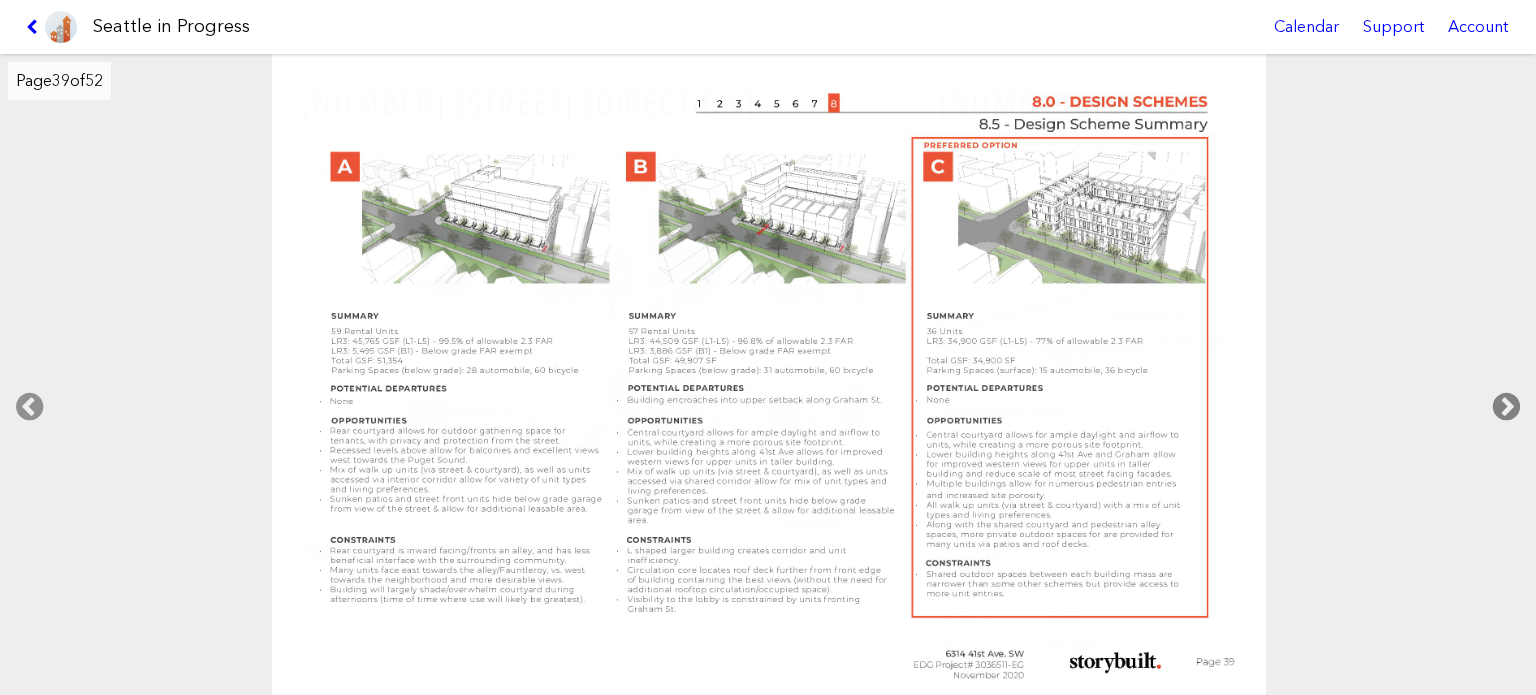click at bounding box center [1506, 407] 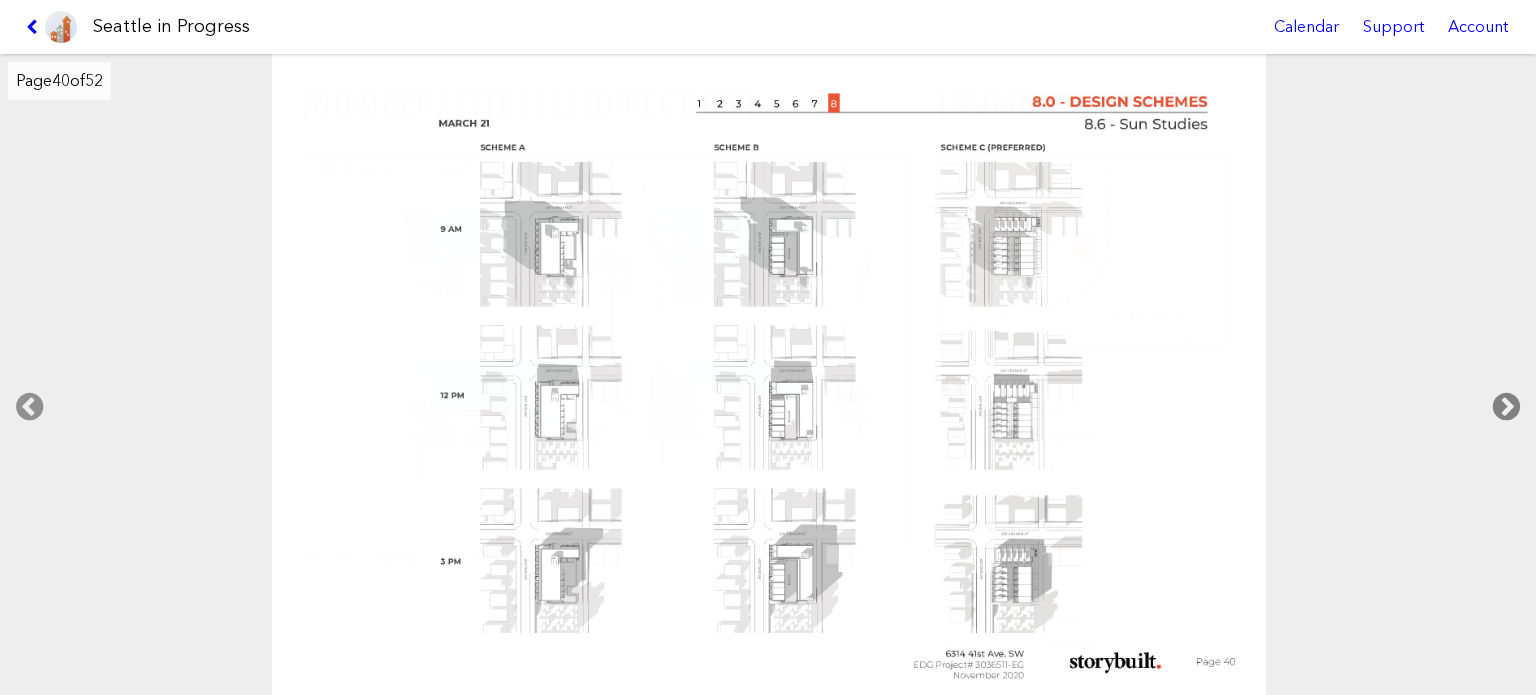 click at bounding box center (1506, 407) 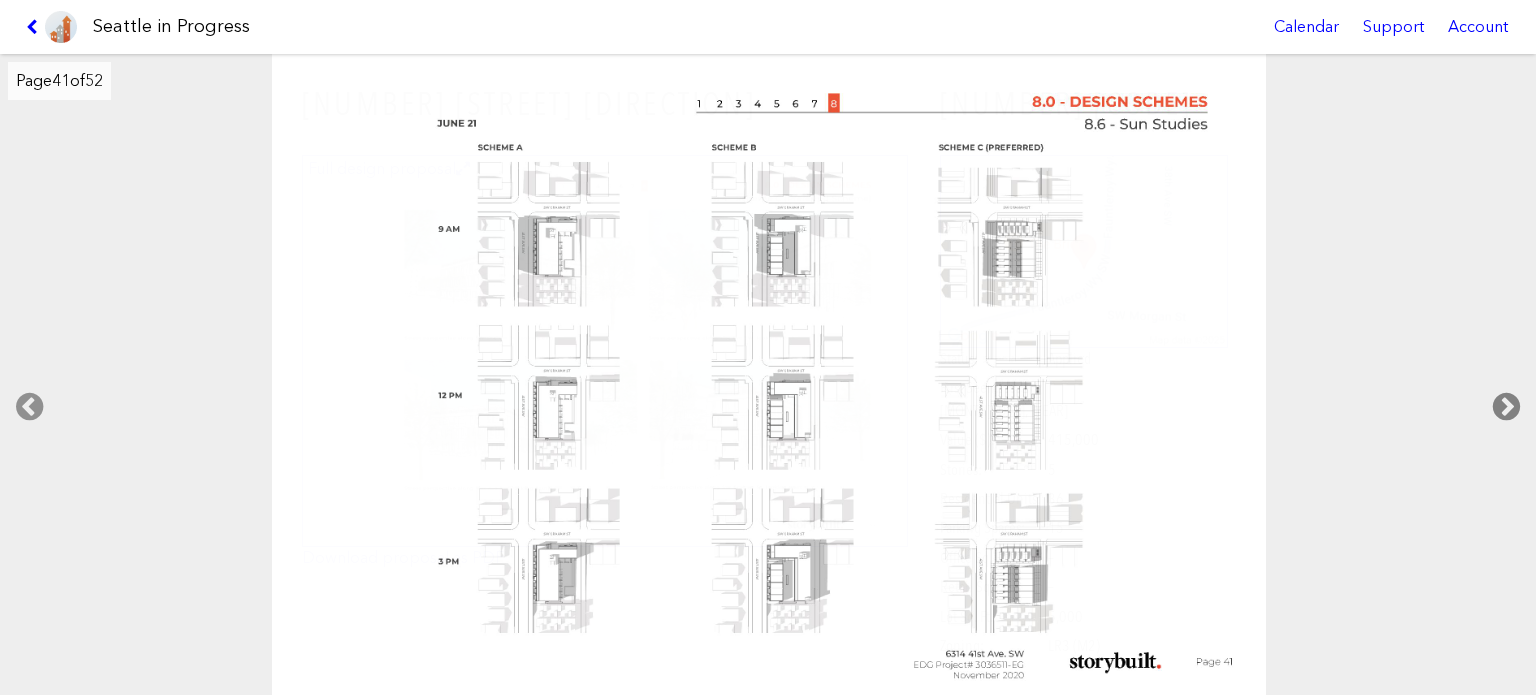 click at bounding box center [1506, 407] 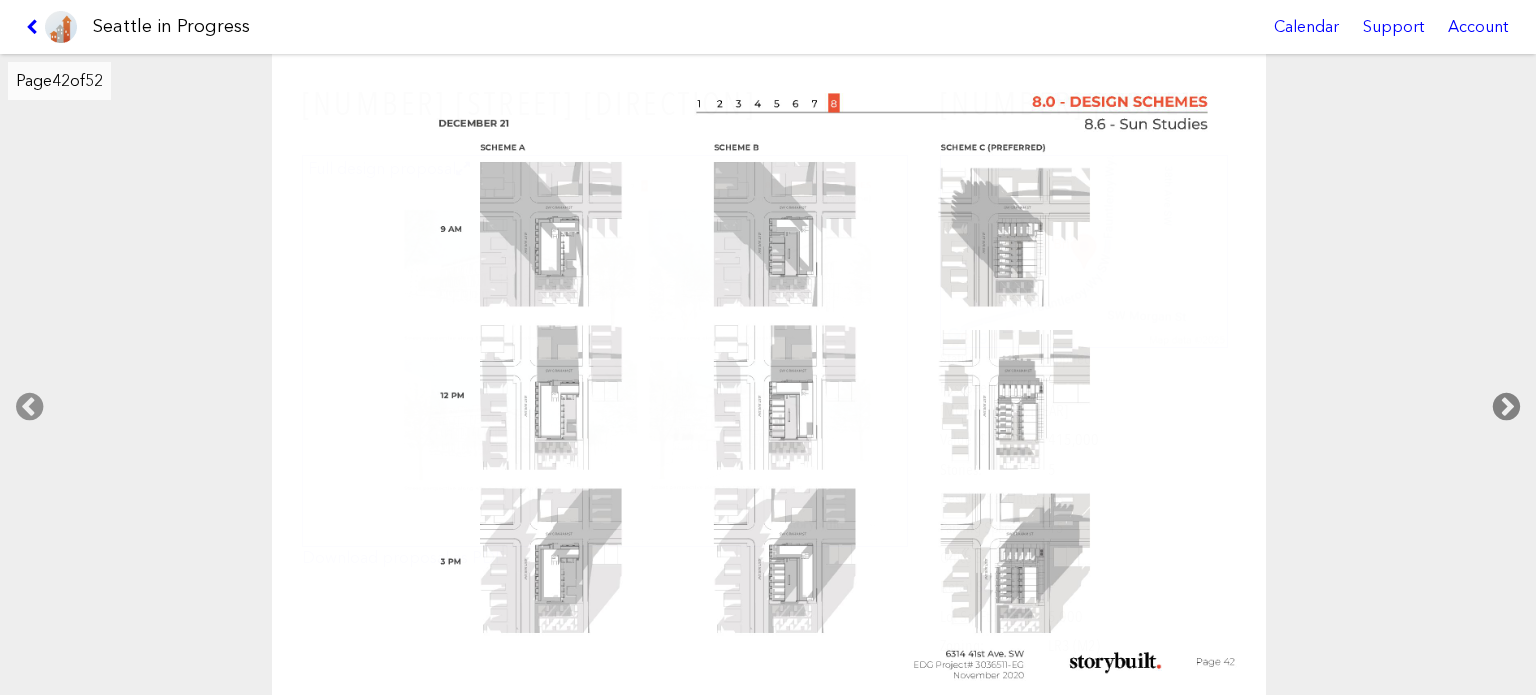 click at bounding box center [1506, 407] 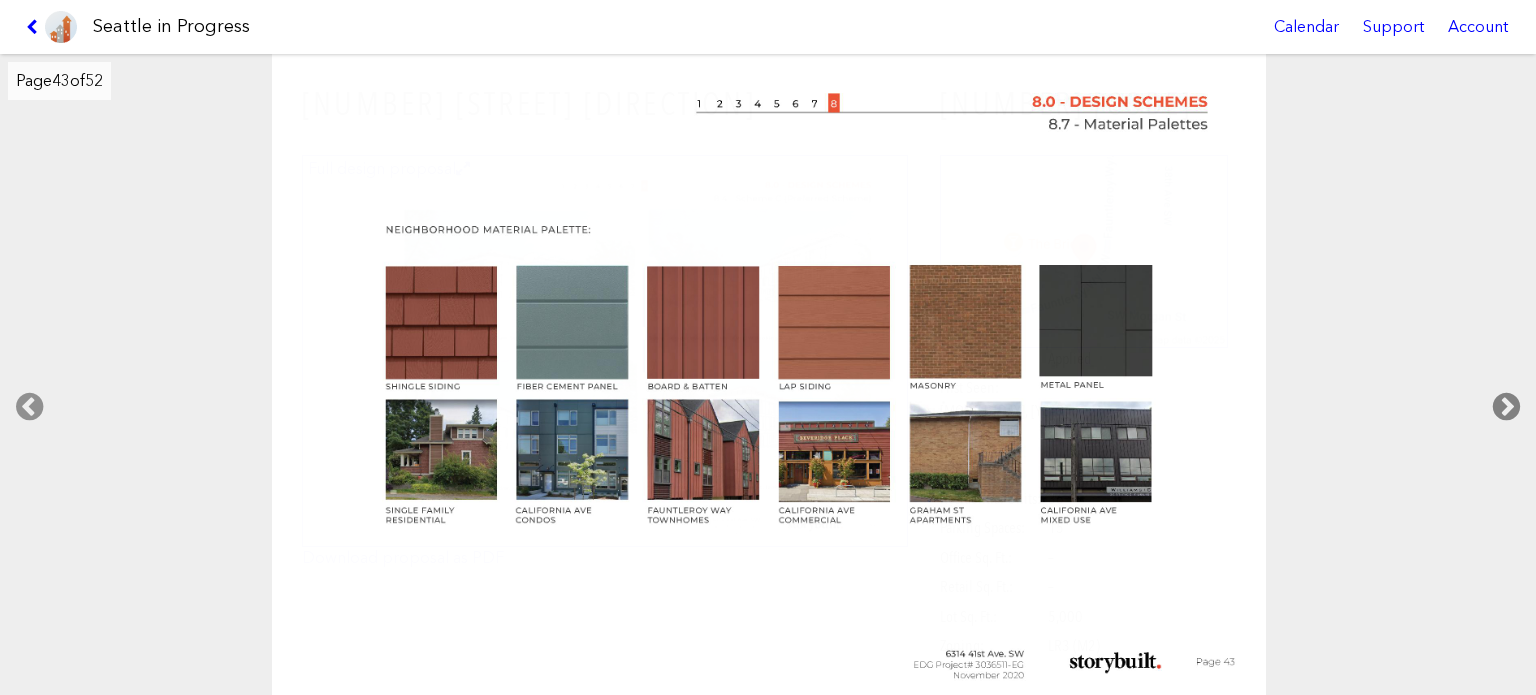 click at bounding box center (1506, 407) 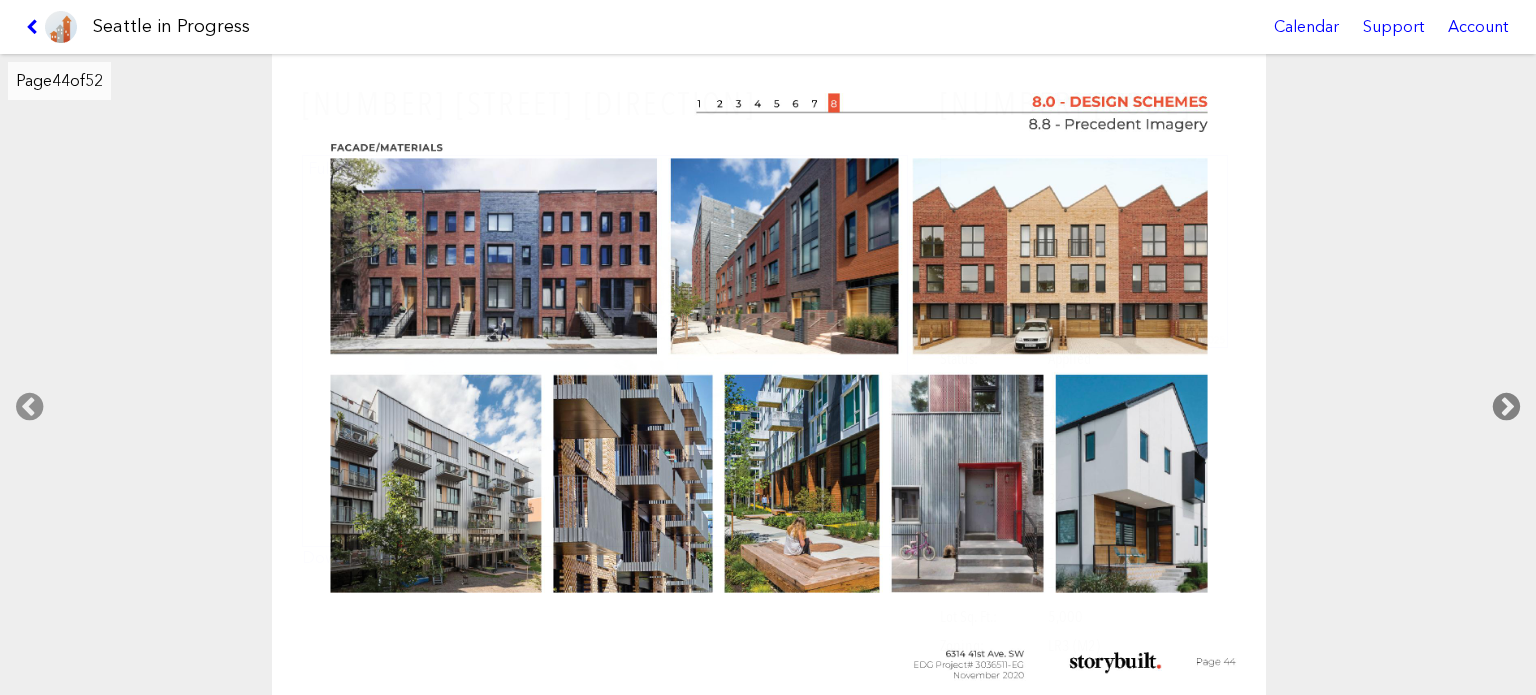 click at bounding box center [1506, 407] 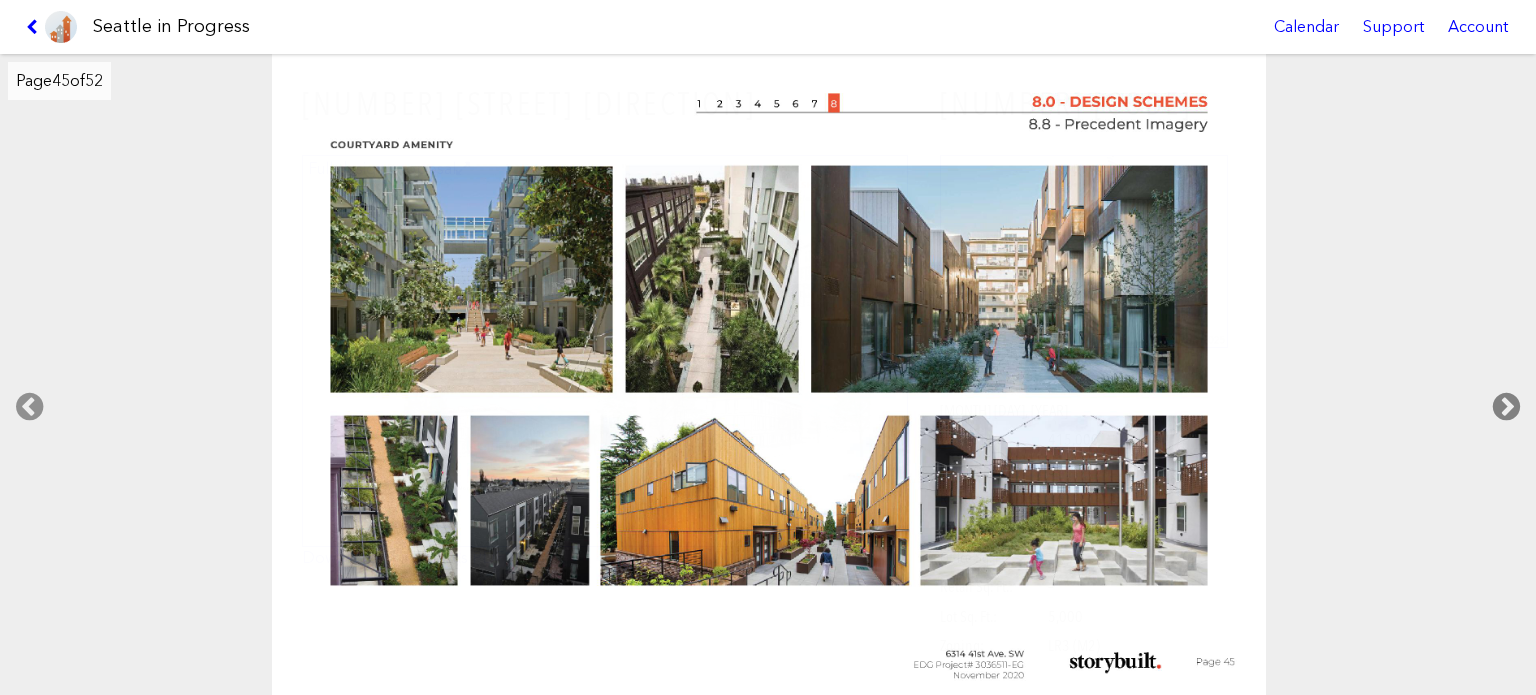 click at bounding box center [1506, 407] 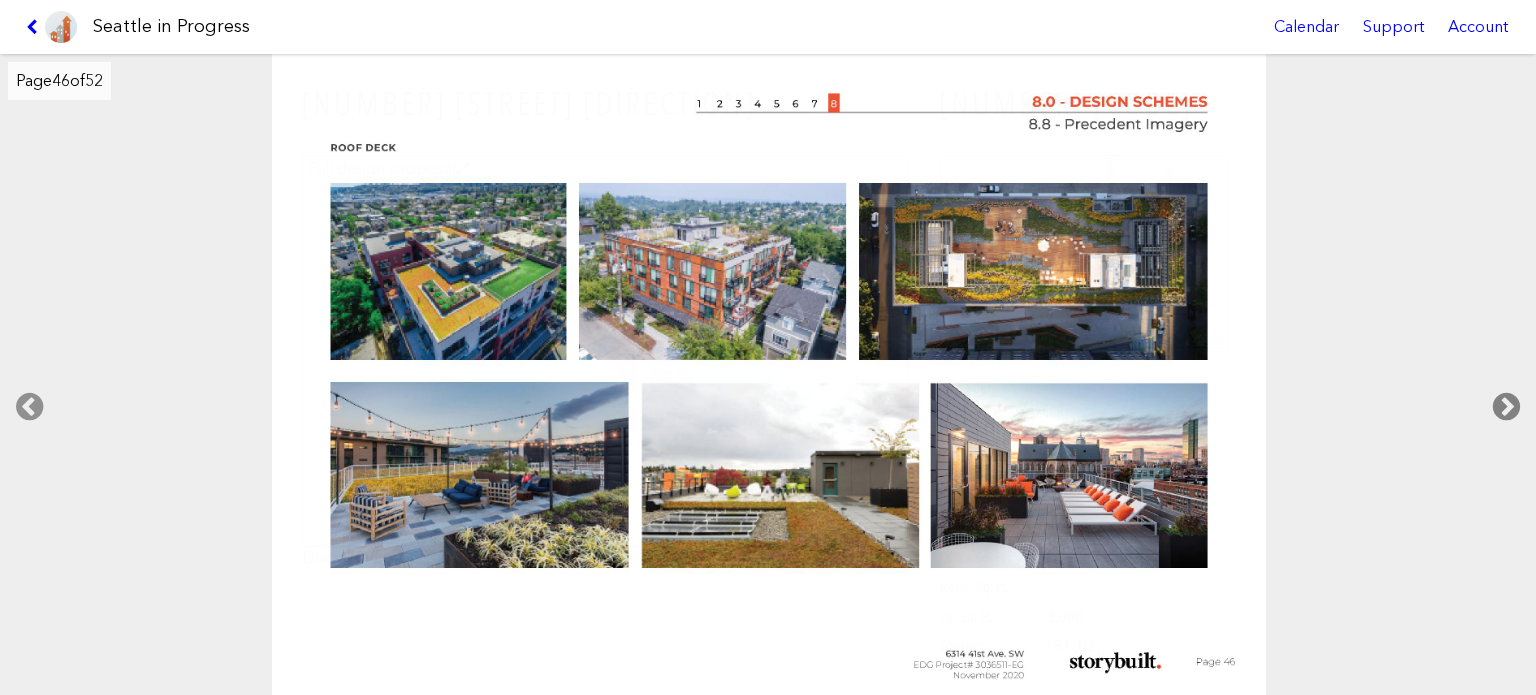 click at bounding box center [1506, 407] 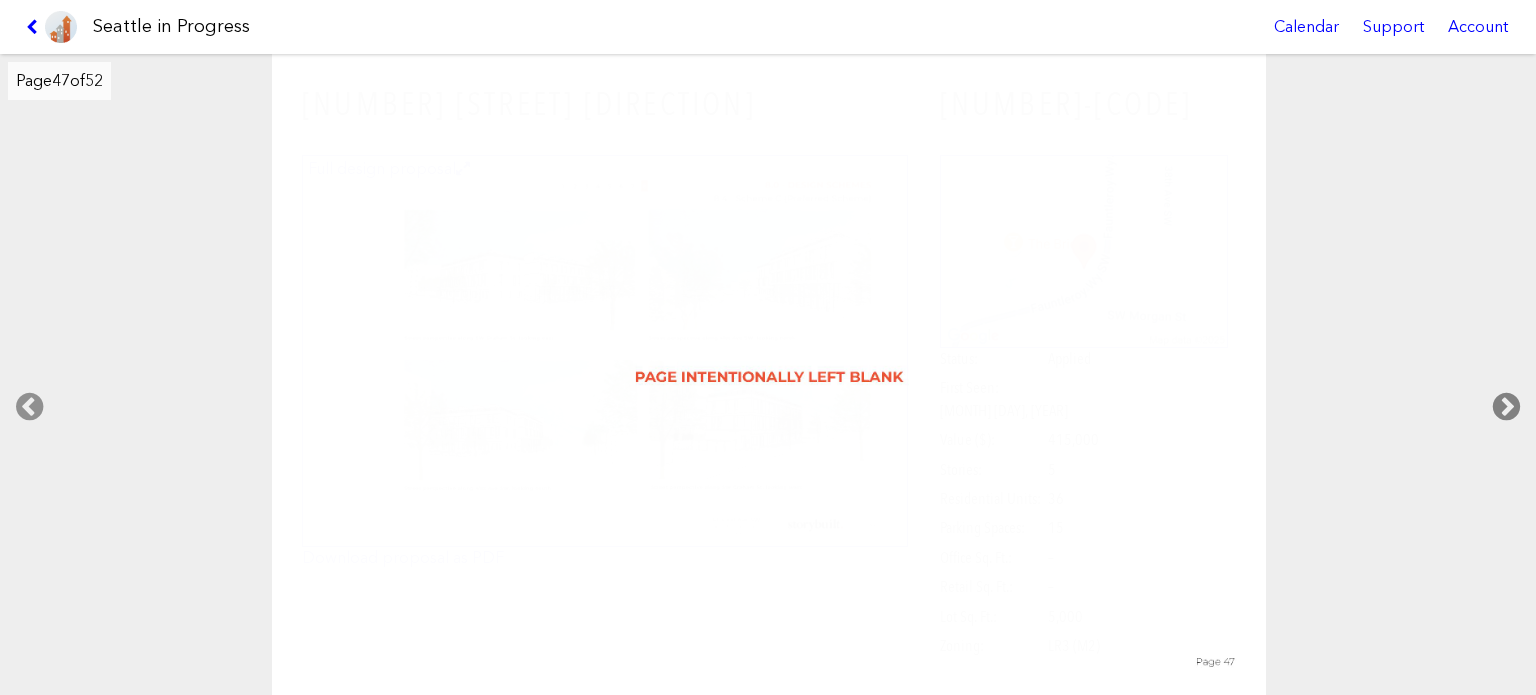 click at bounding box center (1506, 407) 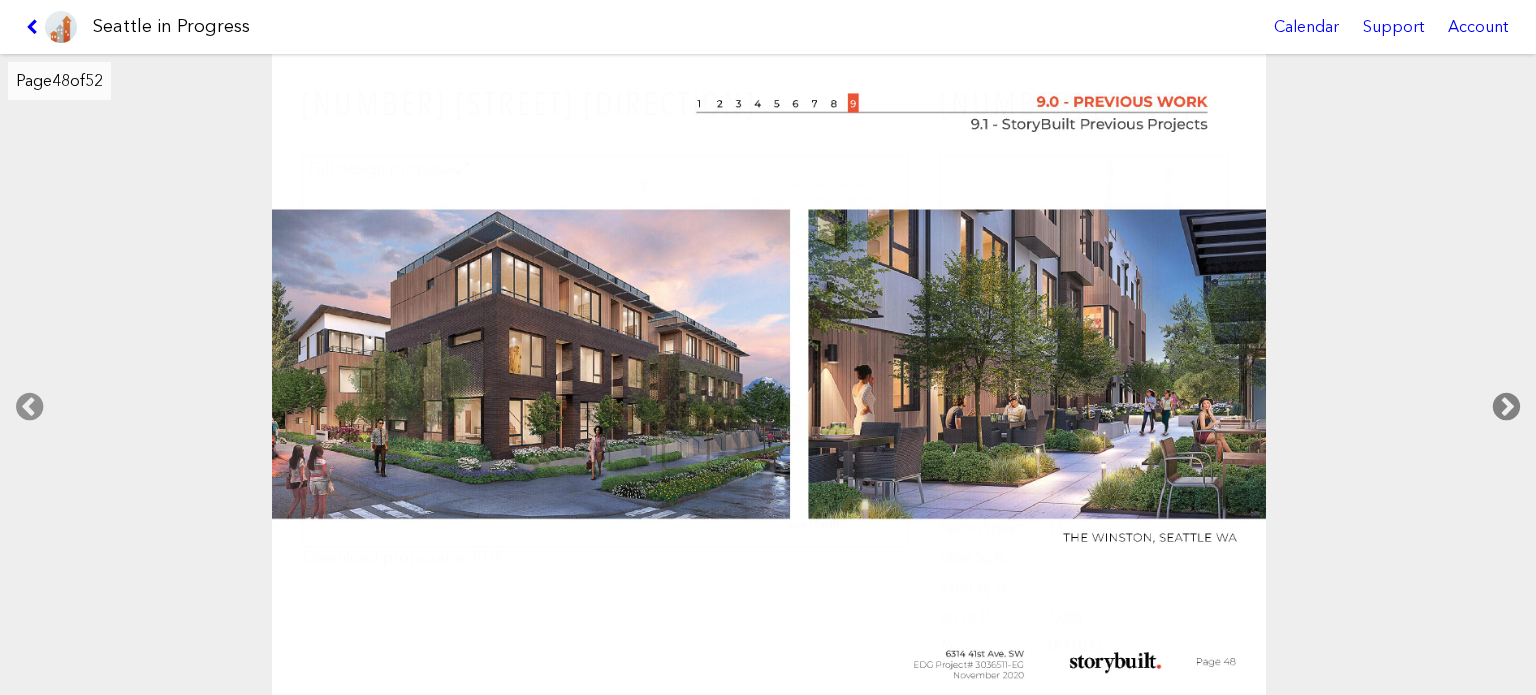 click at bounding box center [1506, 407] 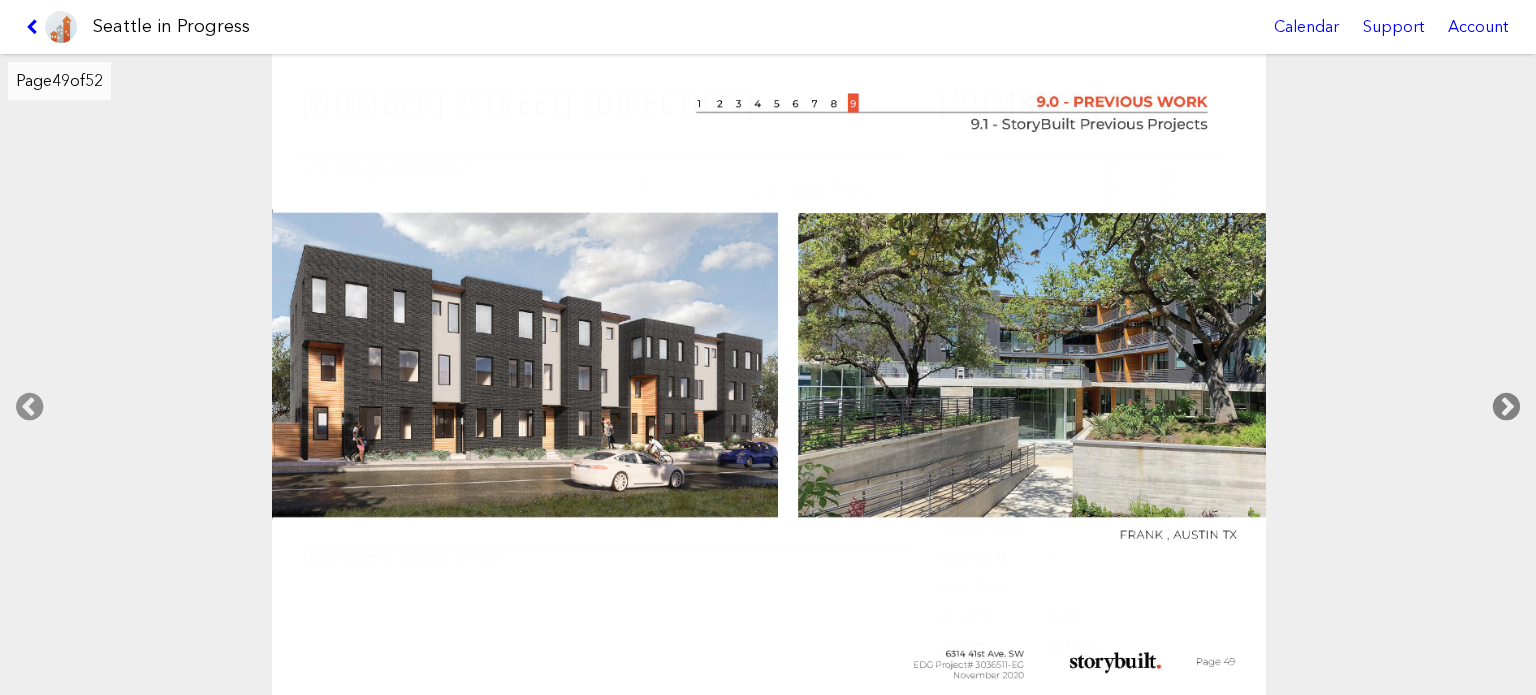 click at bounding box center [1506, 407] 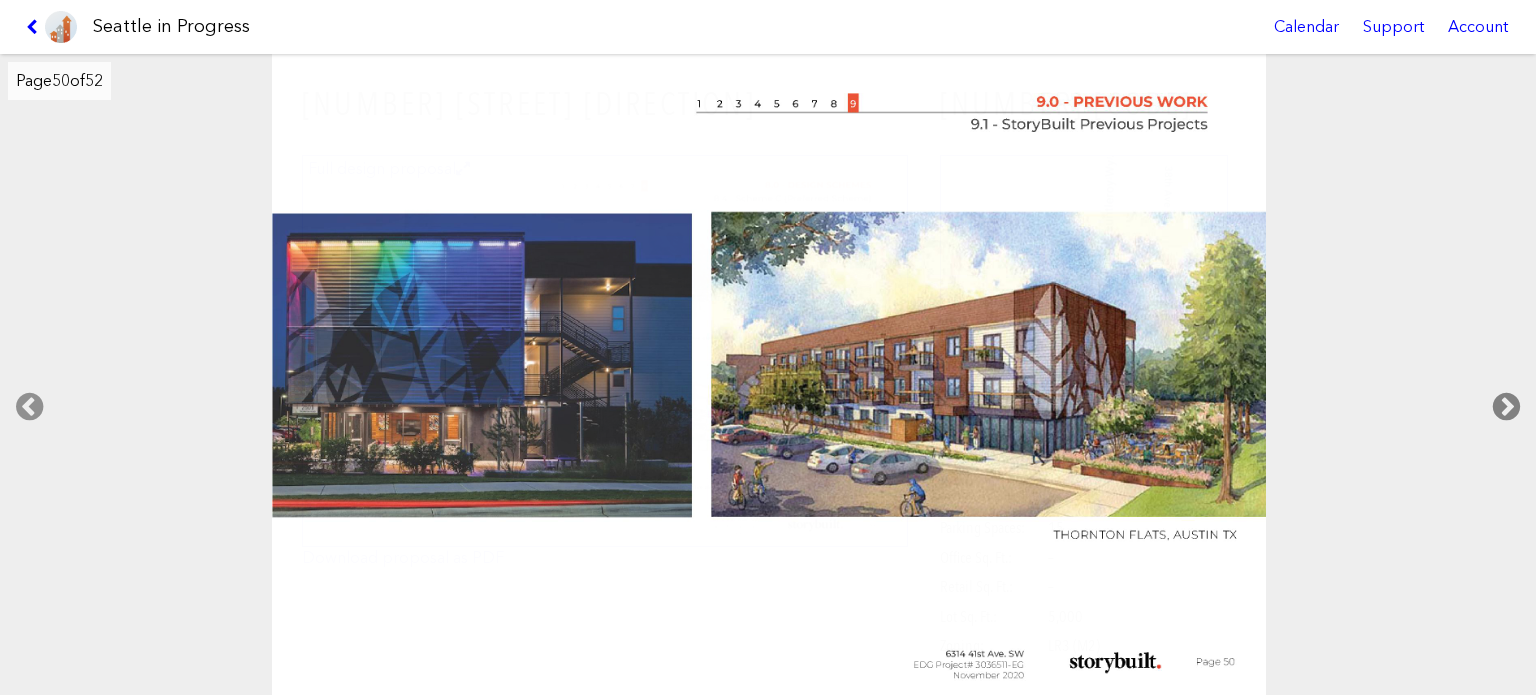 click at bounding box center [1506, 407] 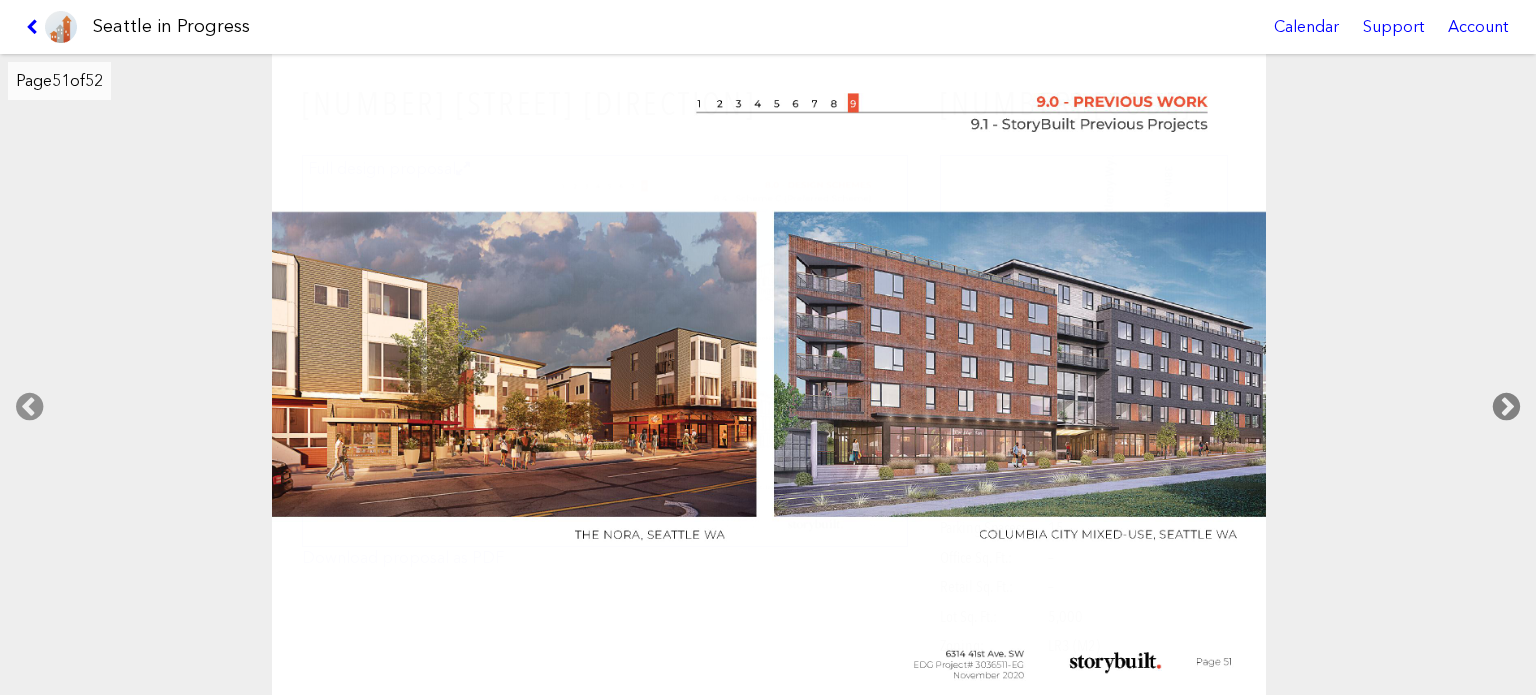 click at bounding box center [1506, 407] 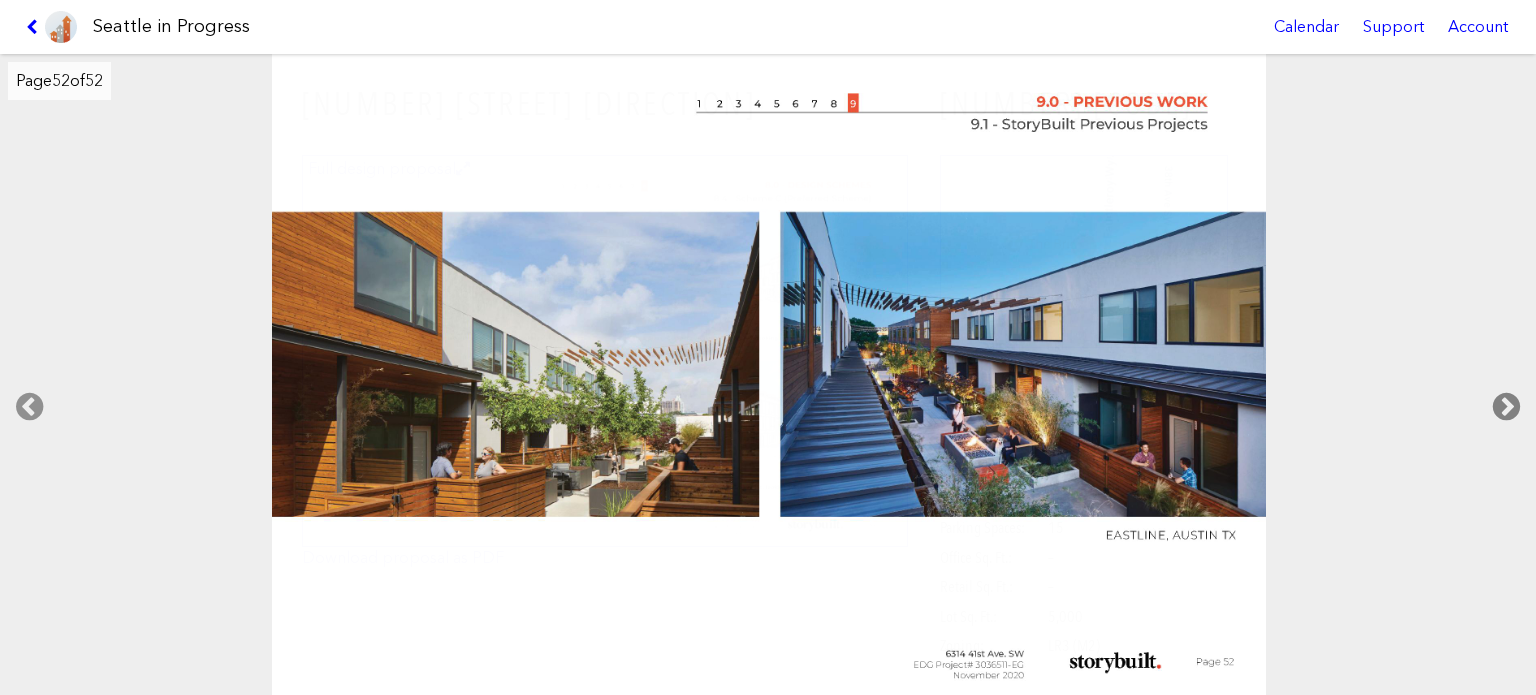 click at bounding box center (1506, 407) 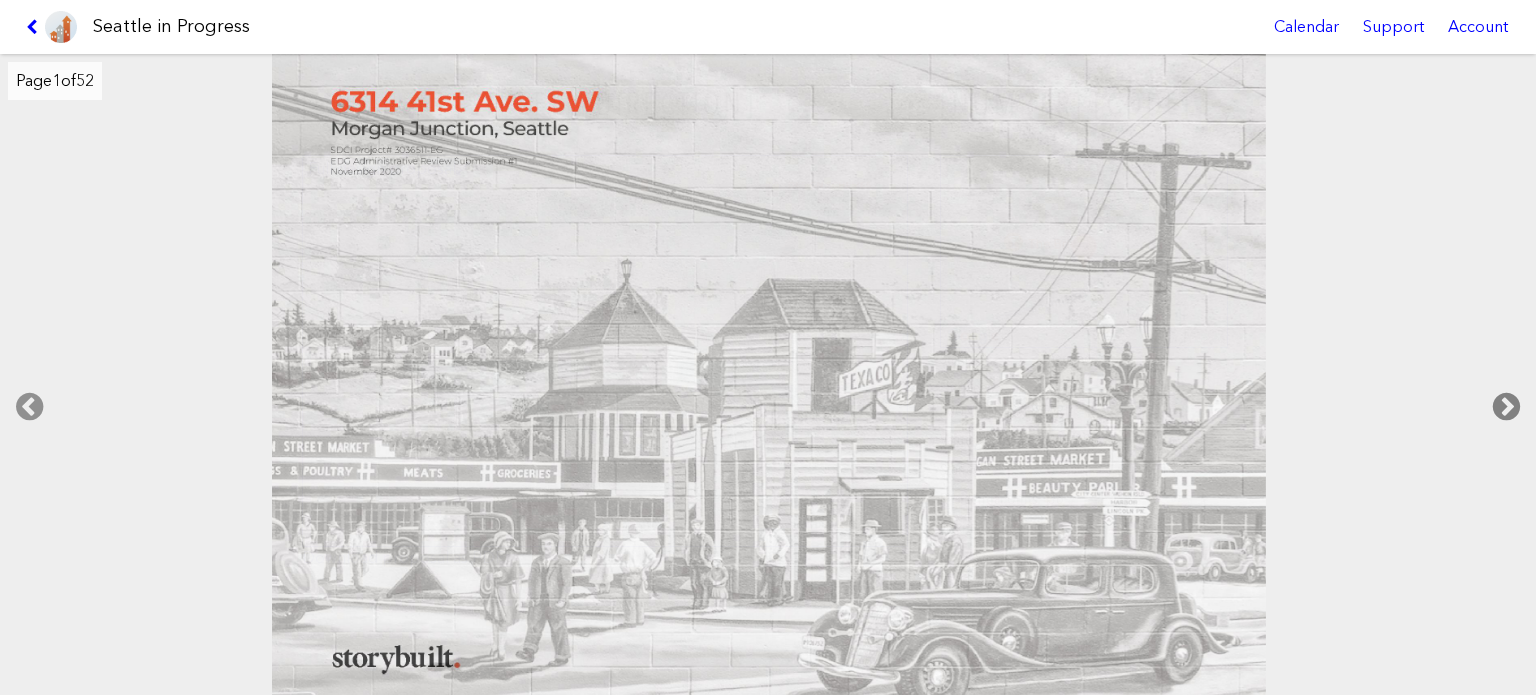 click at bounding box center (1506, 407) 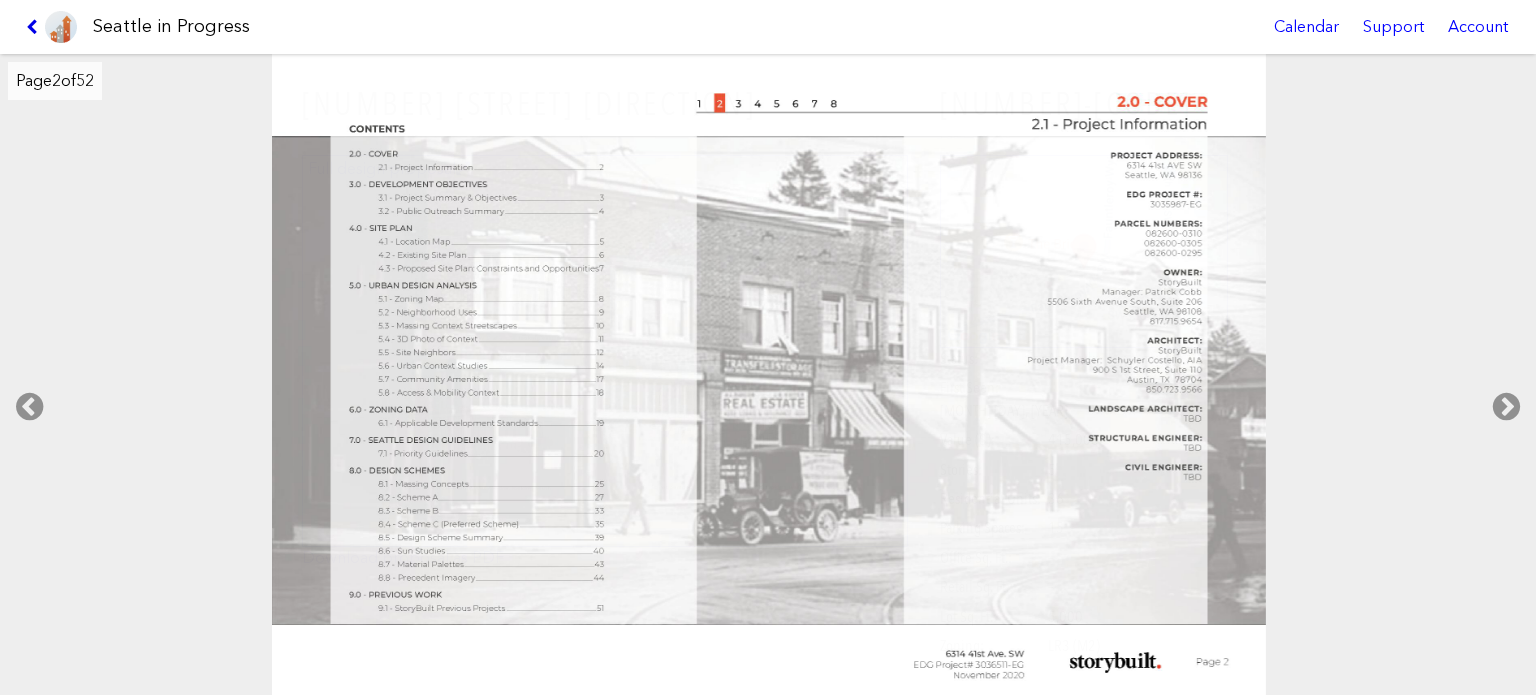 click at bounding box center [35, 27] 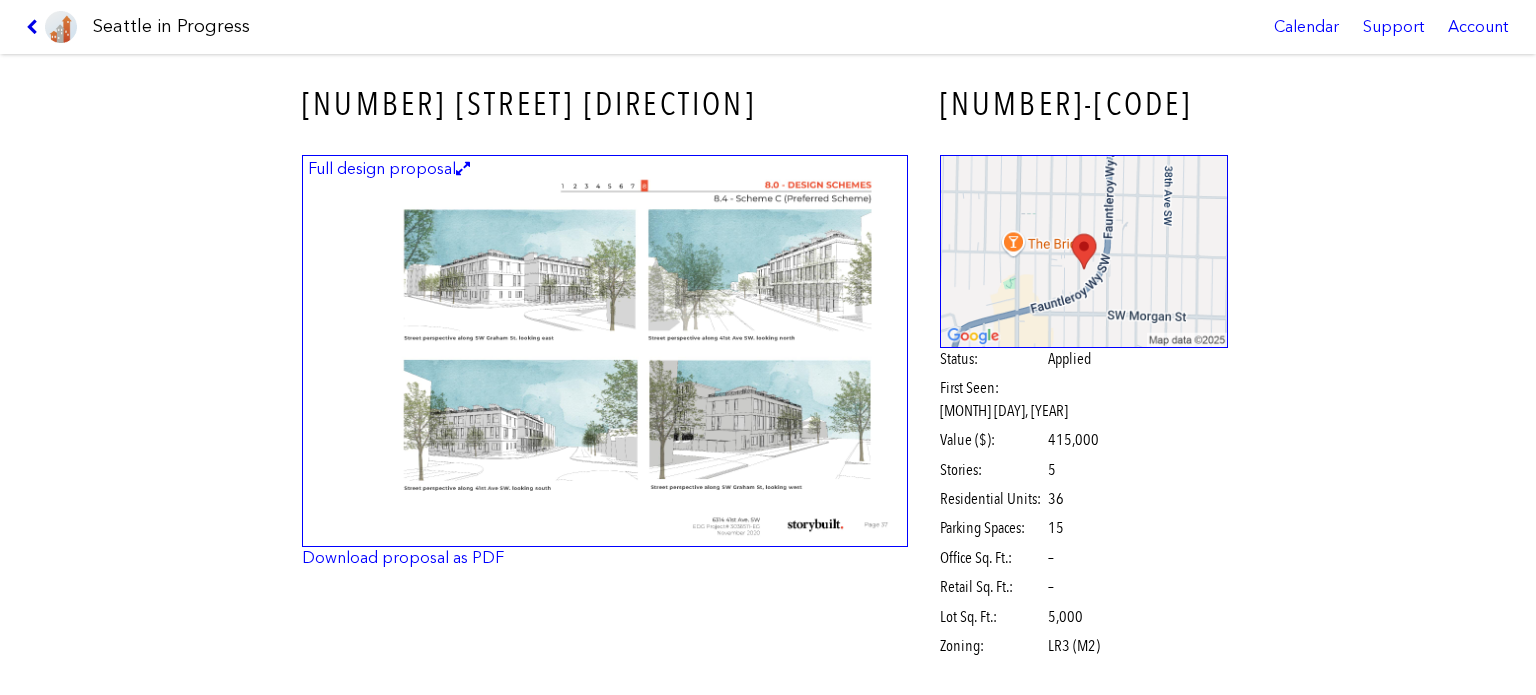 click at bounding box center [35, 27] 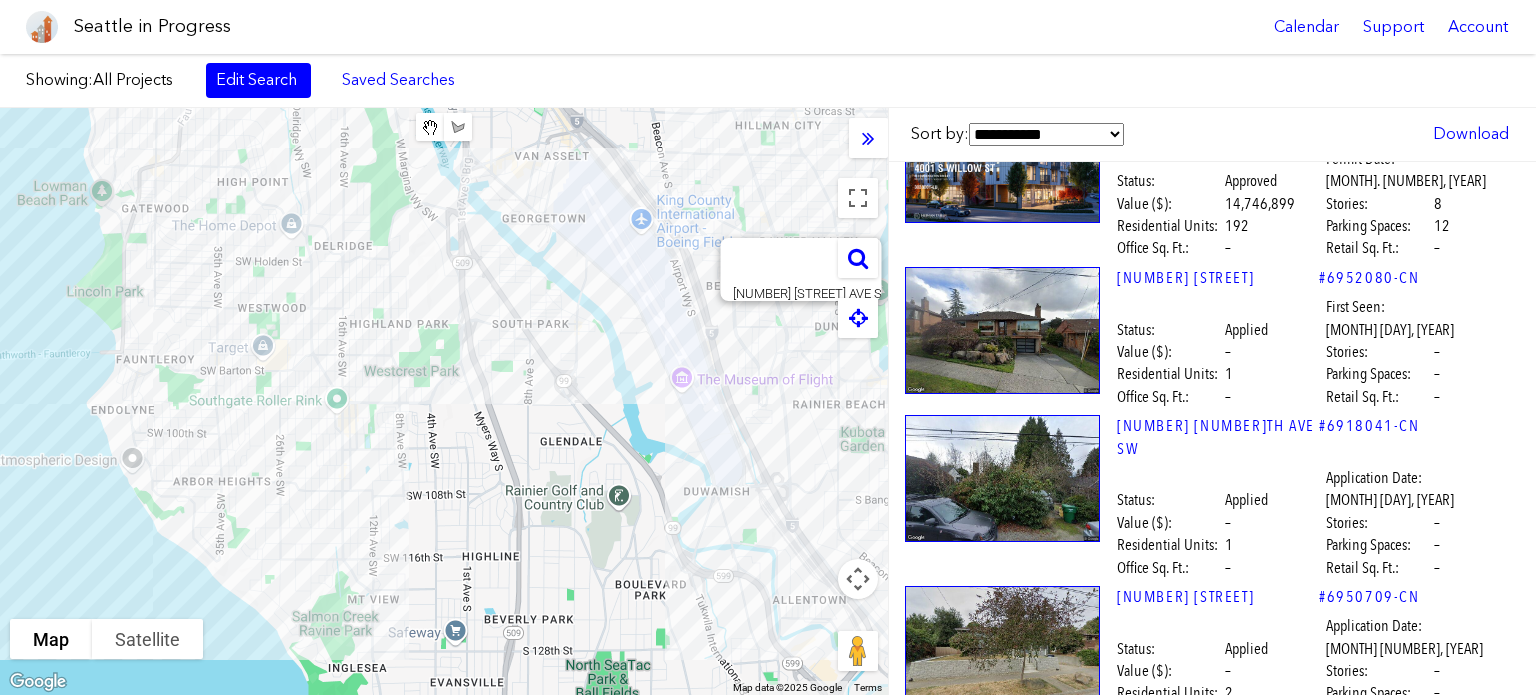 scroll, scrollTop: 47967, scrollLeft: 0, axis: vertical 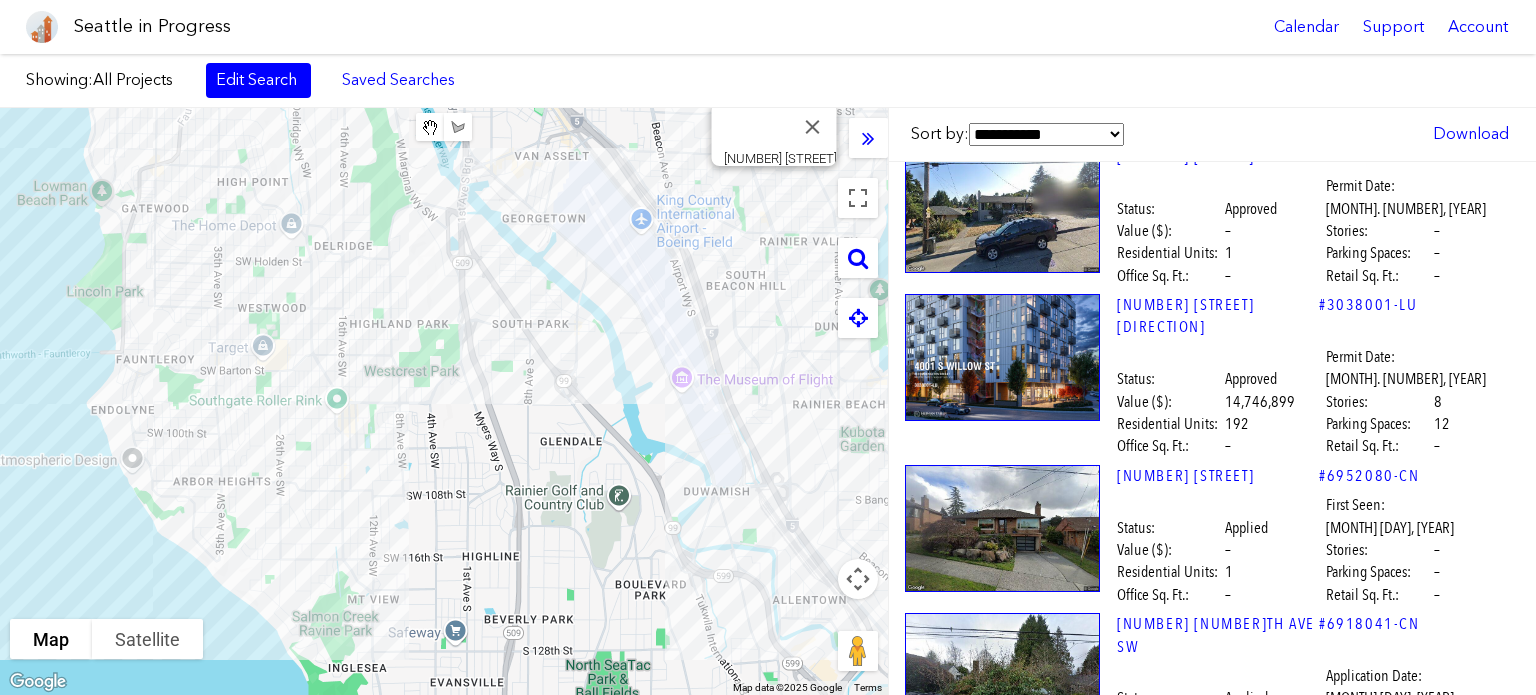click at bounding box center [1002, 3984] 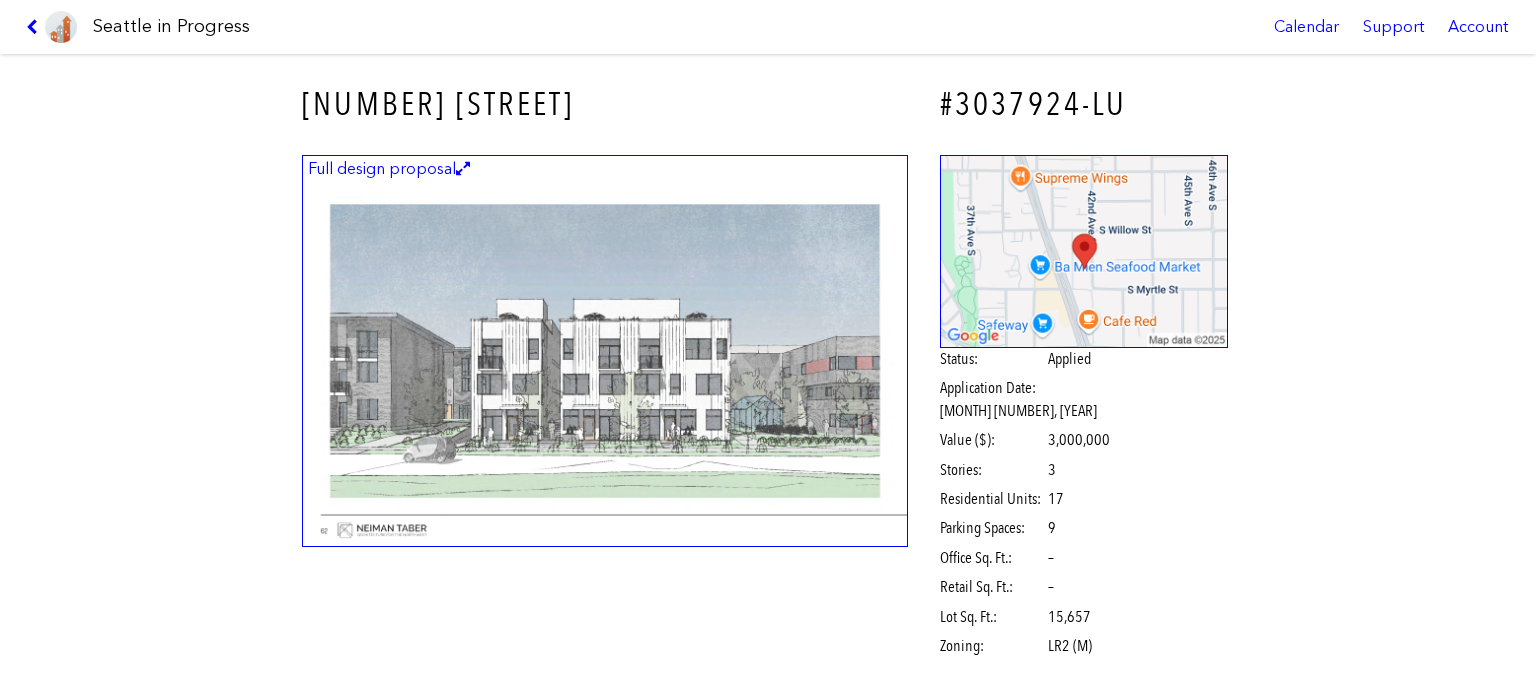 click at bounding box center (605, 351) 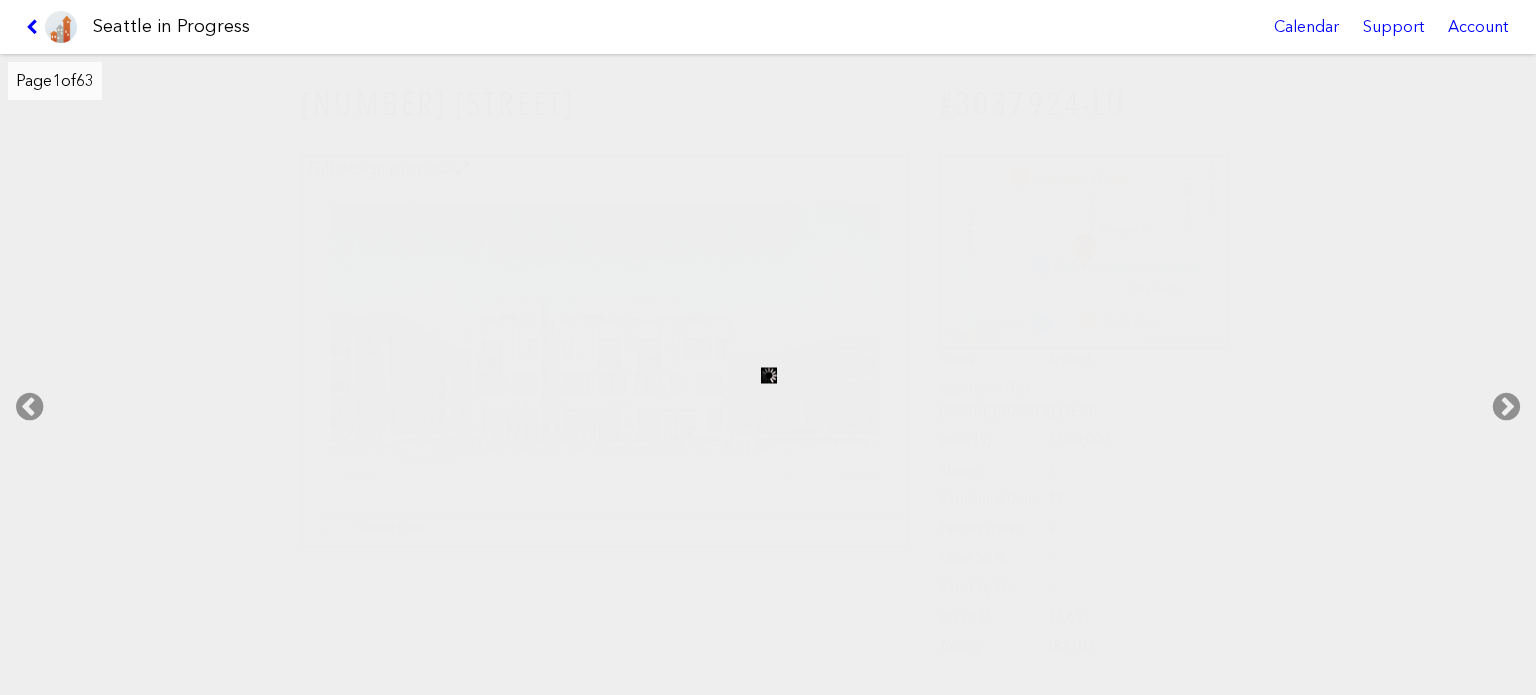 scroll, scrollTop: 47996, scrollLeft: 0, axis: vertical 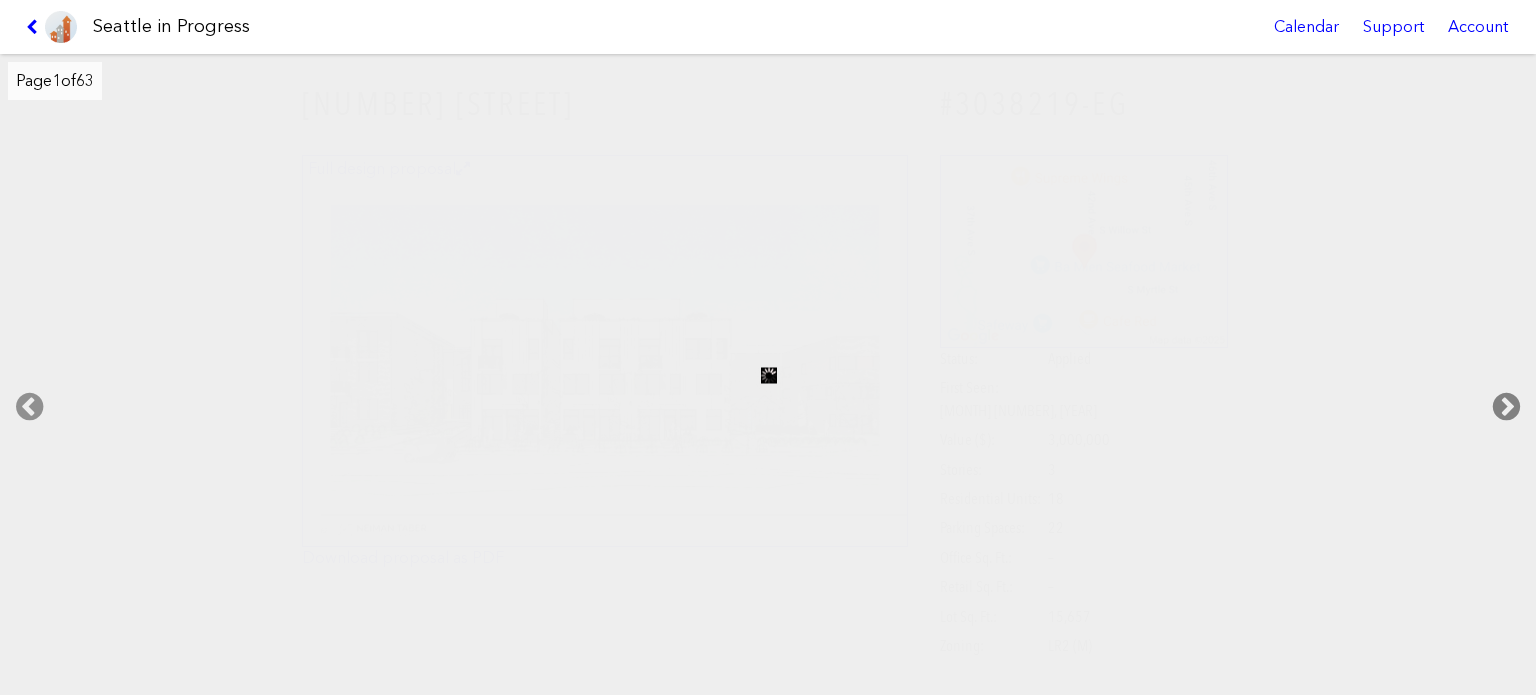 click at bounding box center (1506, 407) 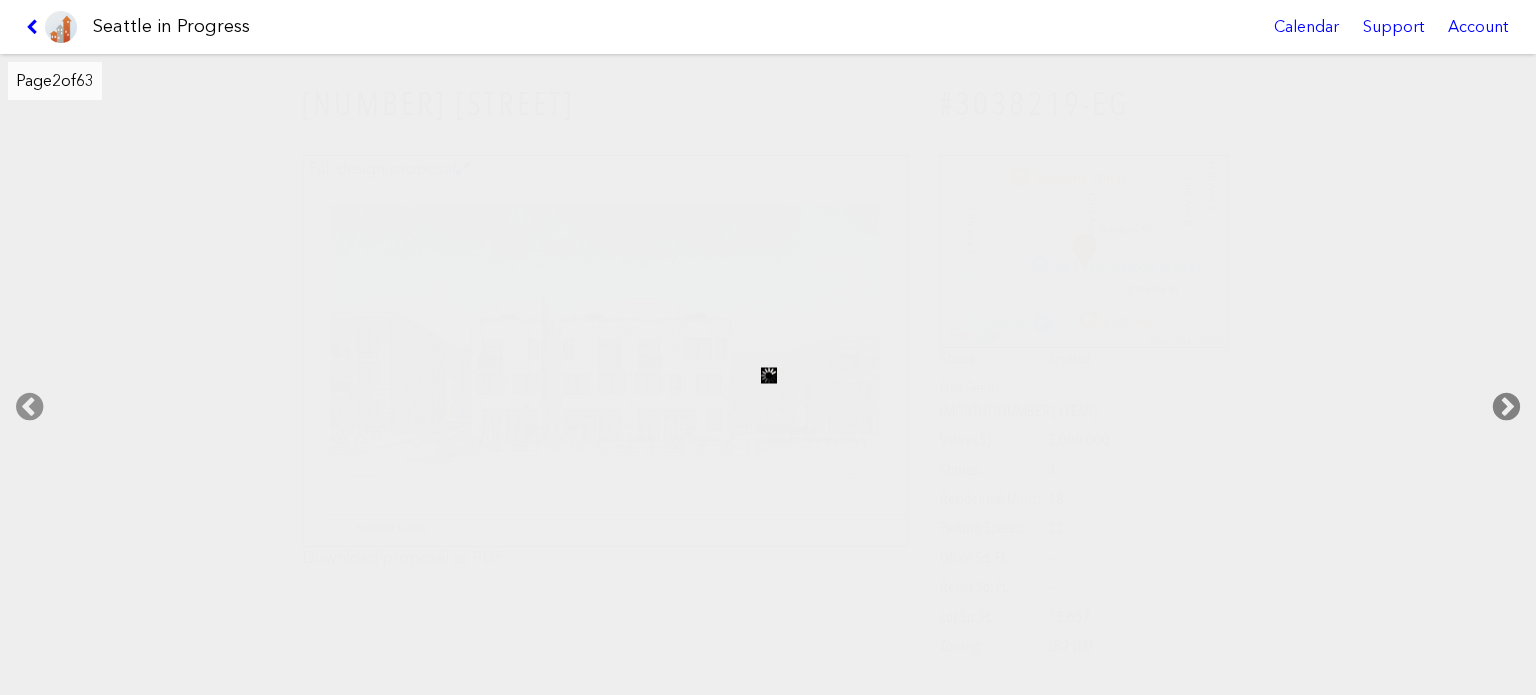 scroll, scrollTop: 48294, scrollLeft: 0, axis: vertical 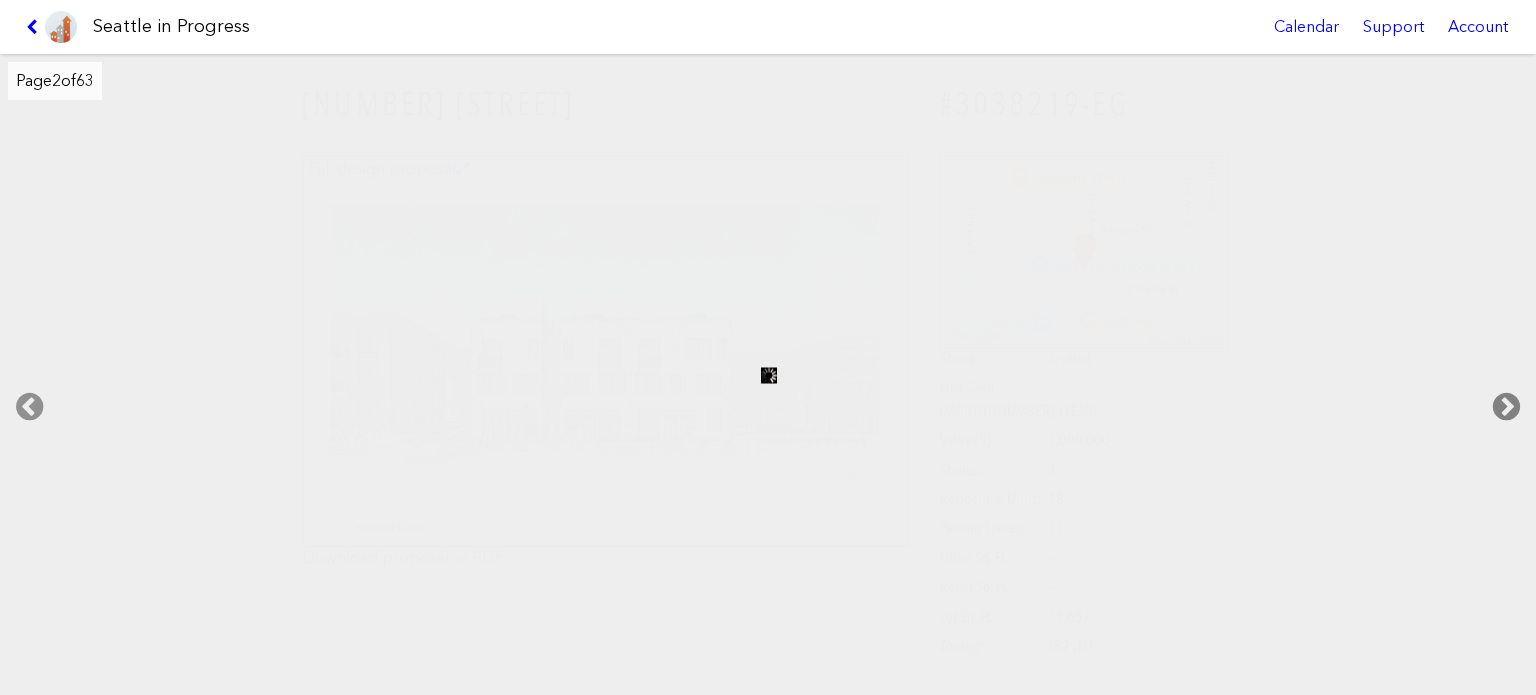click at bounding box center (1506, 407) 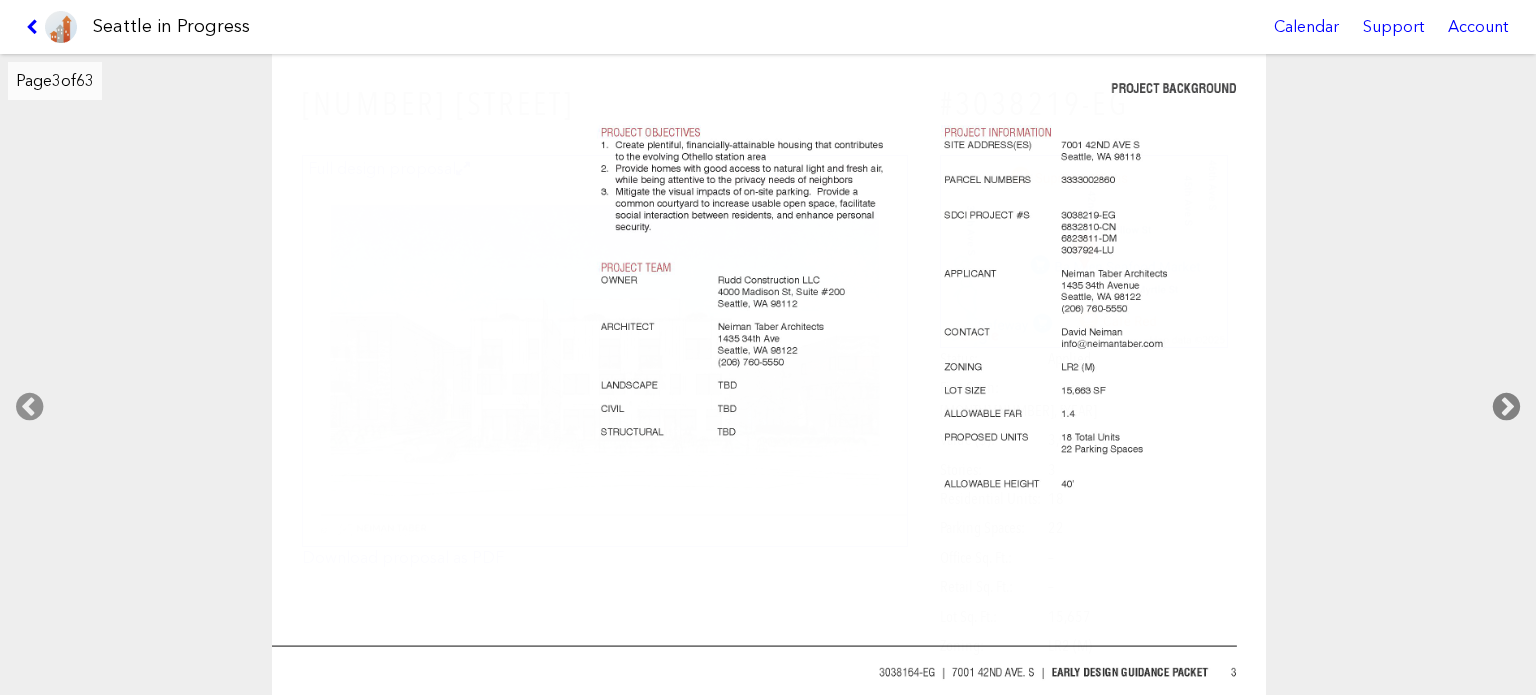 click at bounding box center (1506, 407) 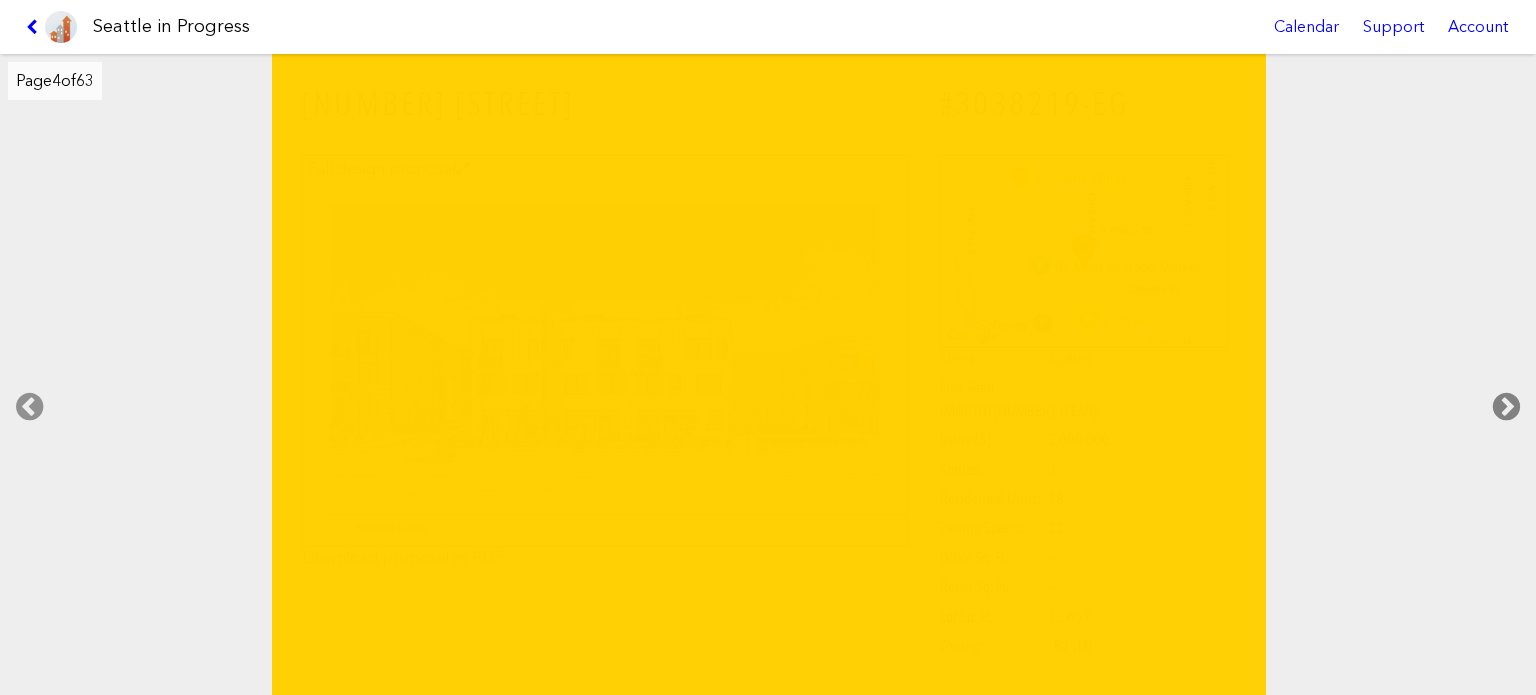 click at bounding box center [1506, 407] 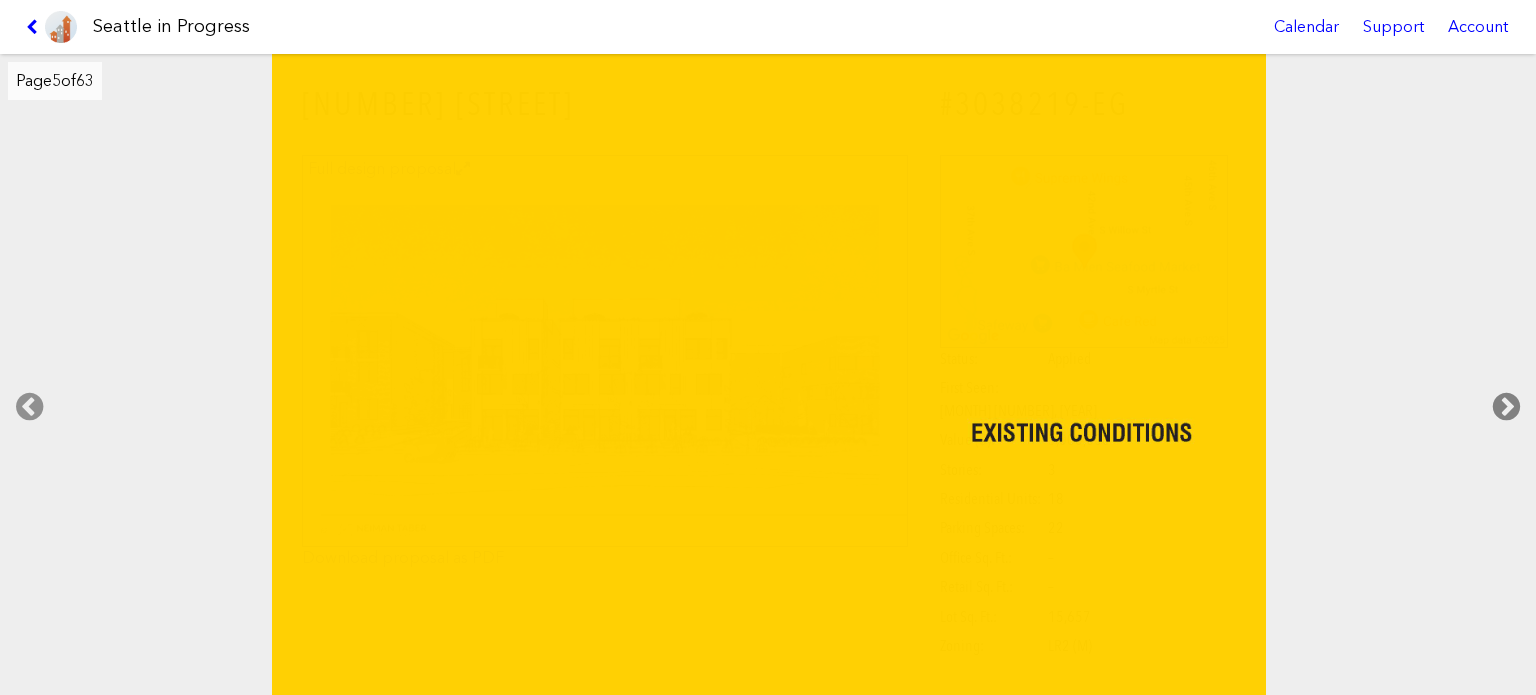 click at bounding box center (1506, 407) 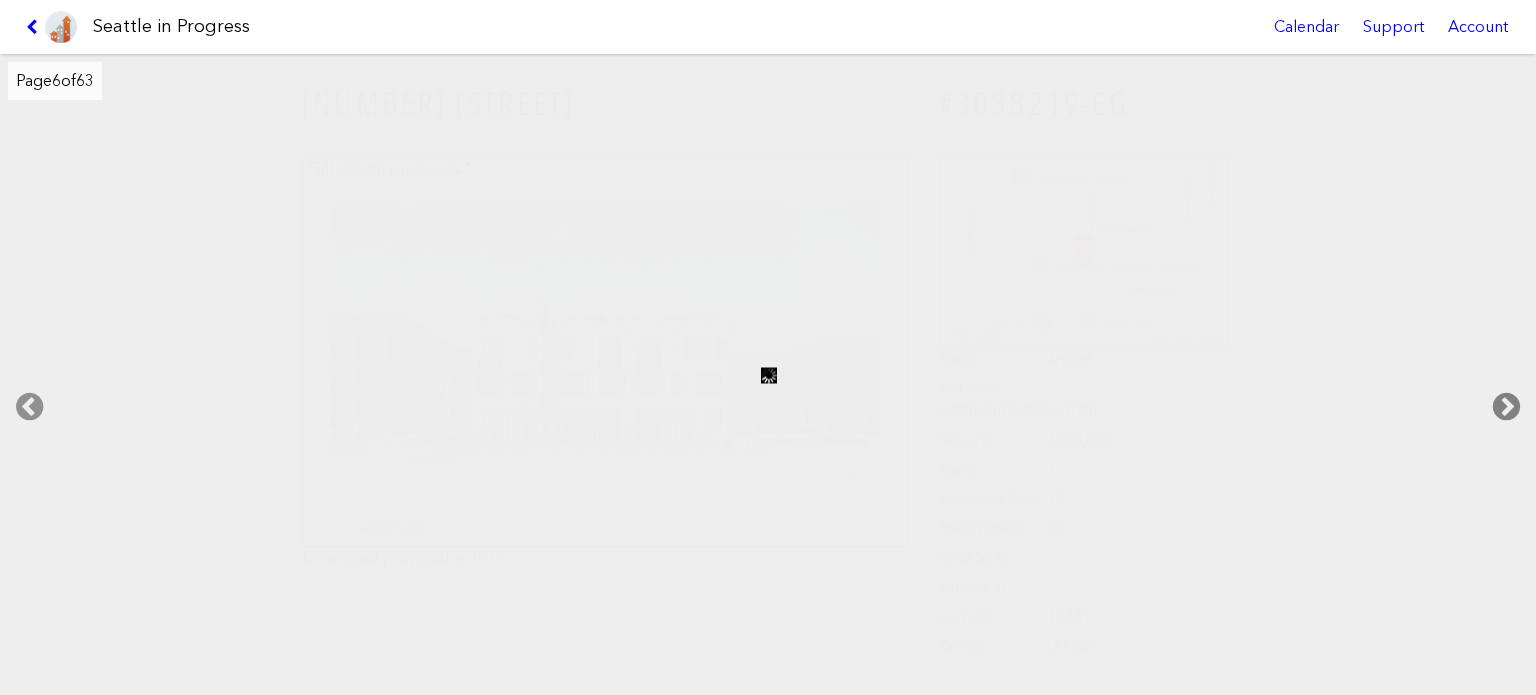 click at bounding box center (1506, 407) 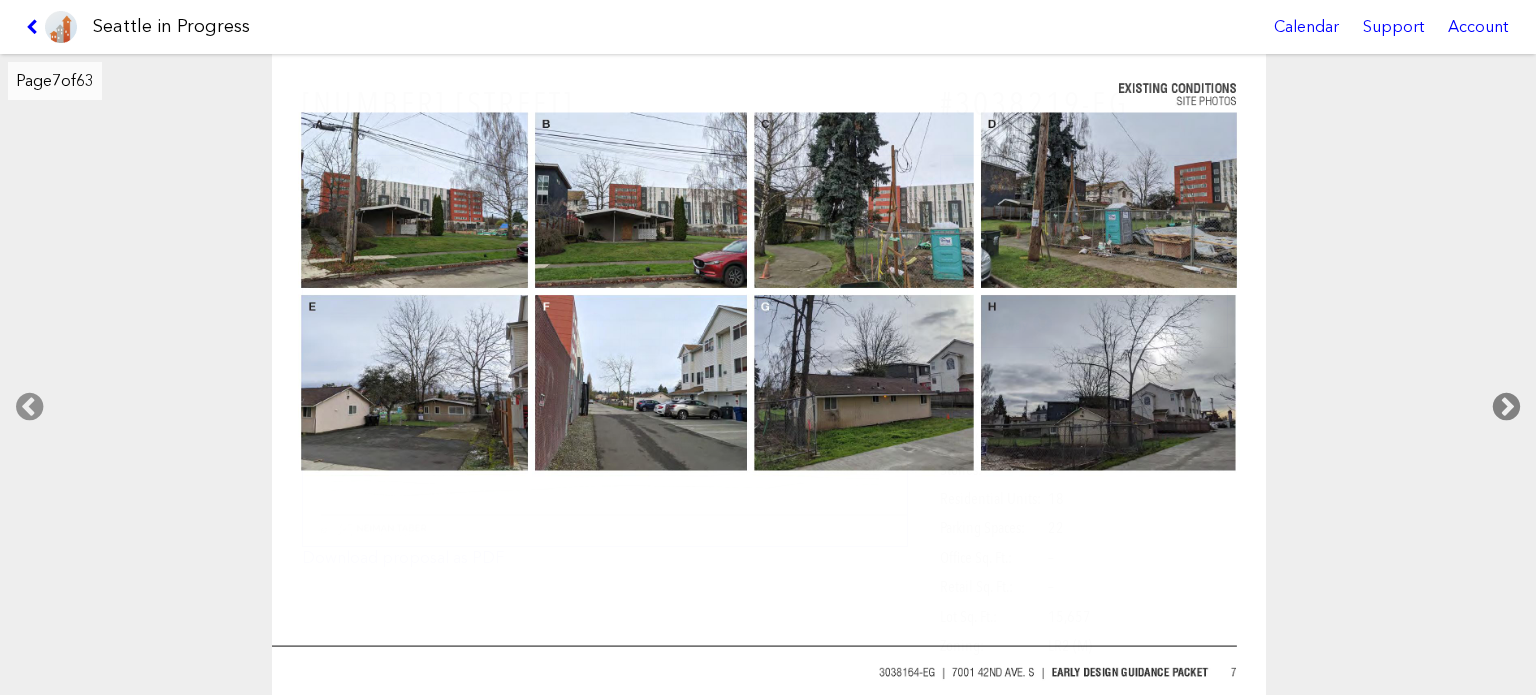 click at bounding box center (1506, 407) 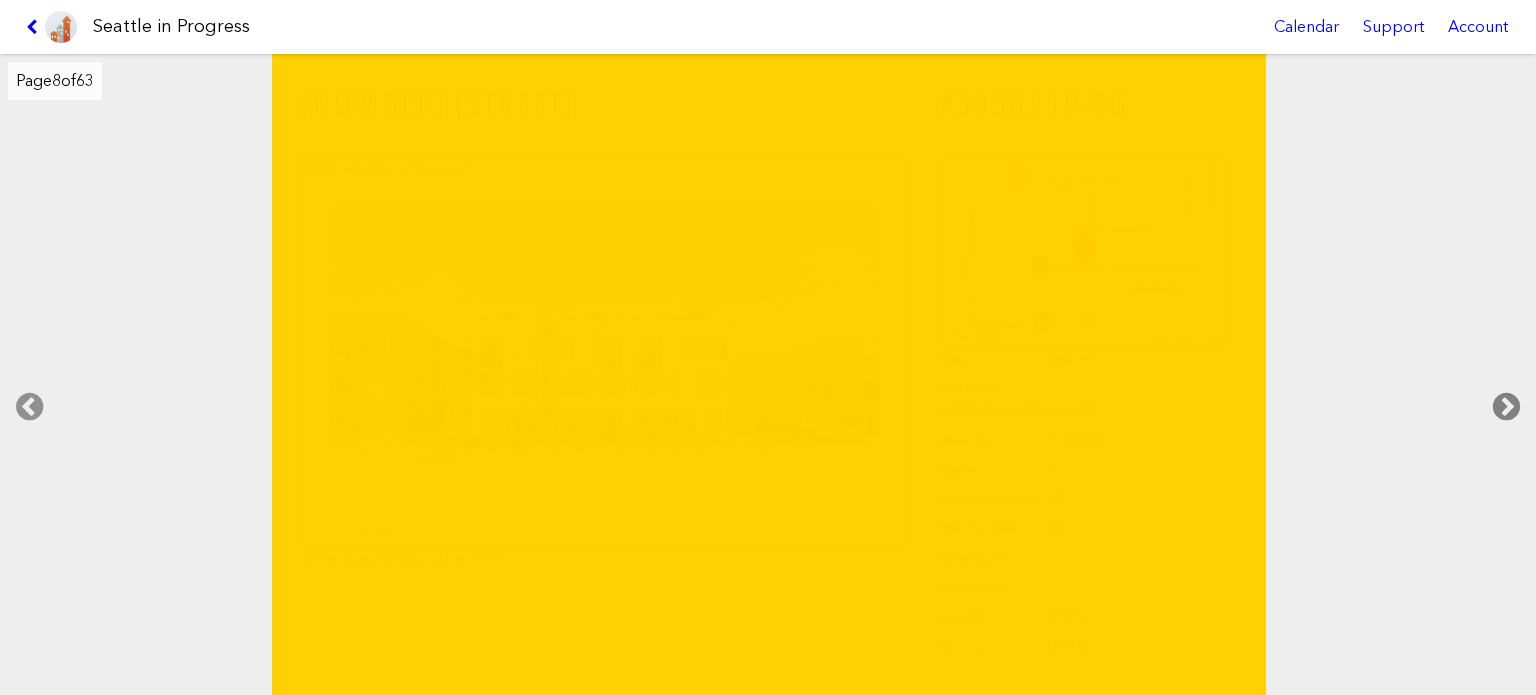 click at bounding box center (1506, 407) 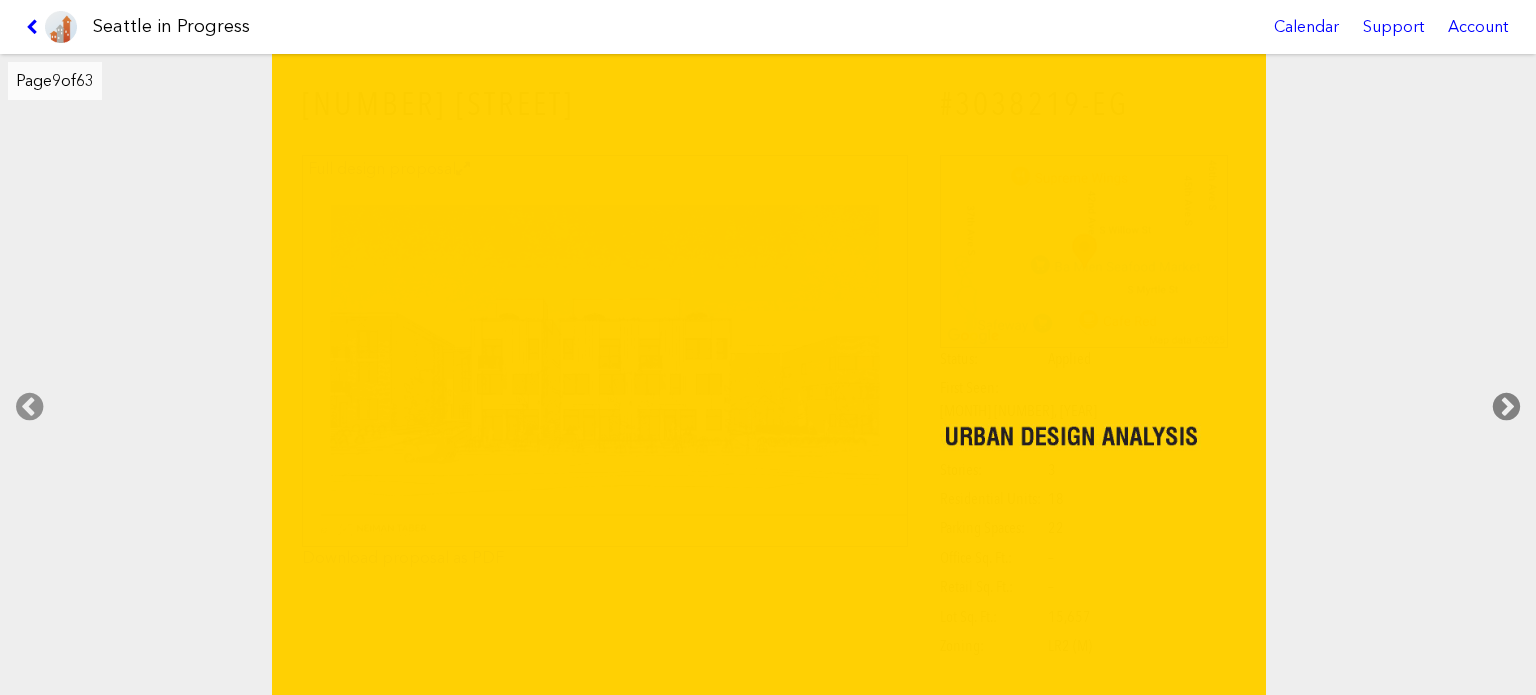 click at bounding box center (1506, 407) 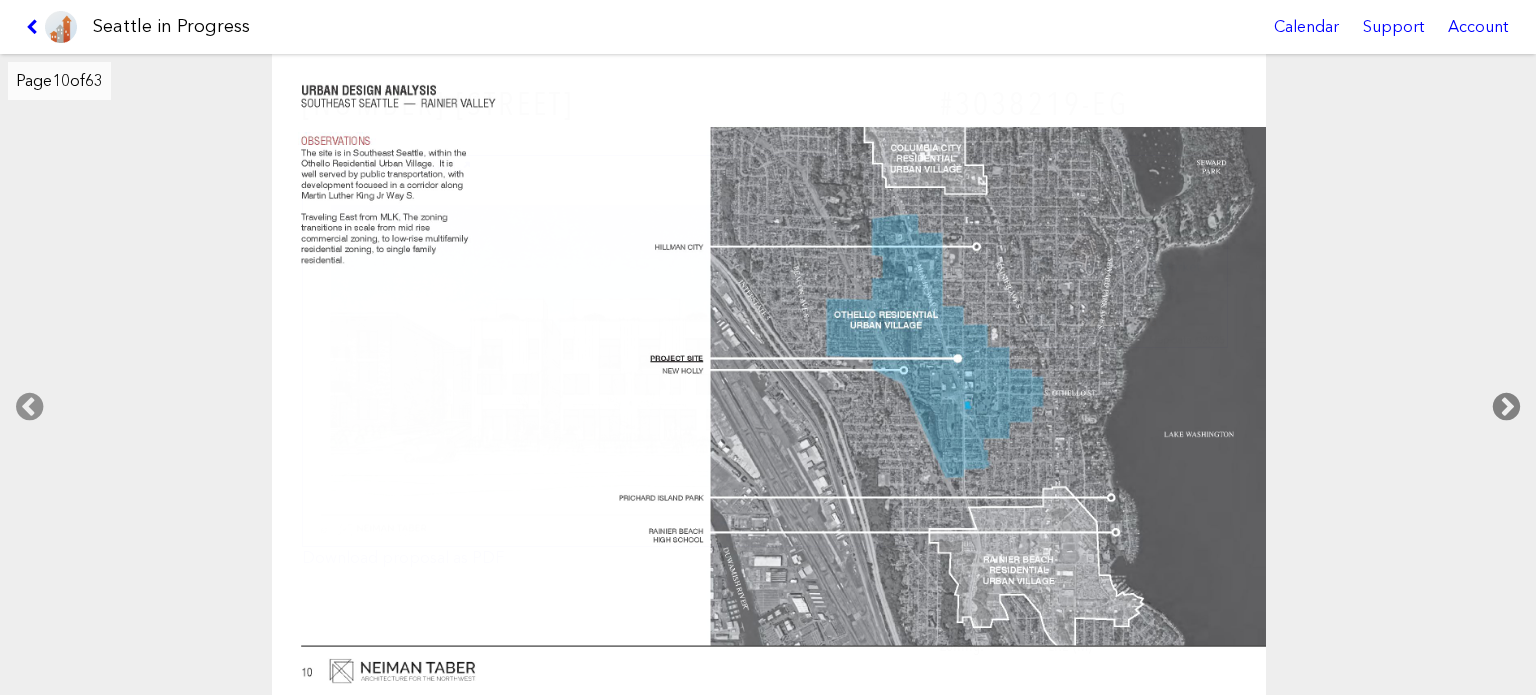 click at bounding box center [1506, 407] 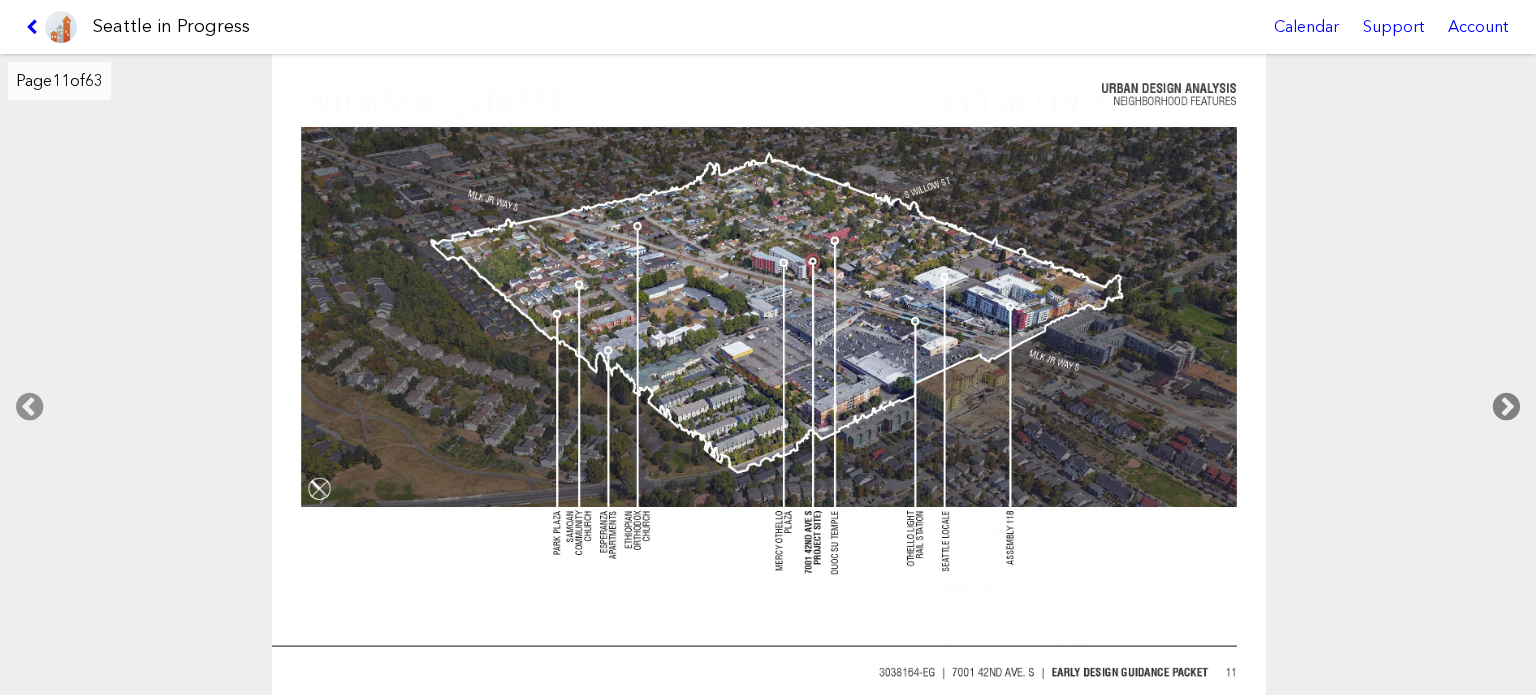 click at bounding box center [1506, 407] 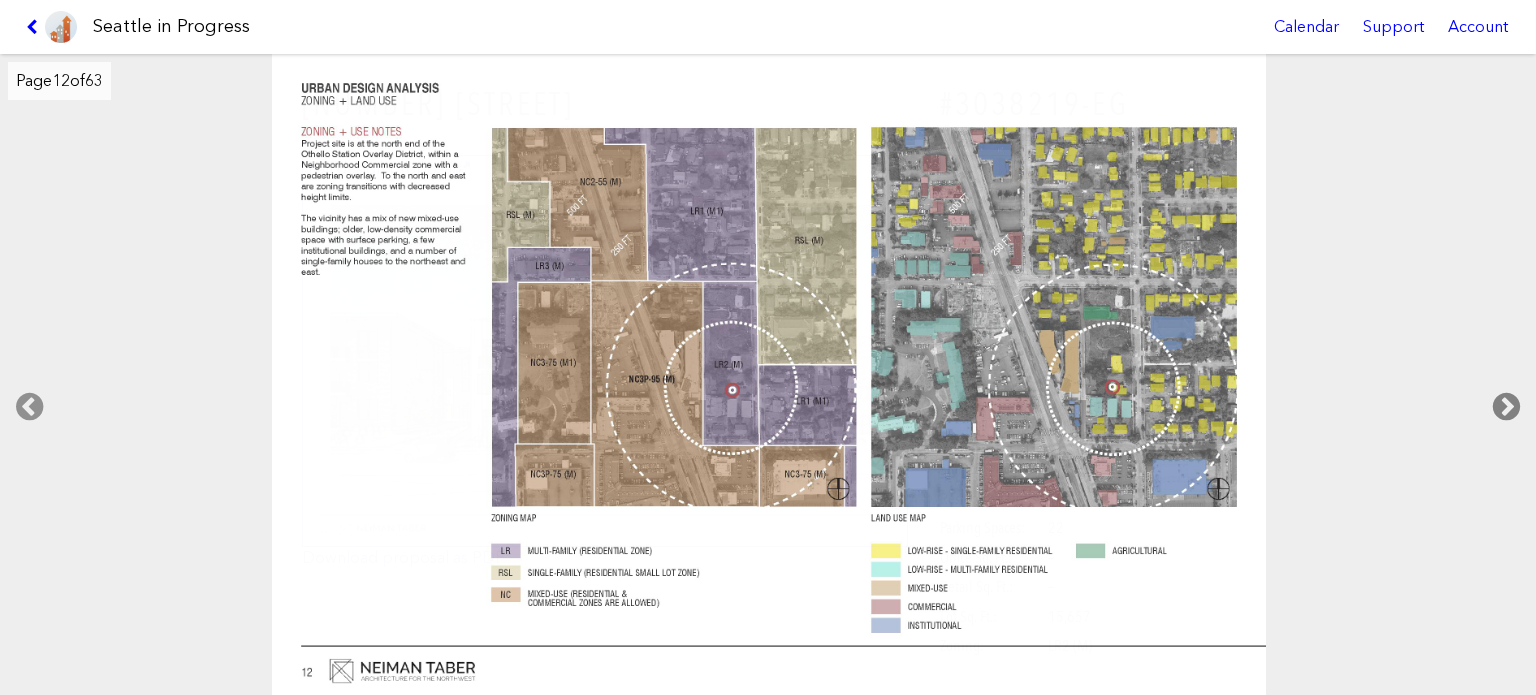 click at bounding box center (1506, 407) 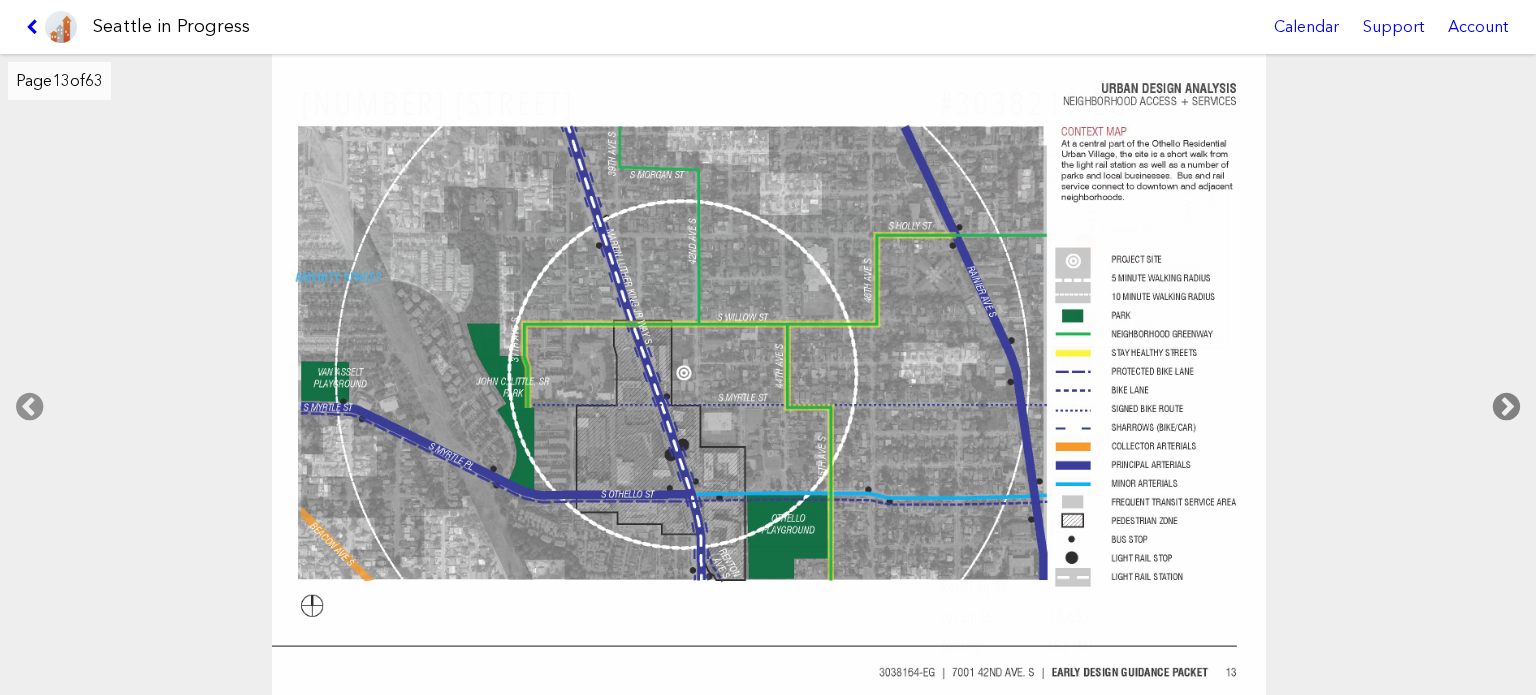 click at bounding box center [1506, 407] 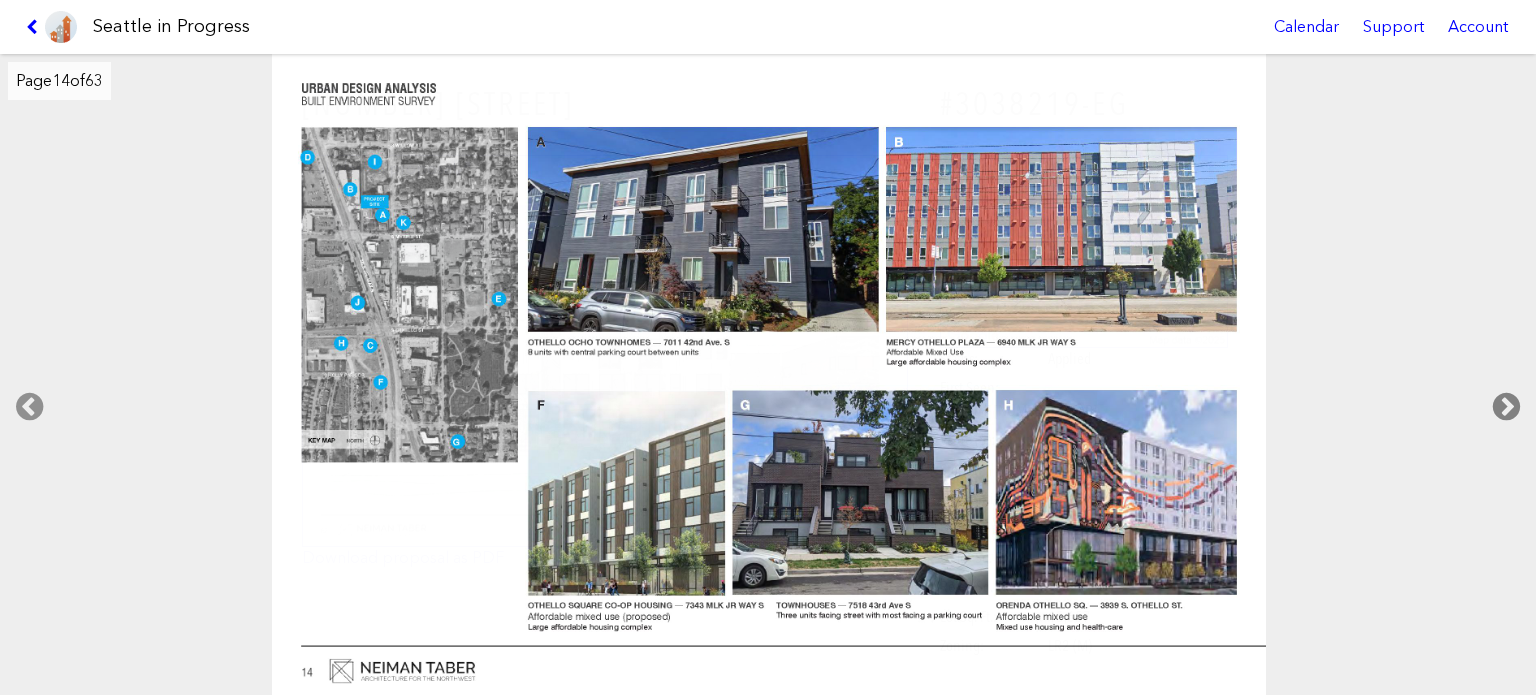 click at bounding box center [1506, 407] 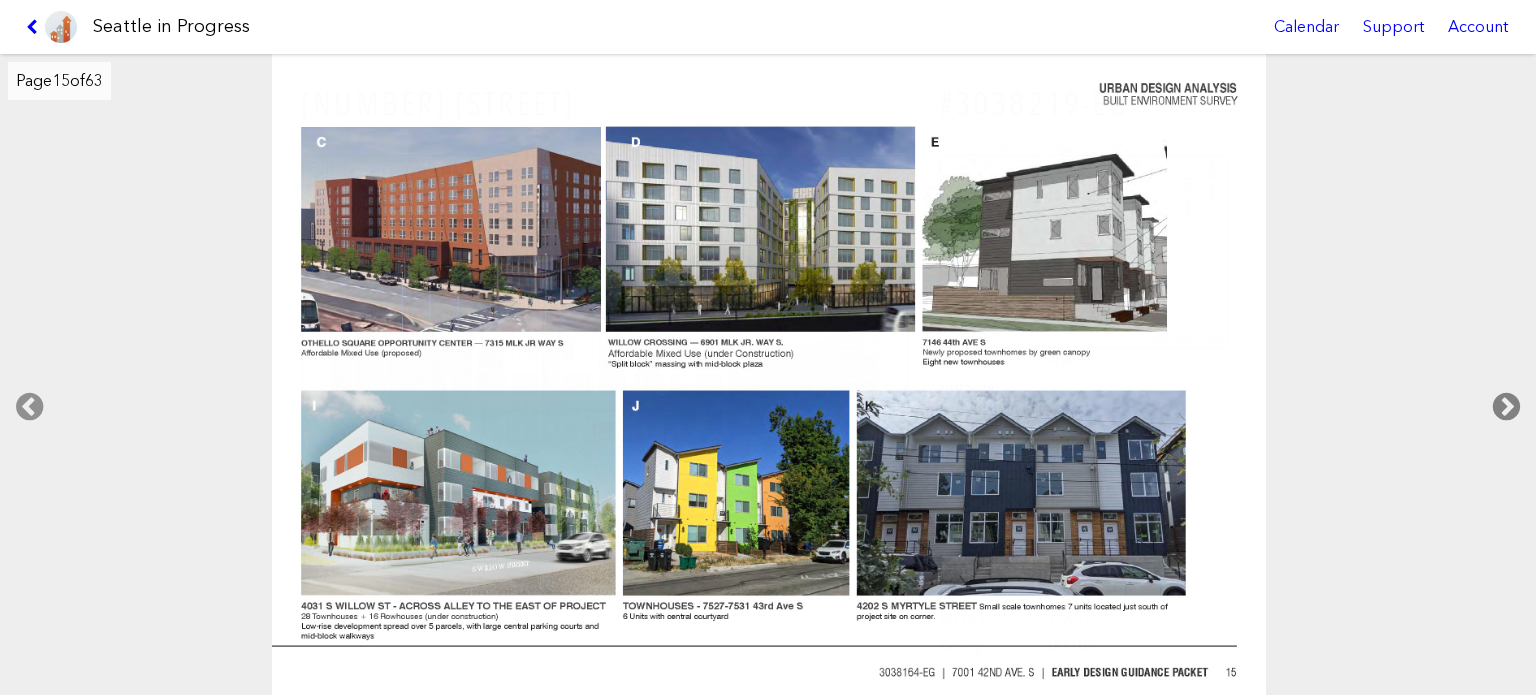 click at bounding box center [1506, 407] 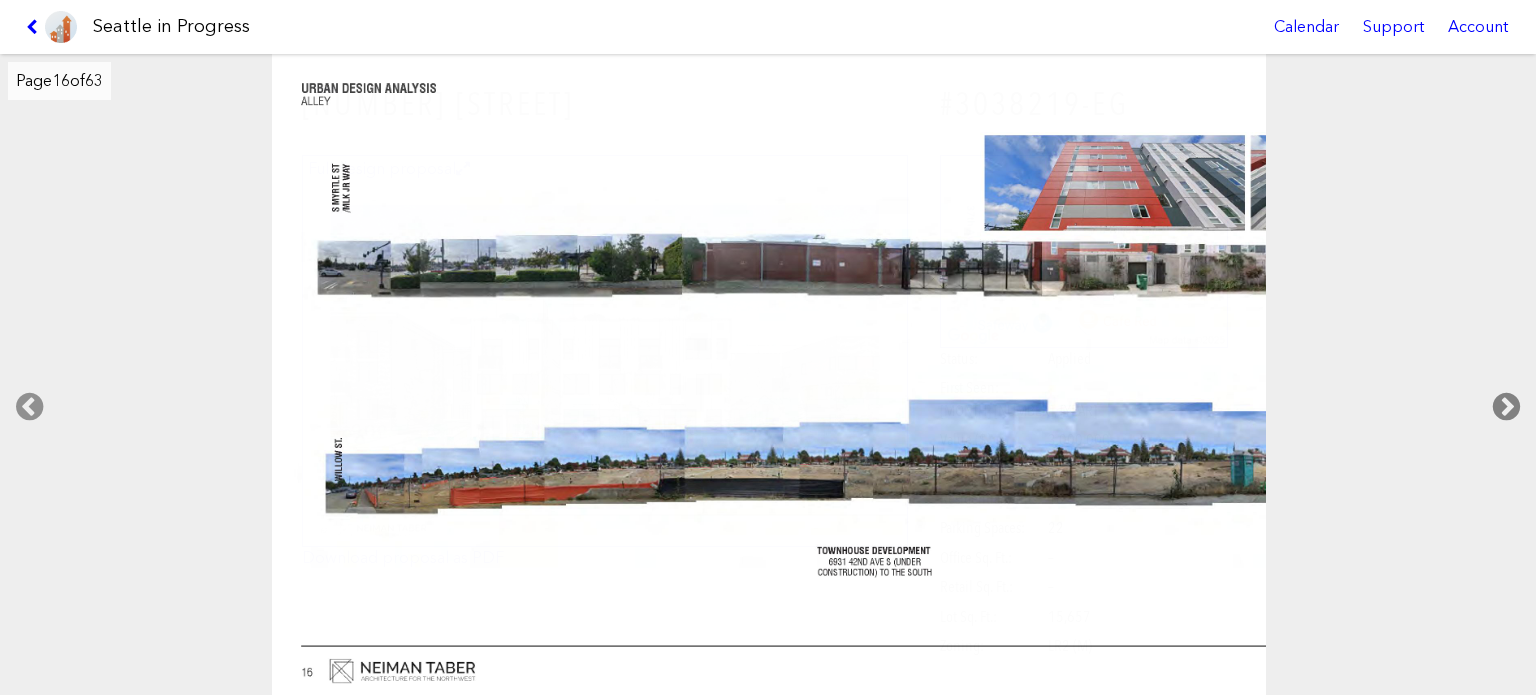 click at bounding box center [1506, 407] 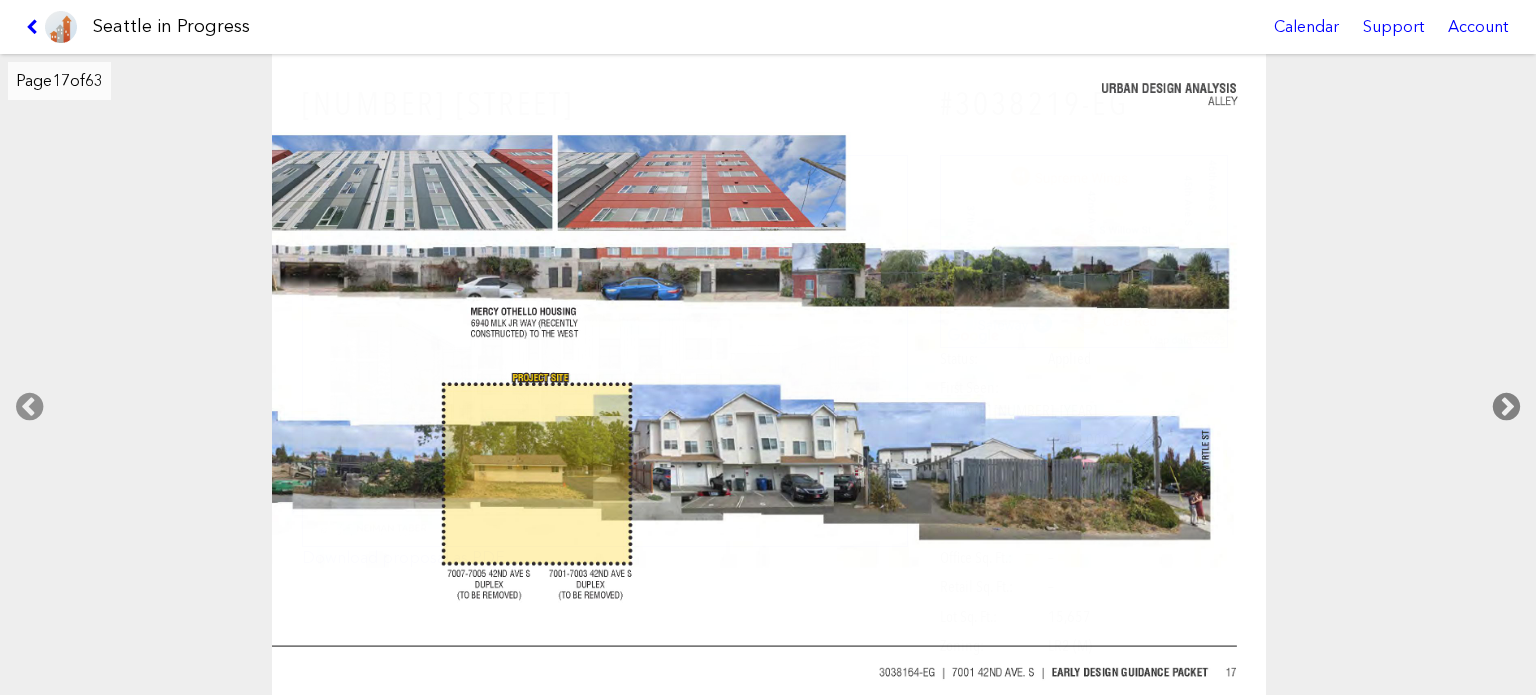 click at bounding box center [1506, 407] 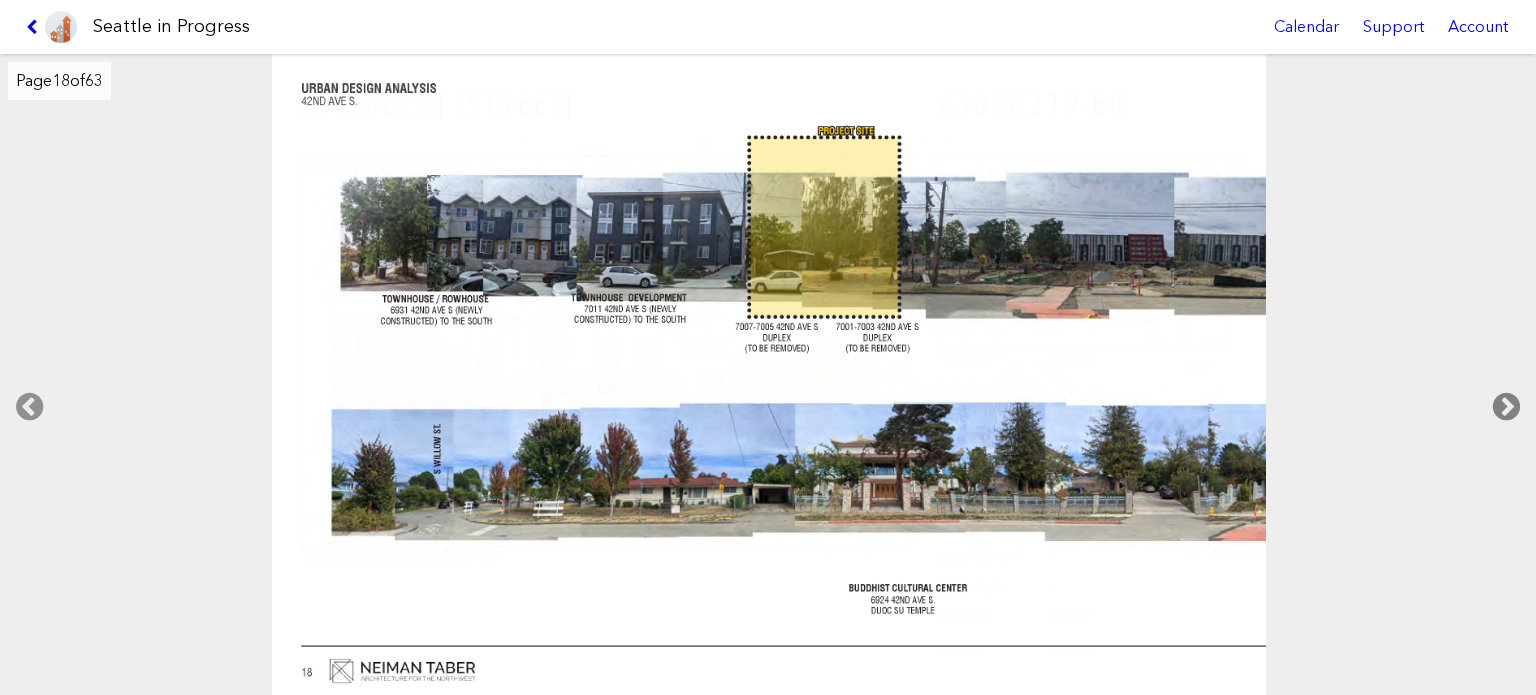 click at bounding box center [1506, 407] 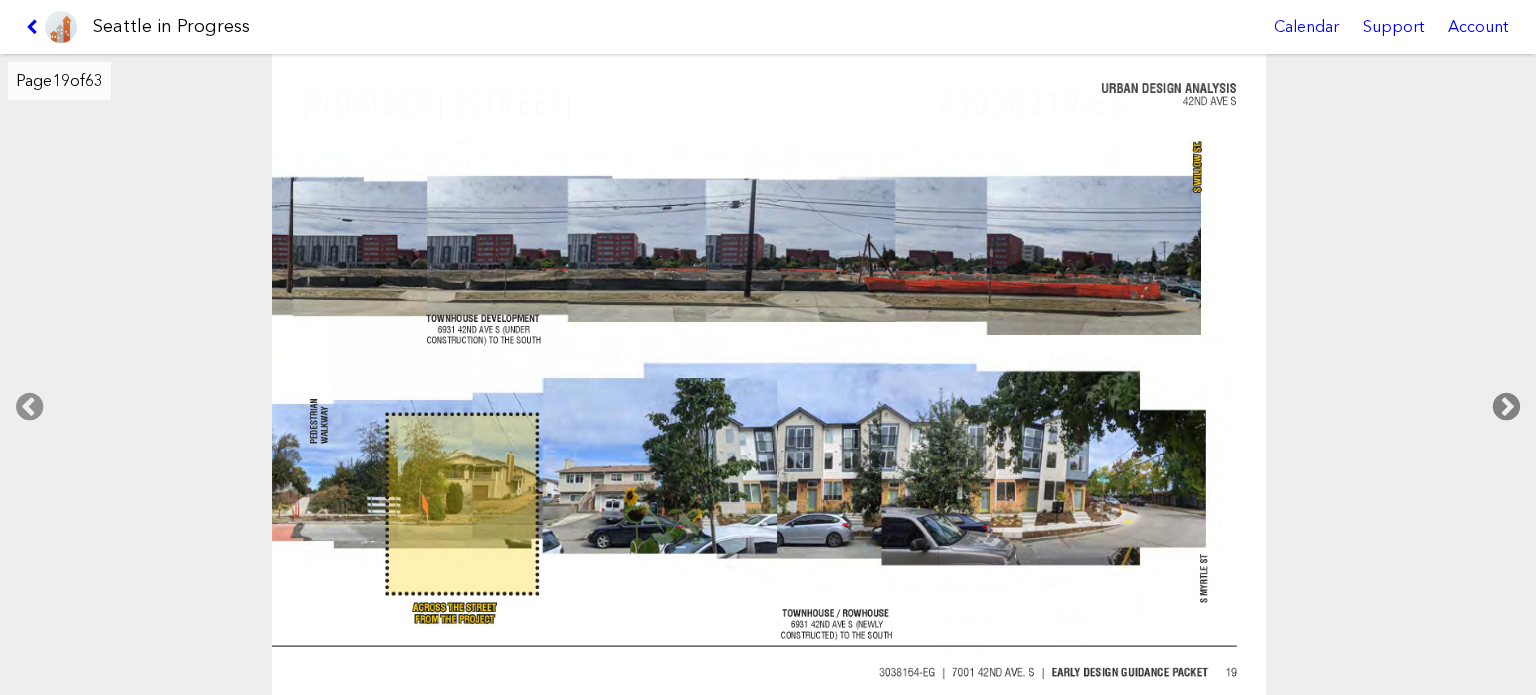 click at bounding box center [1506, 407] 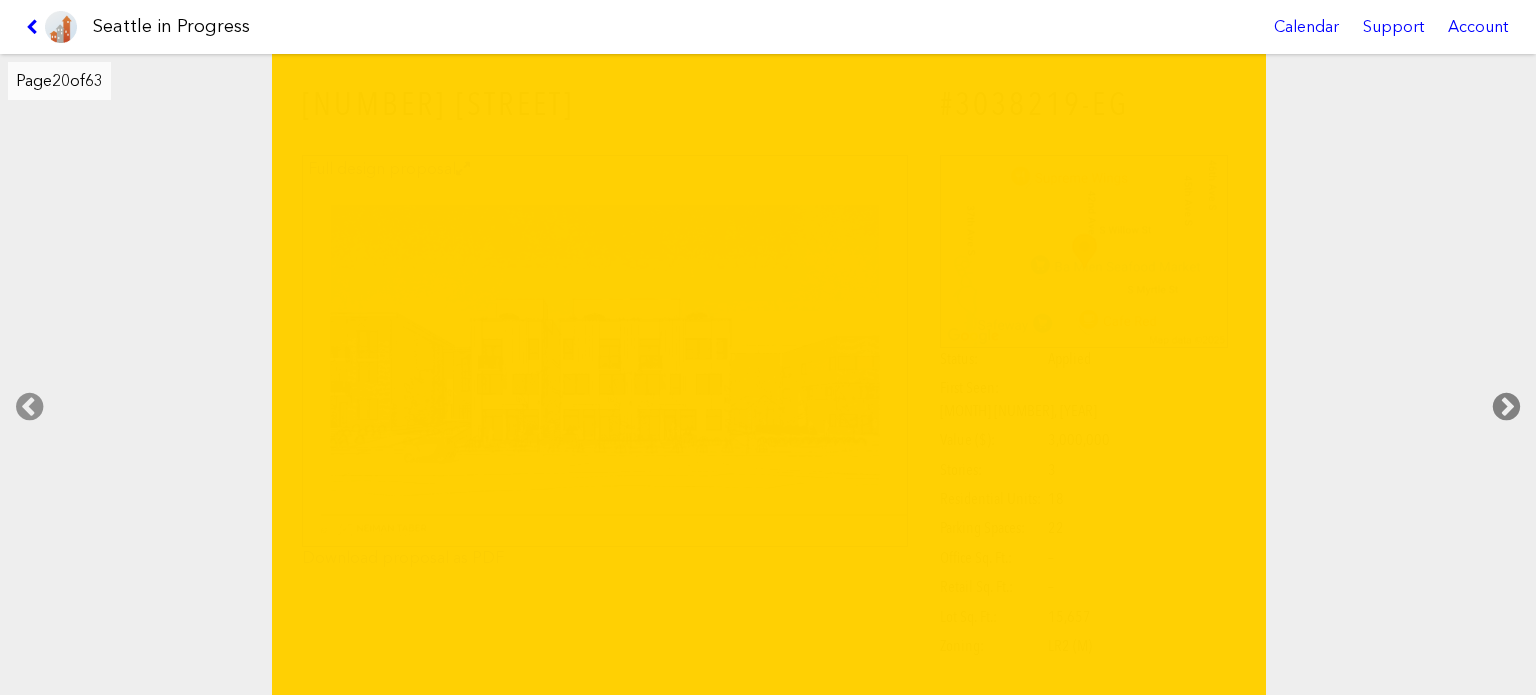 click at bounding box center [1506, 407] 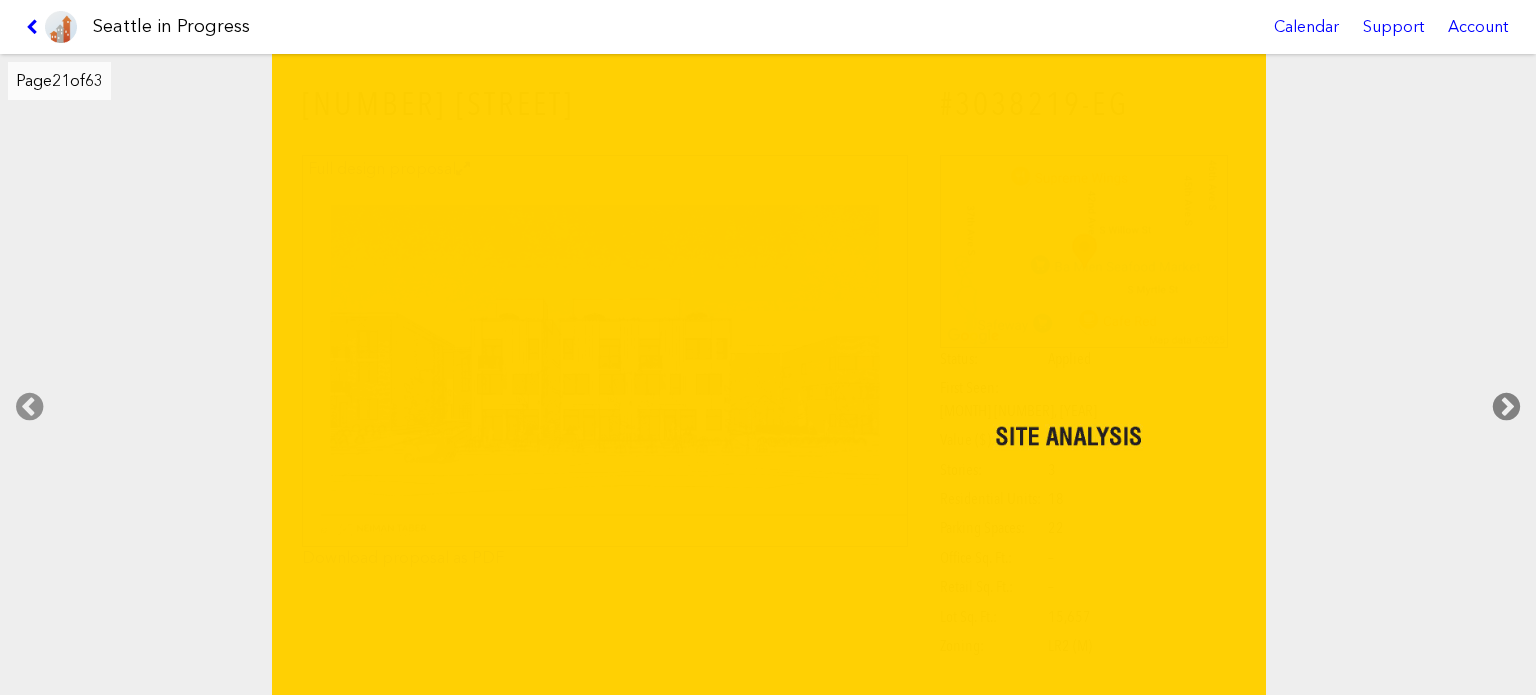 click at bounding box center [1506, 407] 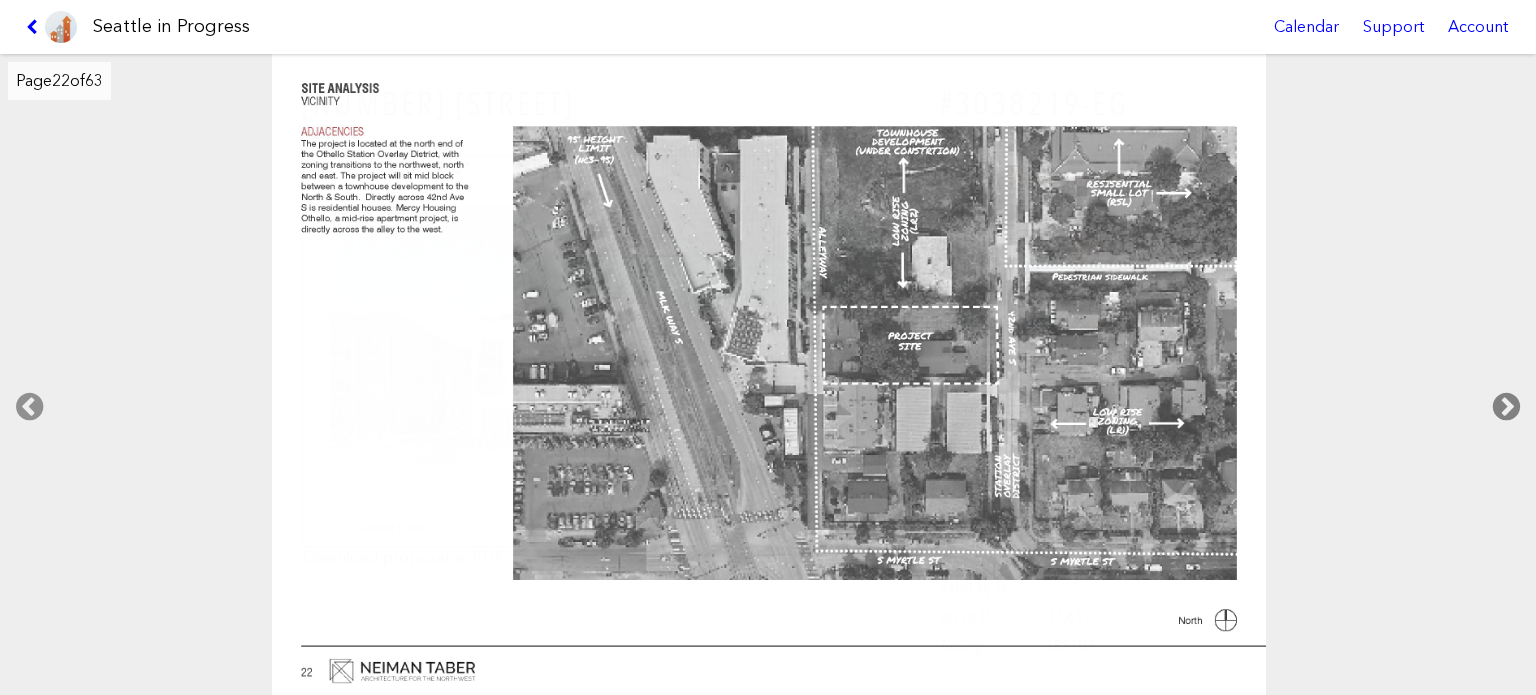 click at bounding box center (1506, 407) 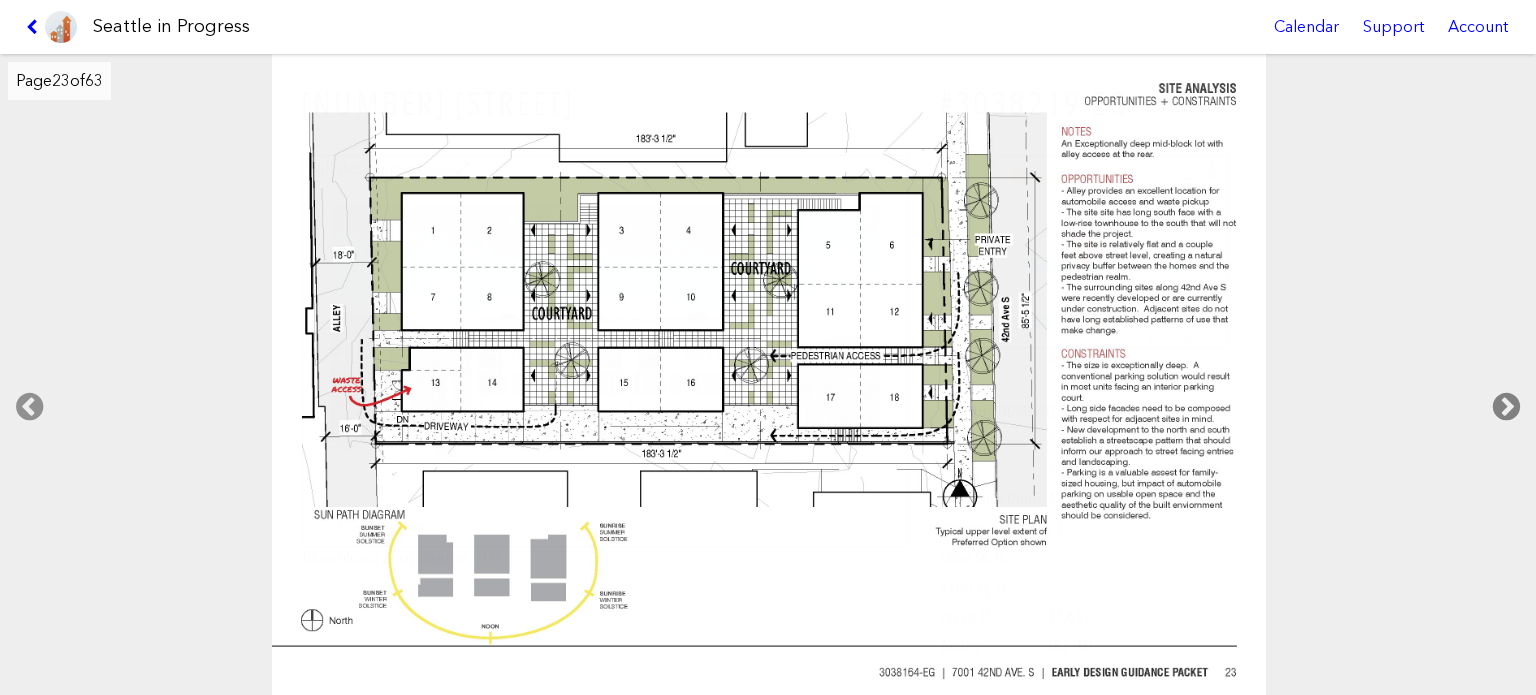 click at bounding box center (1506, 407) 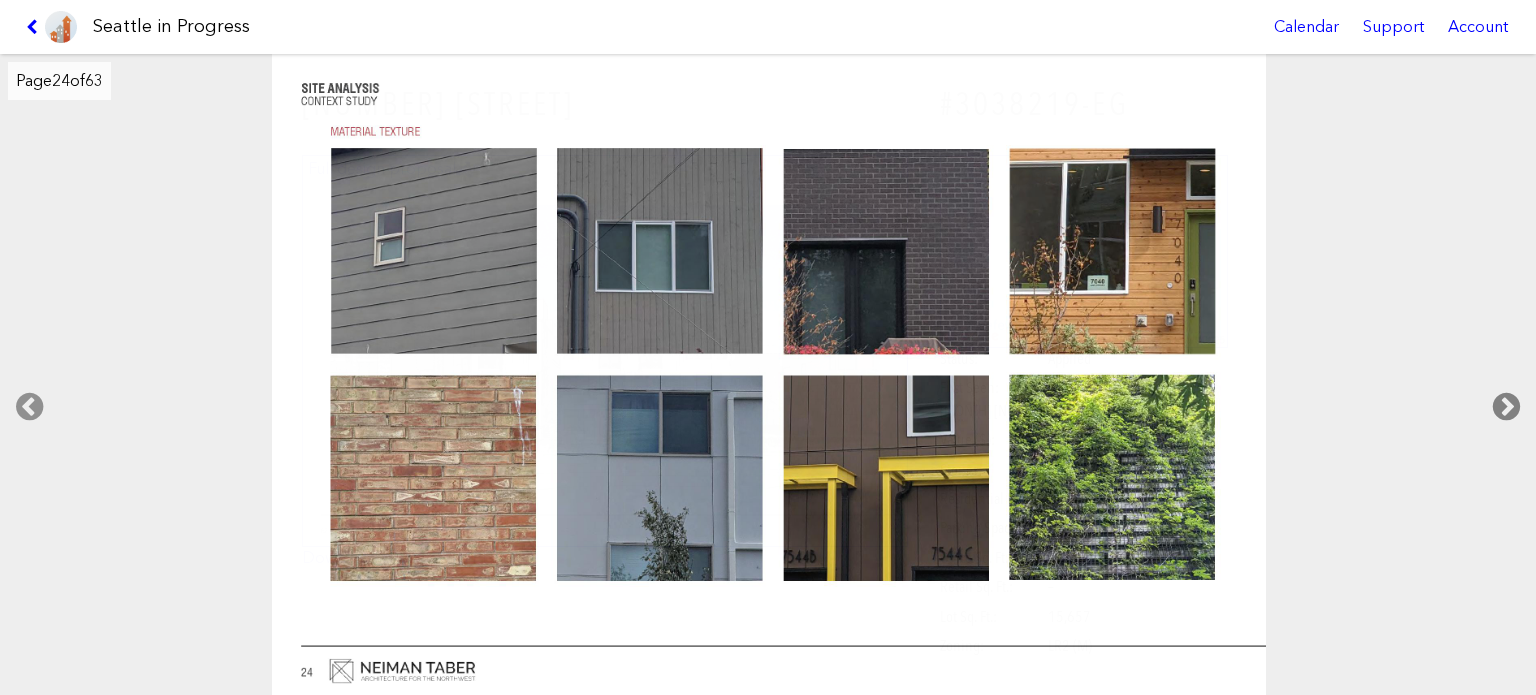 click at bounding box center (1506, 407) 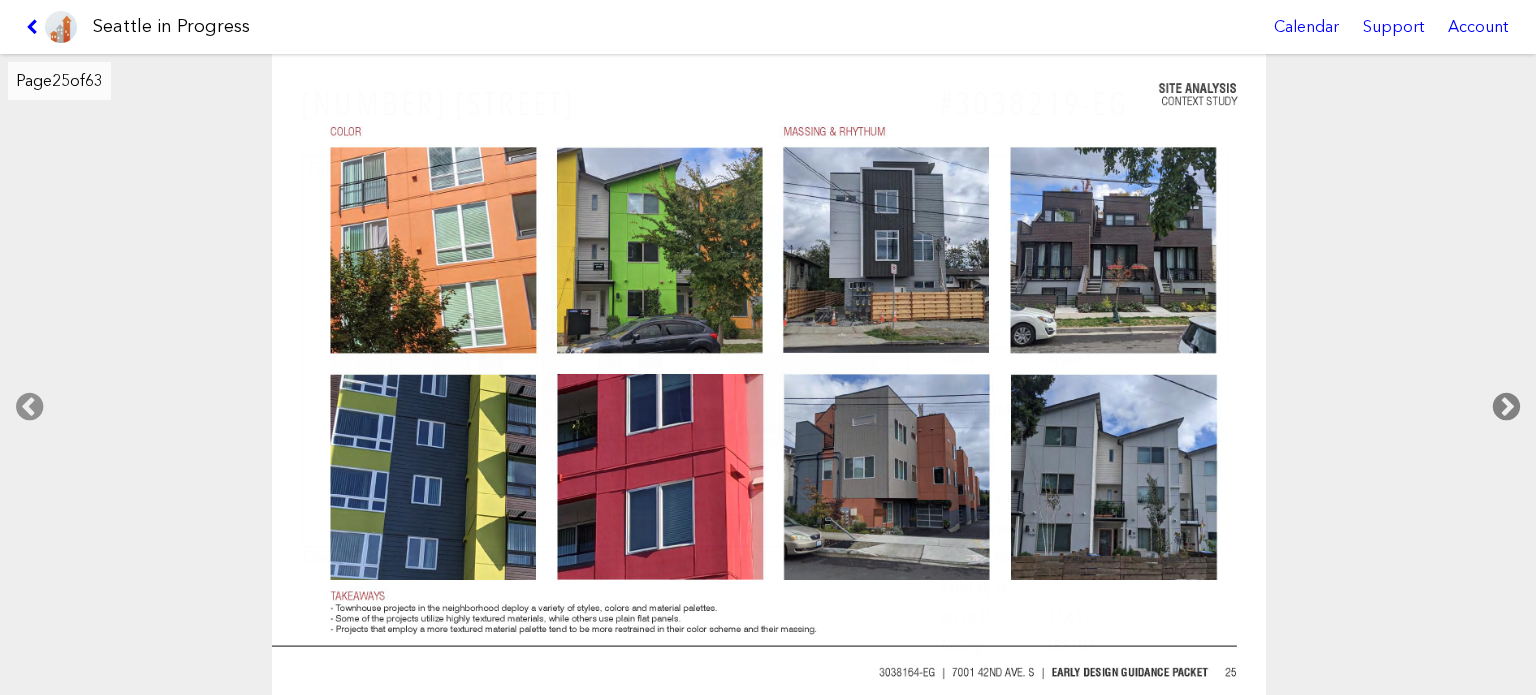 click at bounding box center [1506, 407] 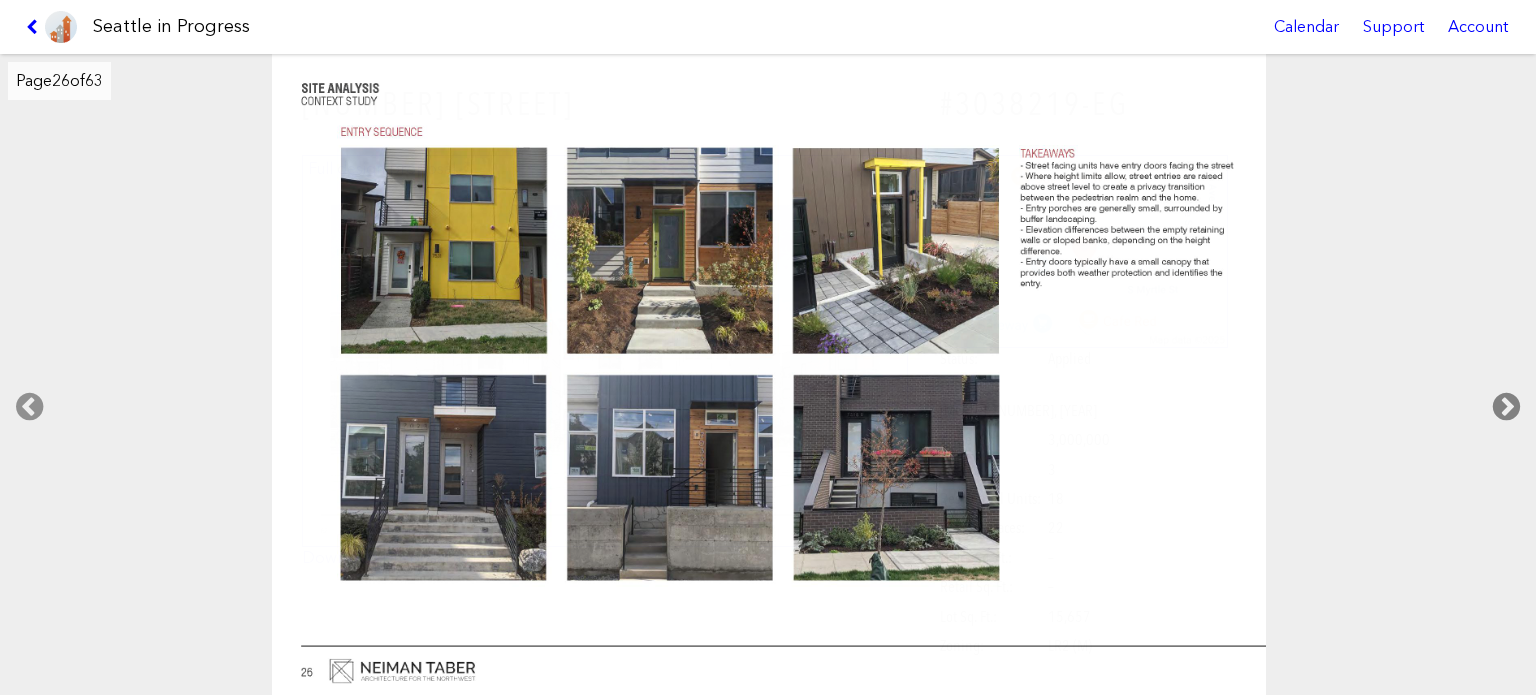 click at bounding box center (1506, 407) 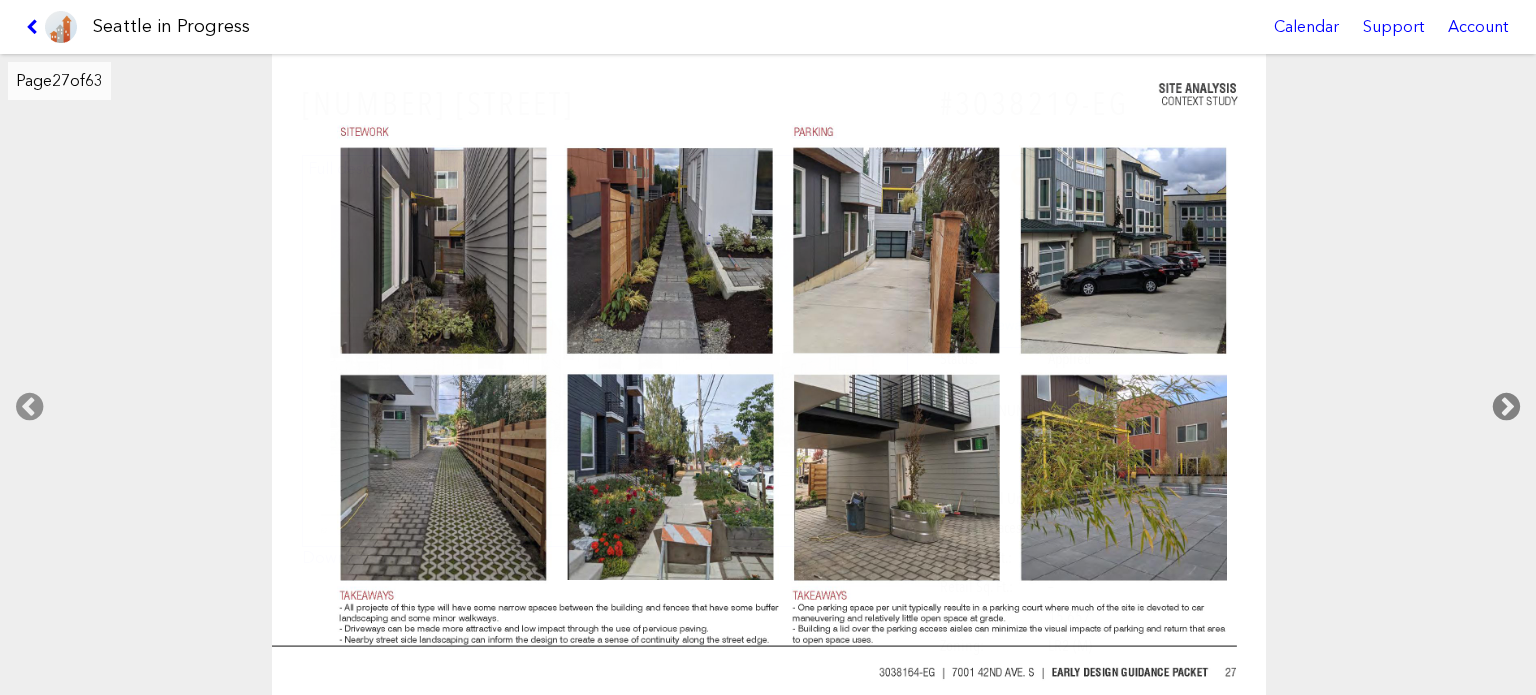 click at bounding box center [1506, 407] 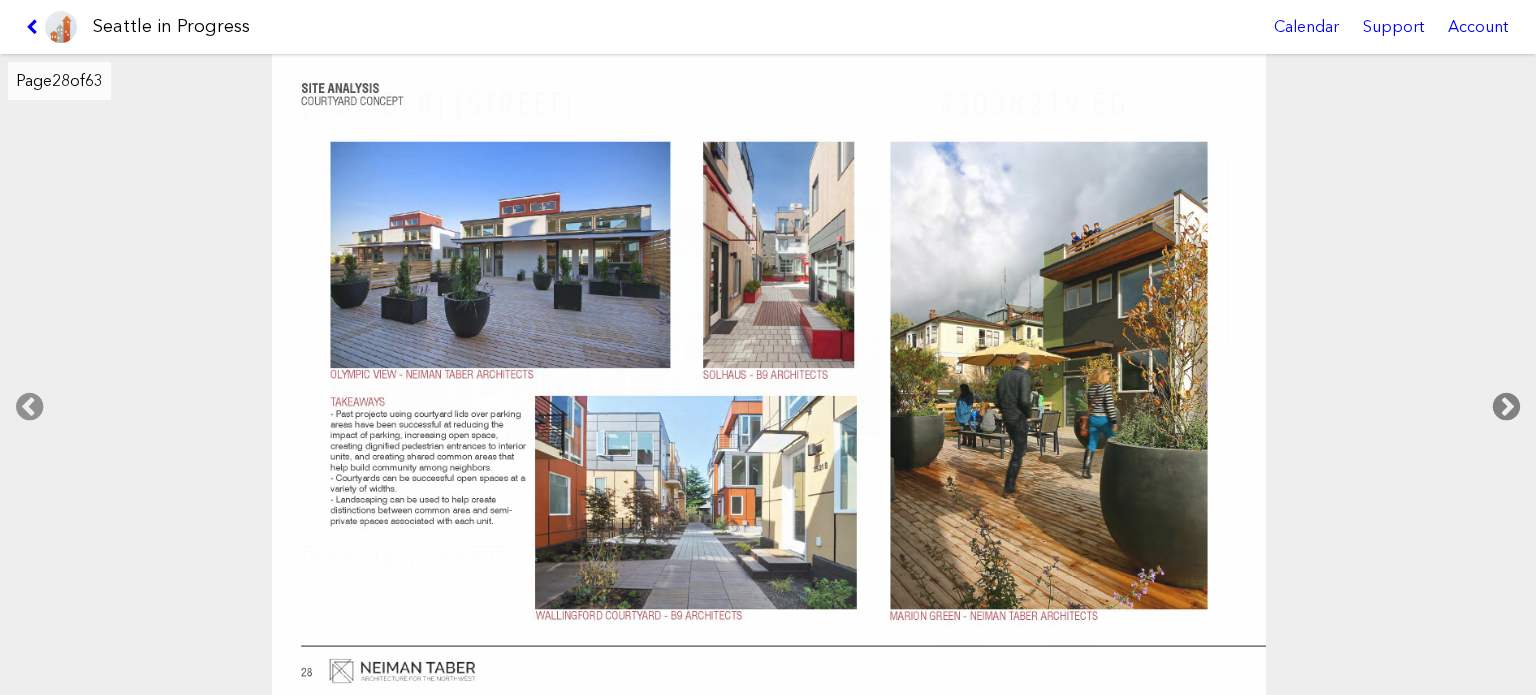 click at bounding box center (1506, 407) 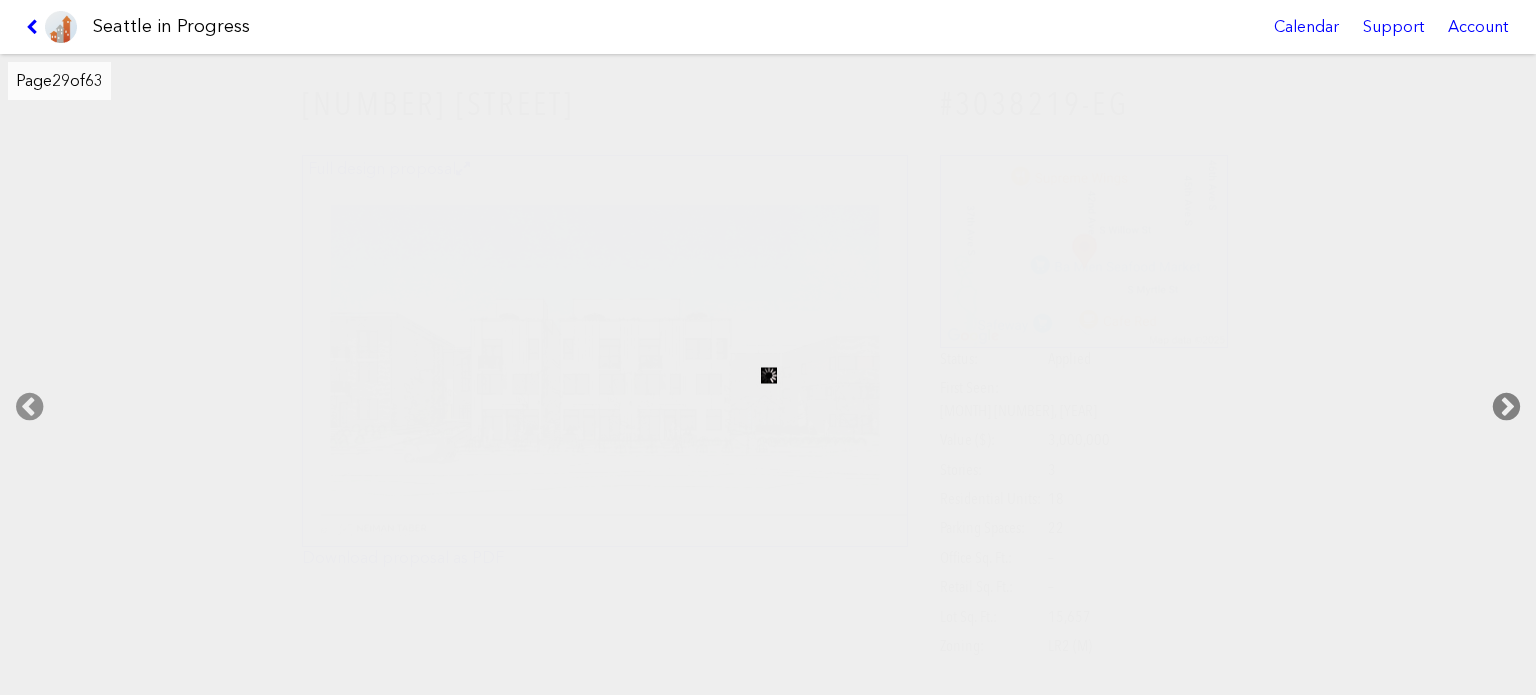 click at bounding box center [1506, 407] 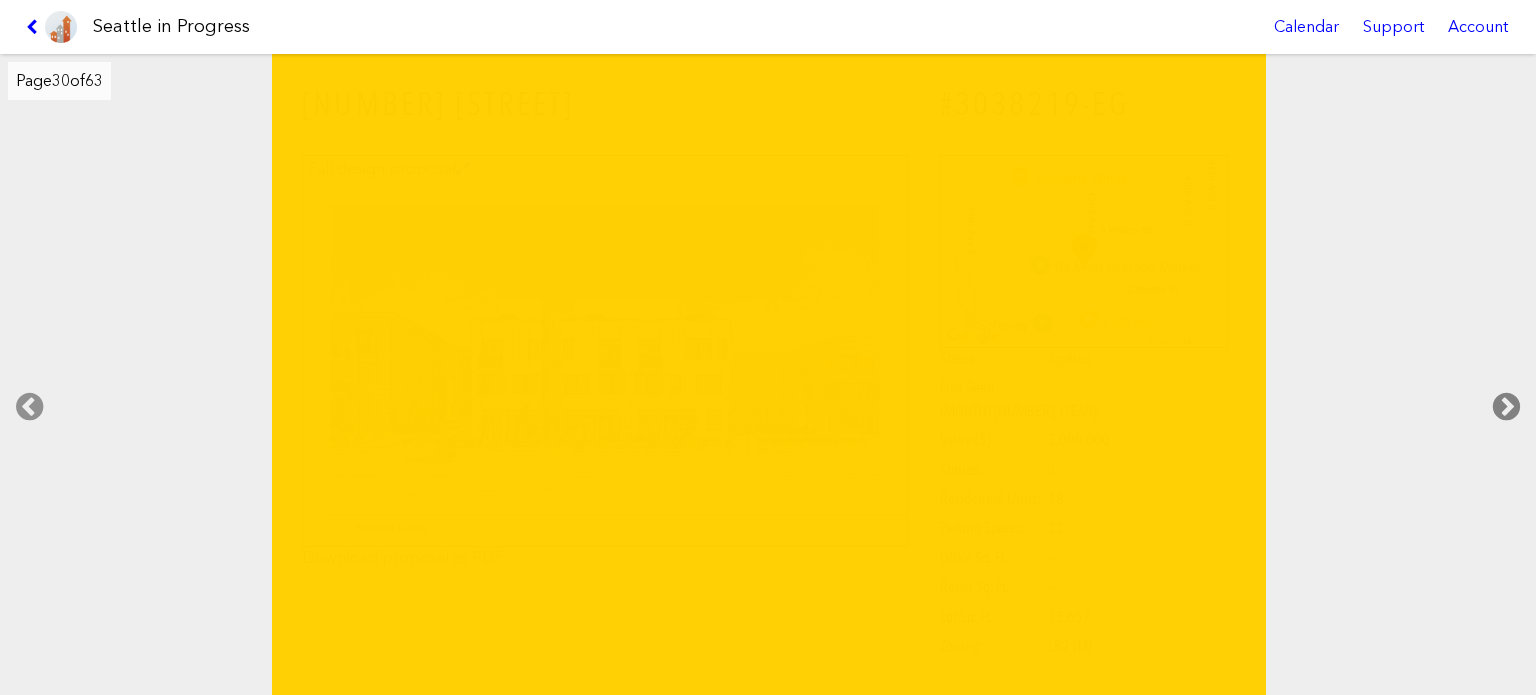 click at bounding box center [1506, 407] 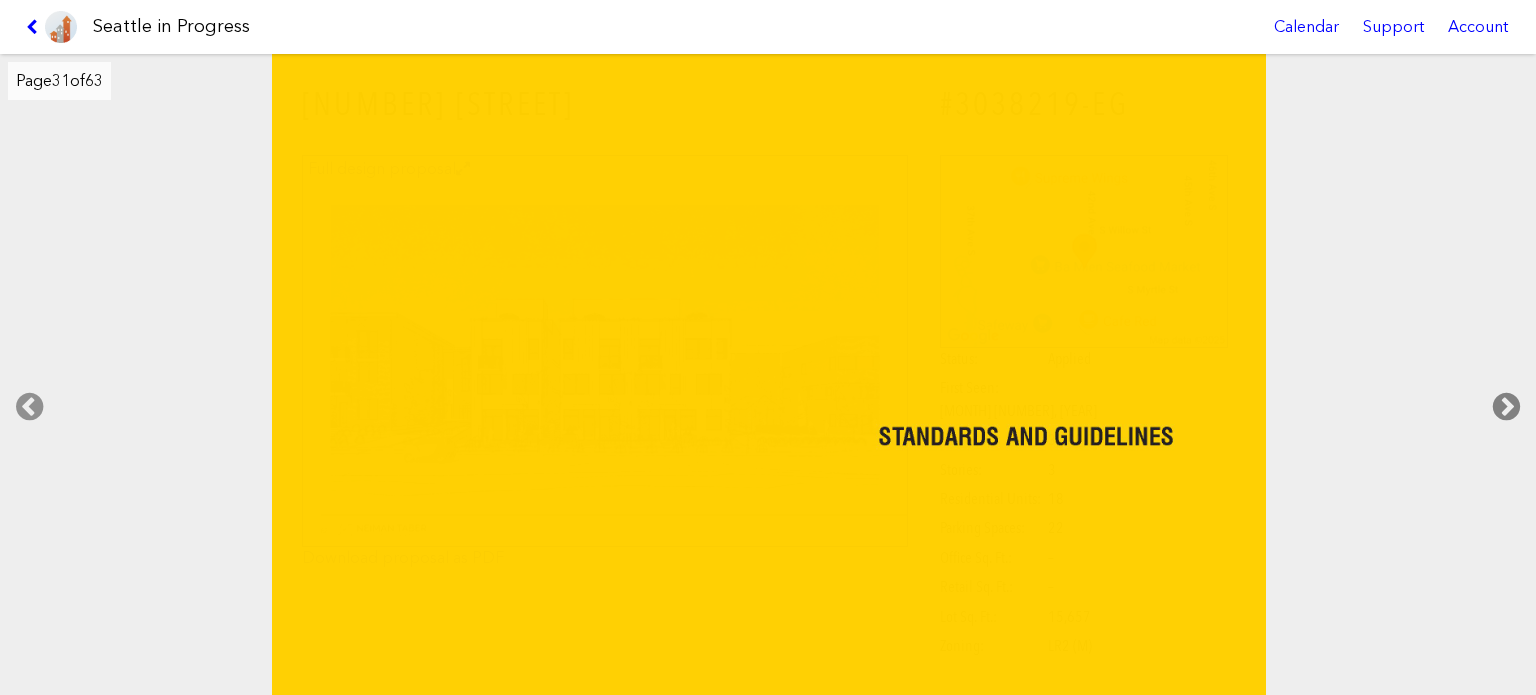 click at bounding box center [1506, 407] 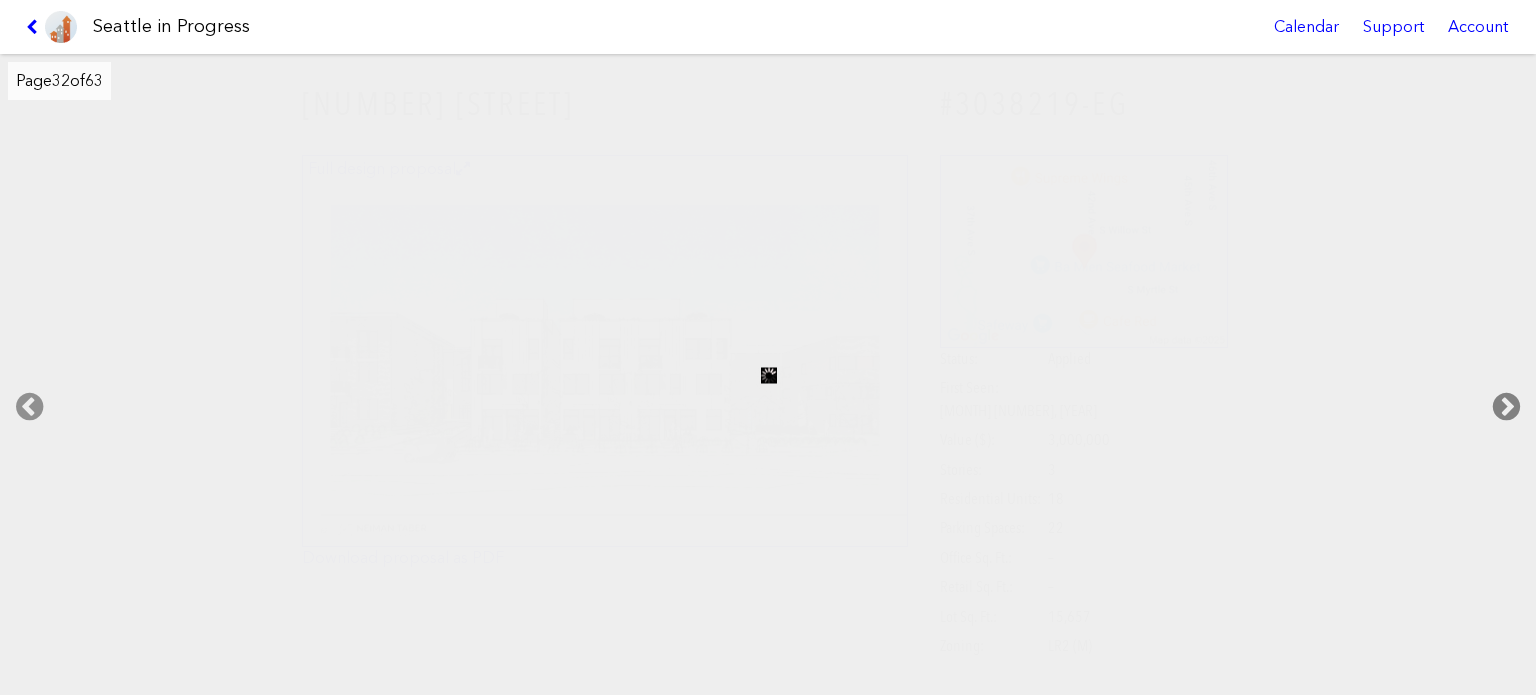 click at bounding box center (1506, 407) 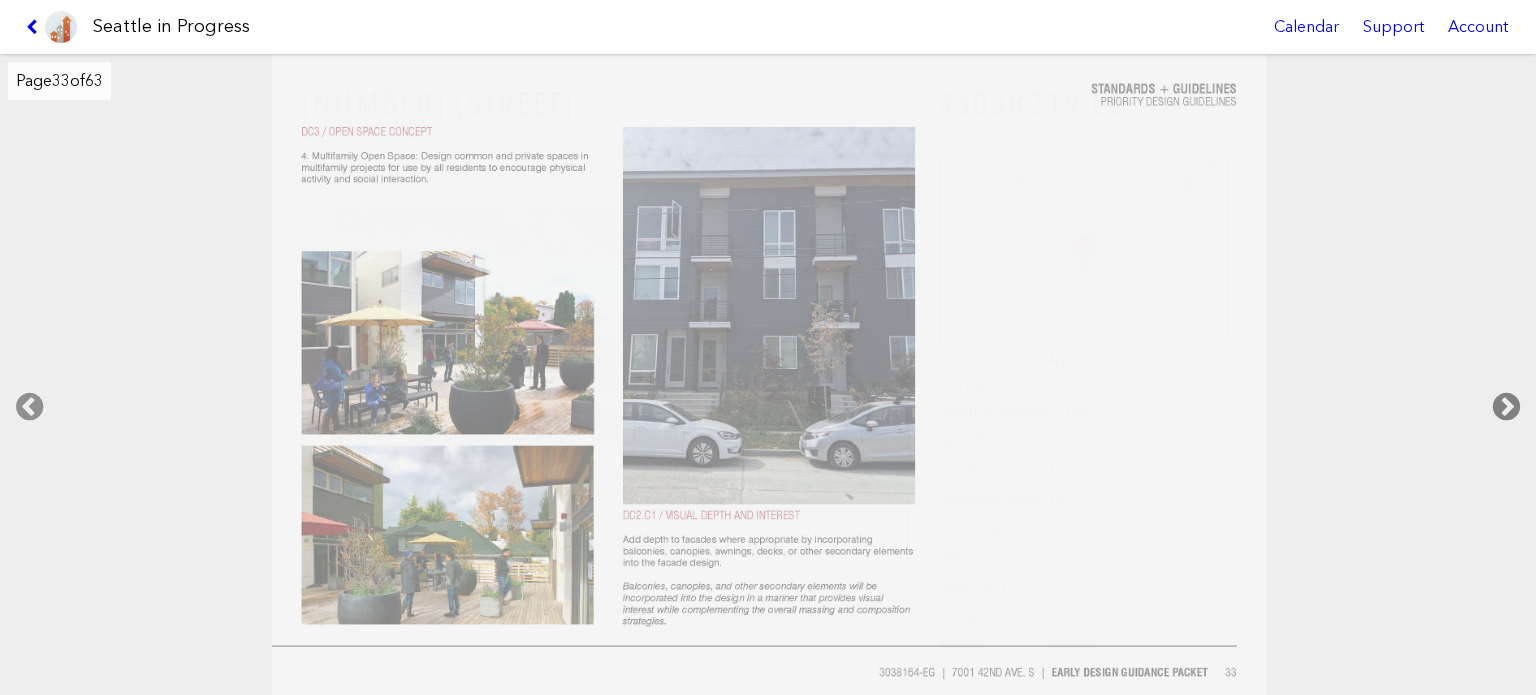 click at bounding box center [1506, 407] 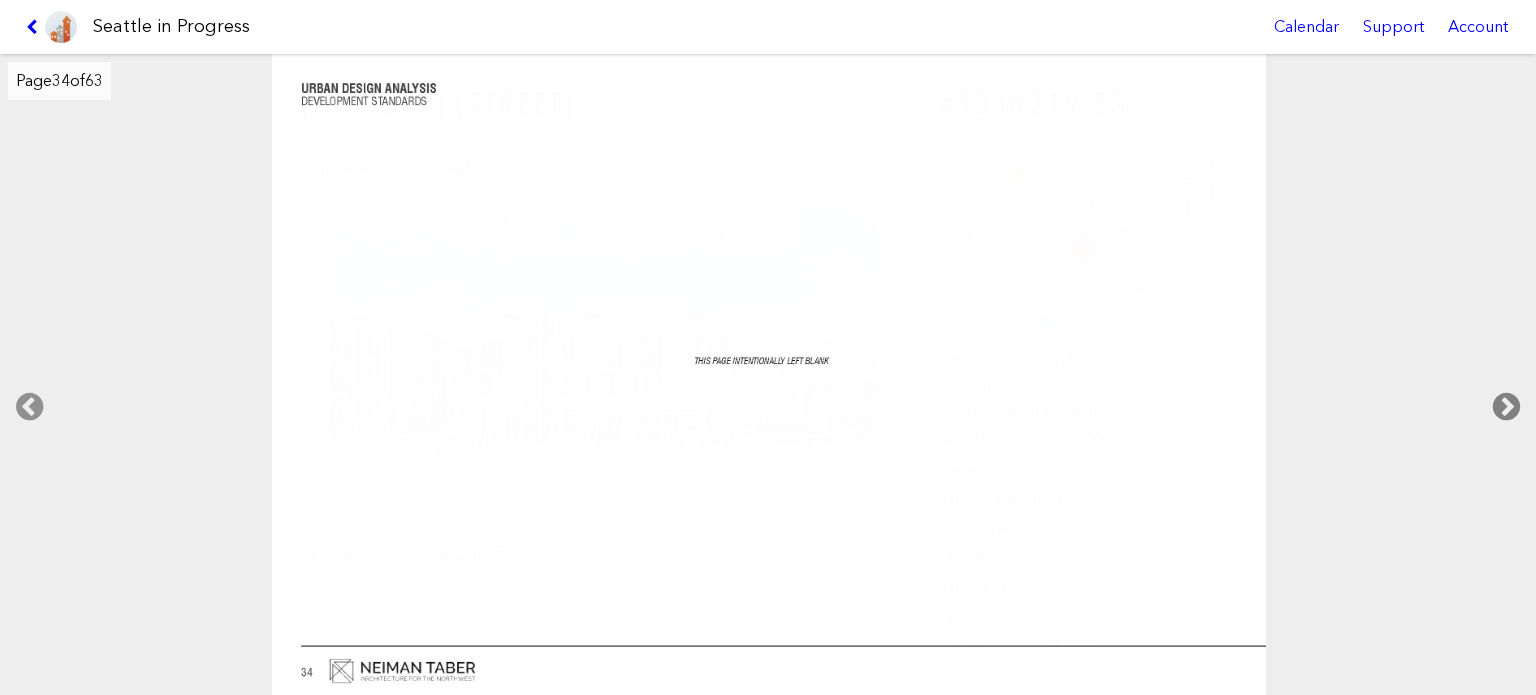 click at bounding box center [1506, 407] 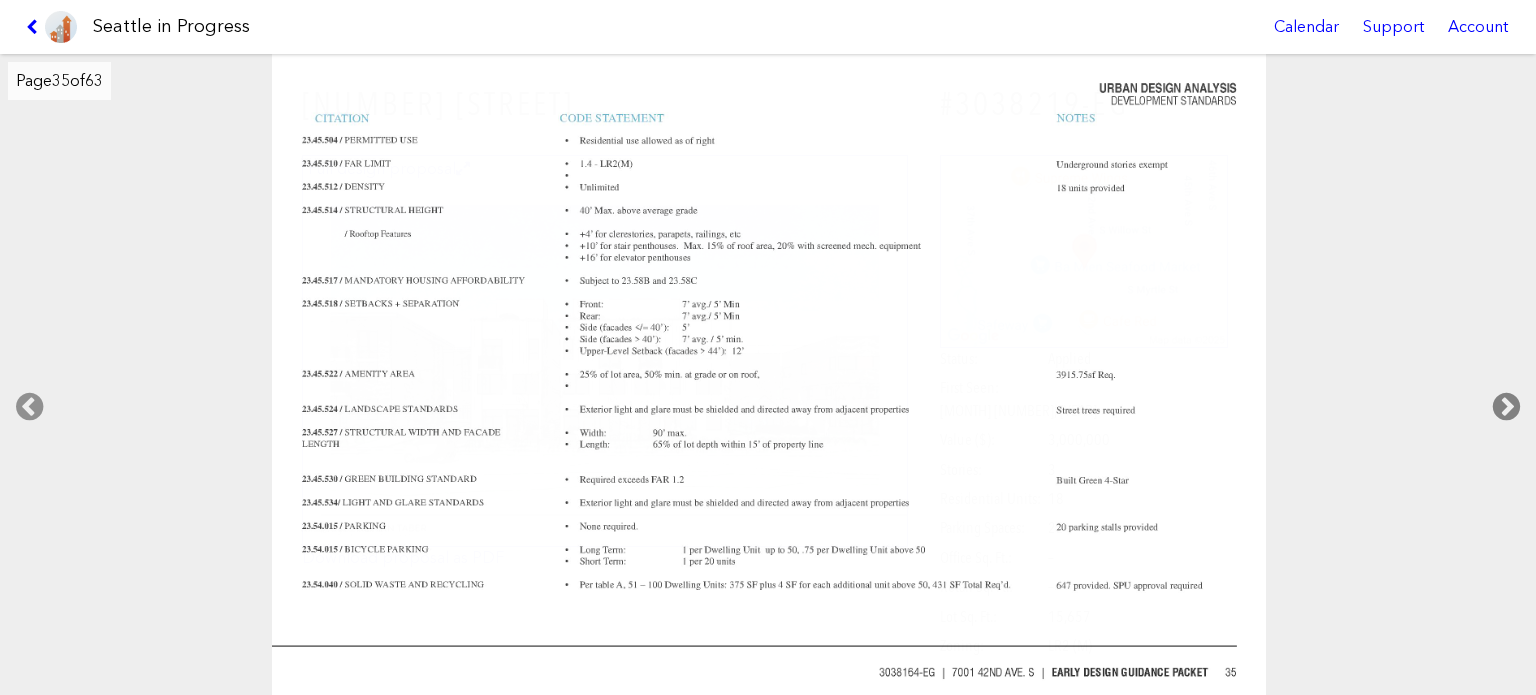 click at bounding box center (1506, 407) 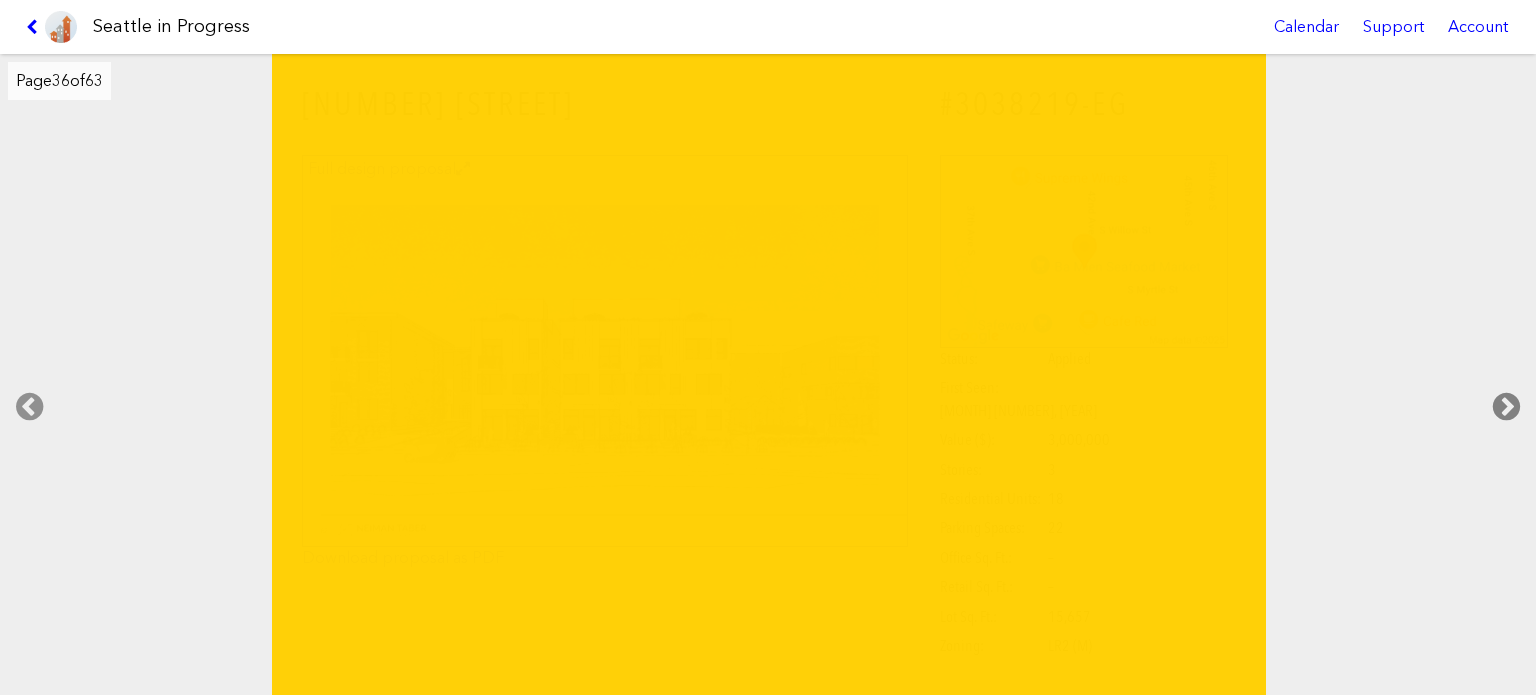 click at bounding box center [1506, 407] 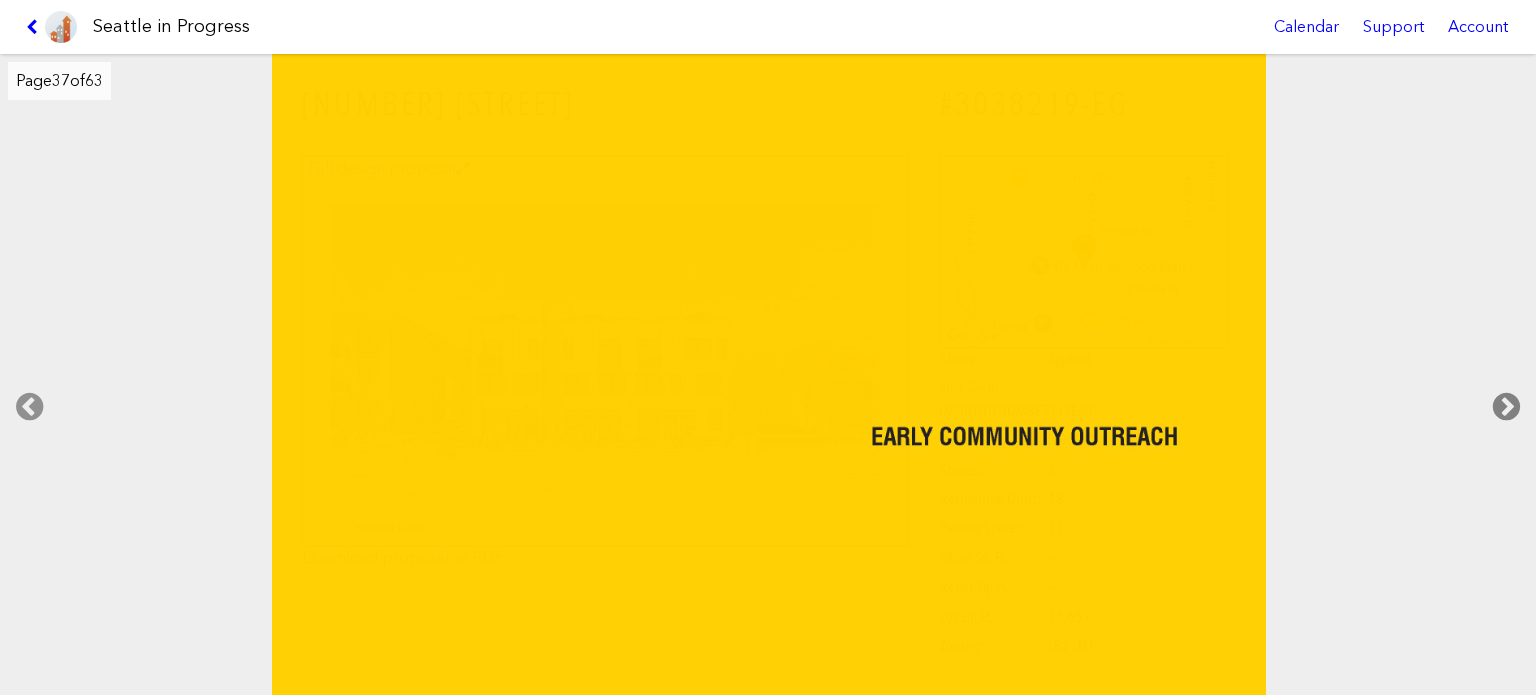 click at bounding box center [1506, 407] 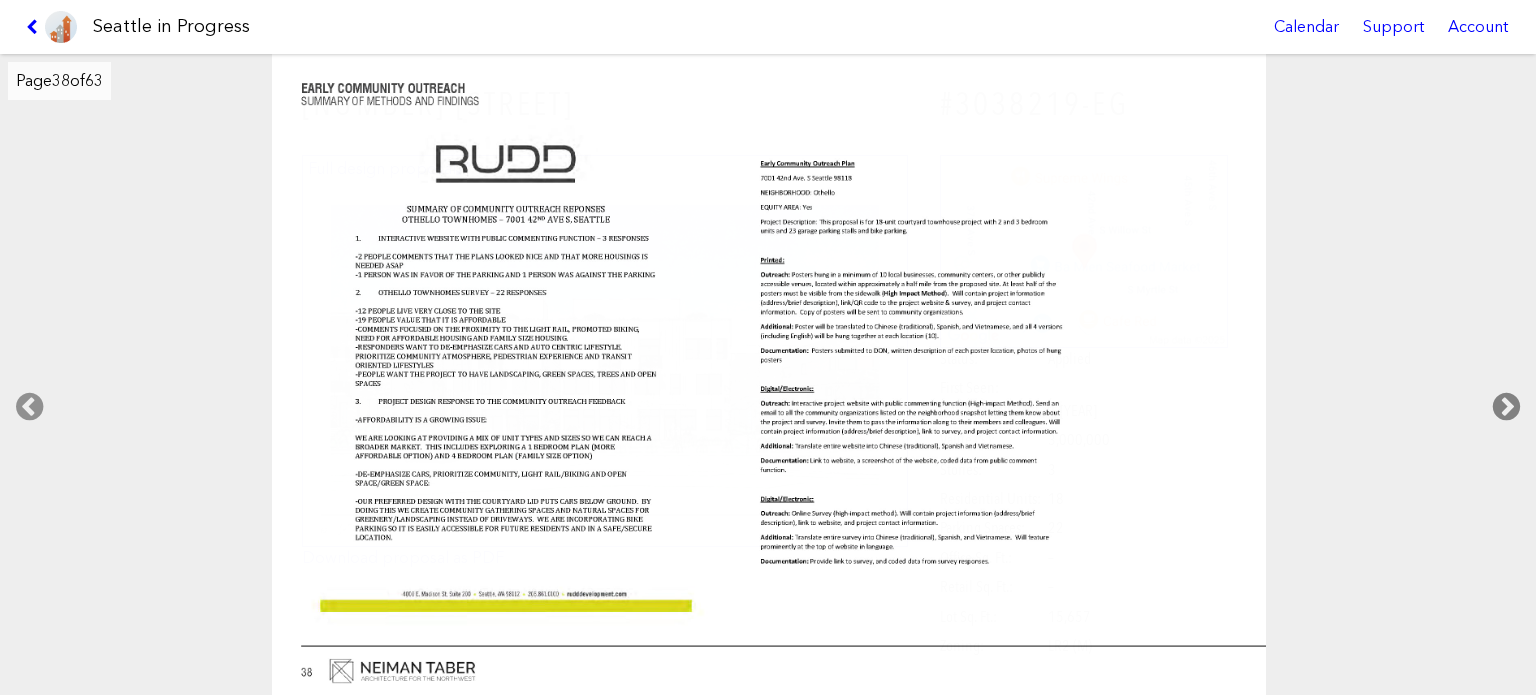 click at bounding box center (1506, 407) 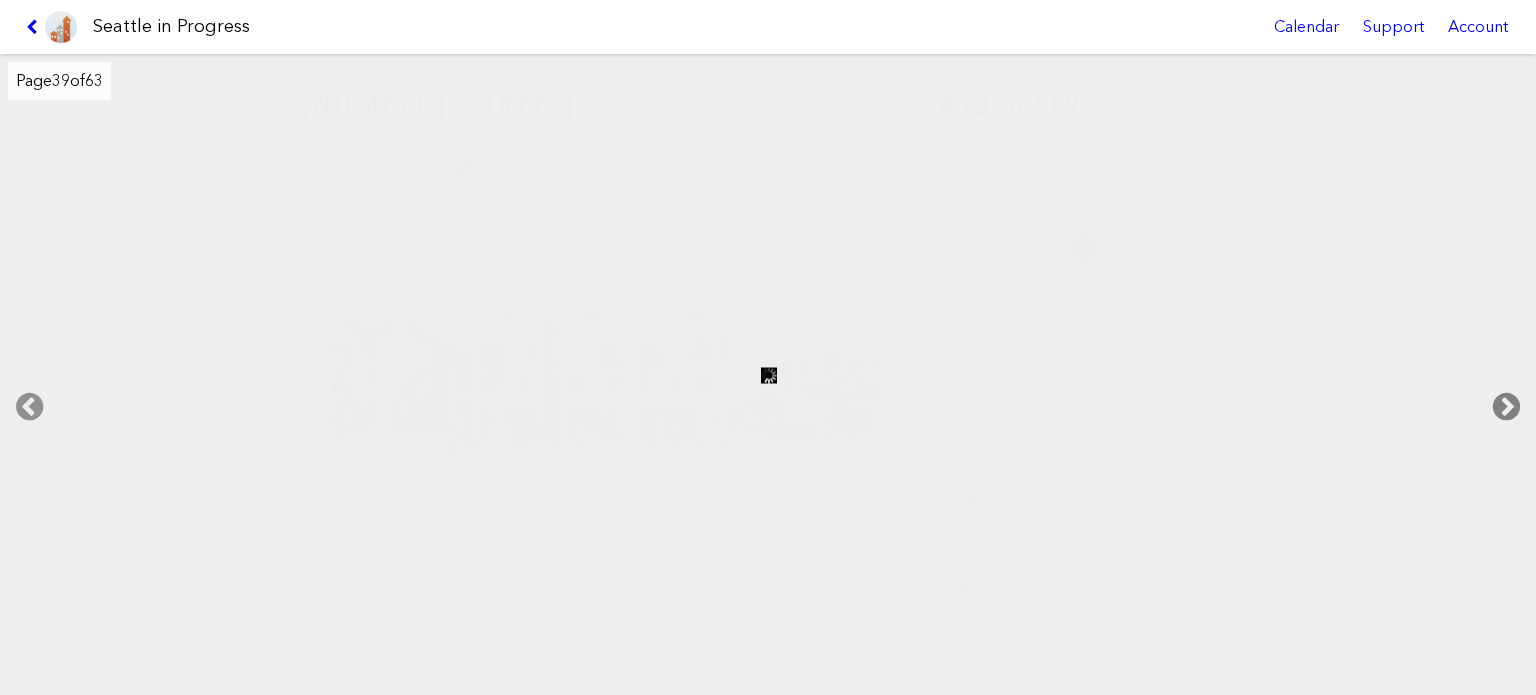 click at bounding box center (1506, 407) 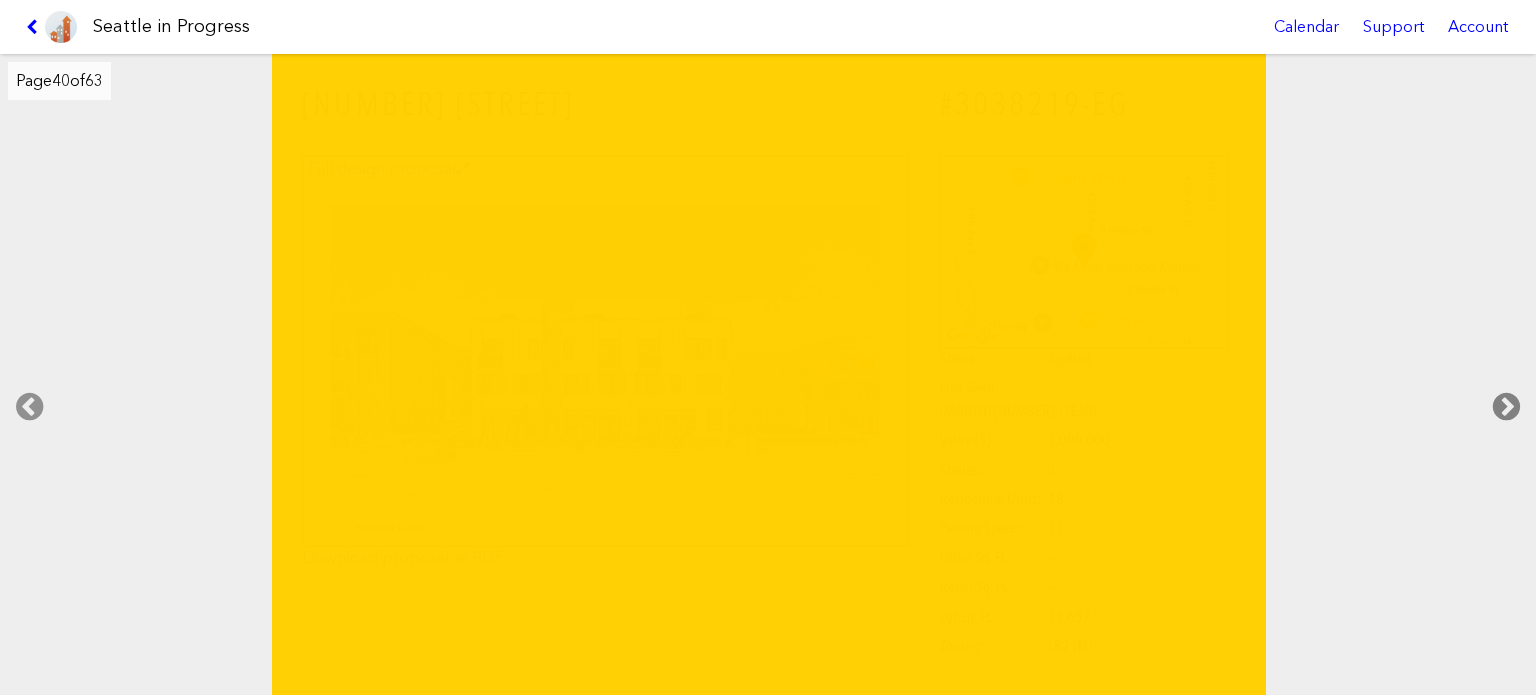 click at bounding box center (1506, 407) 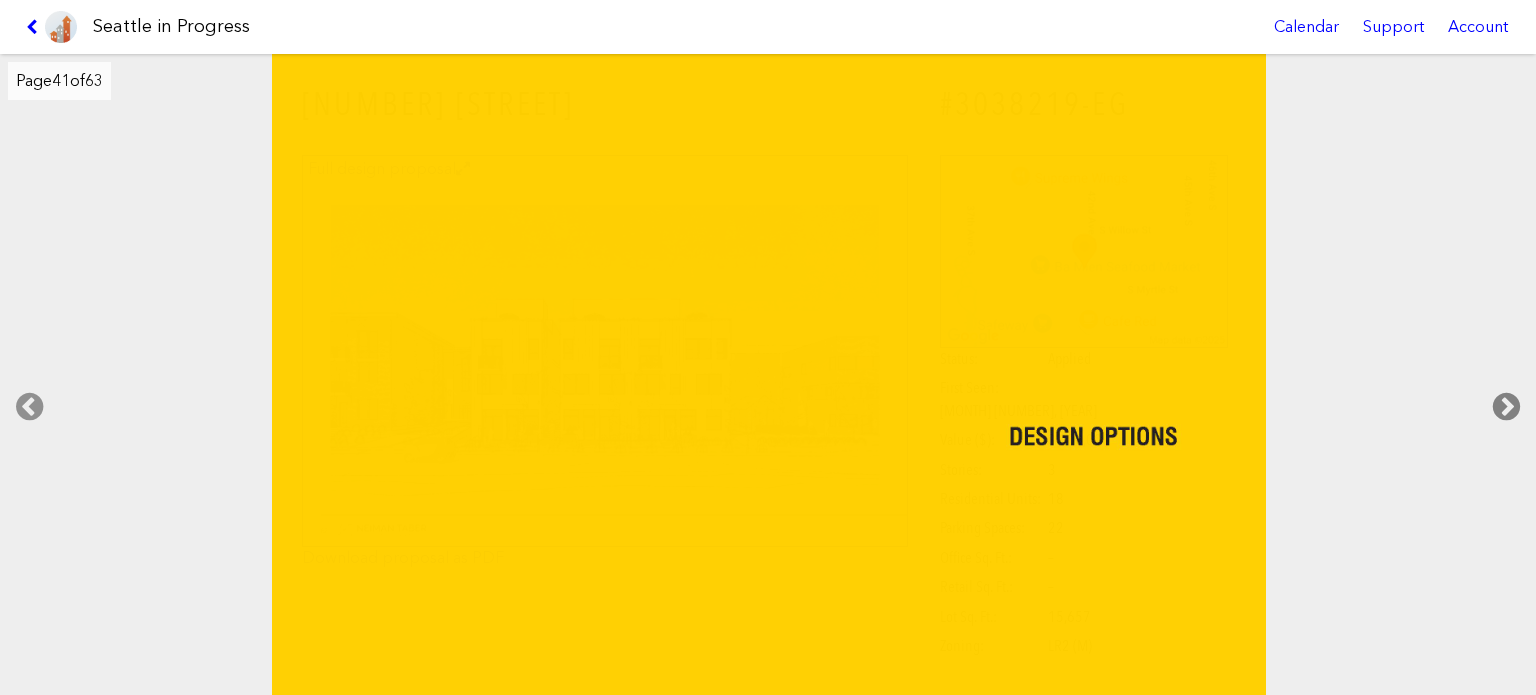 click at bounding box center (1506, 407) 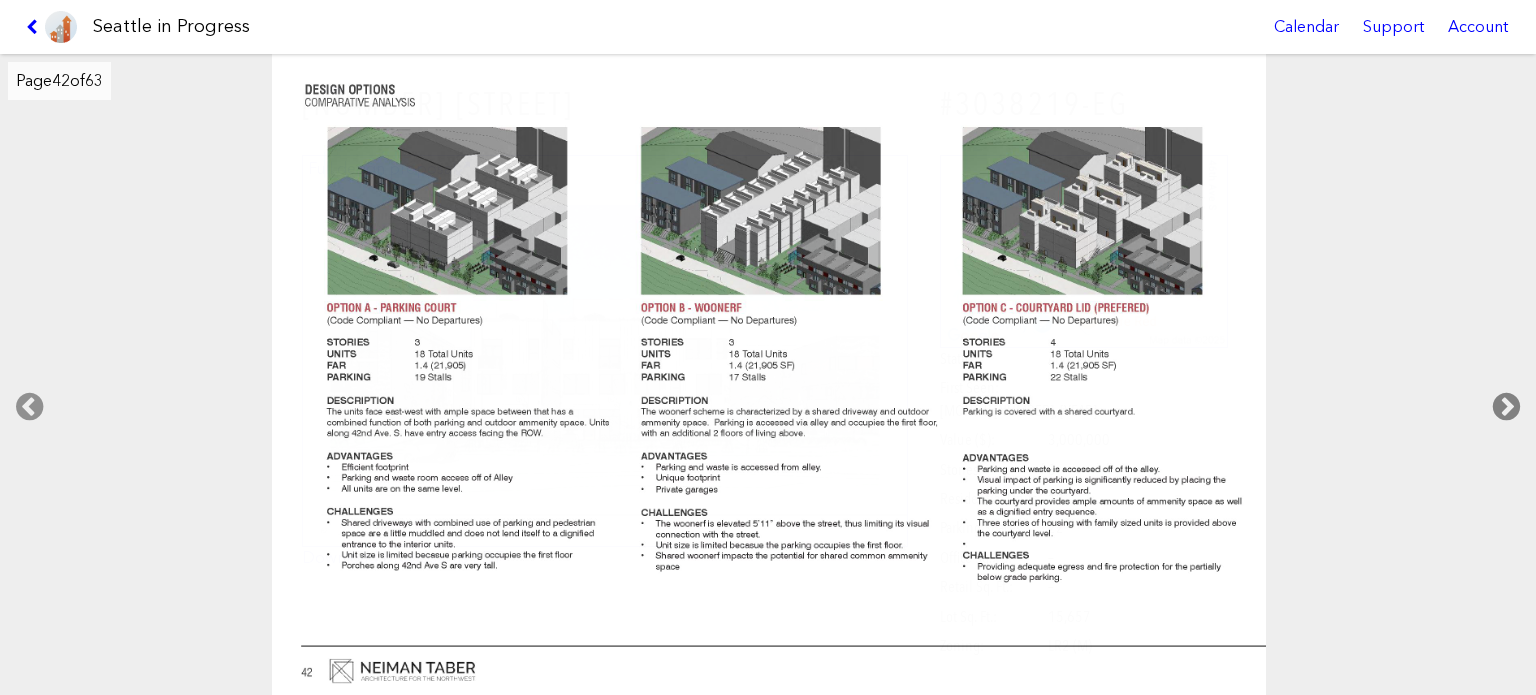 click at bounding box center (1506, 407) 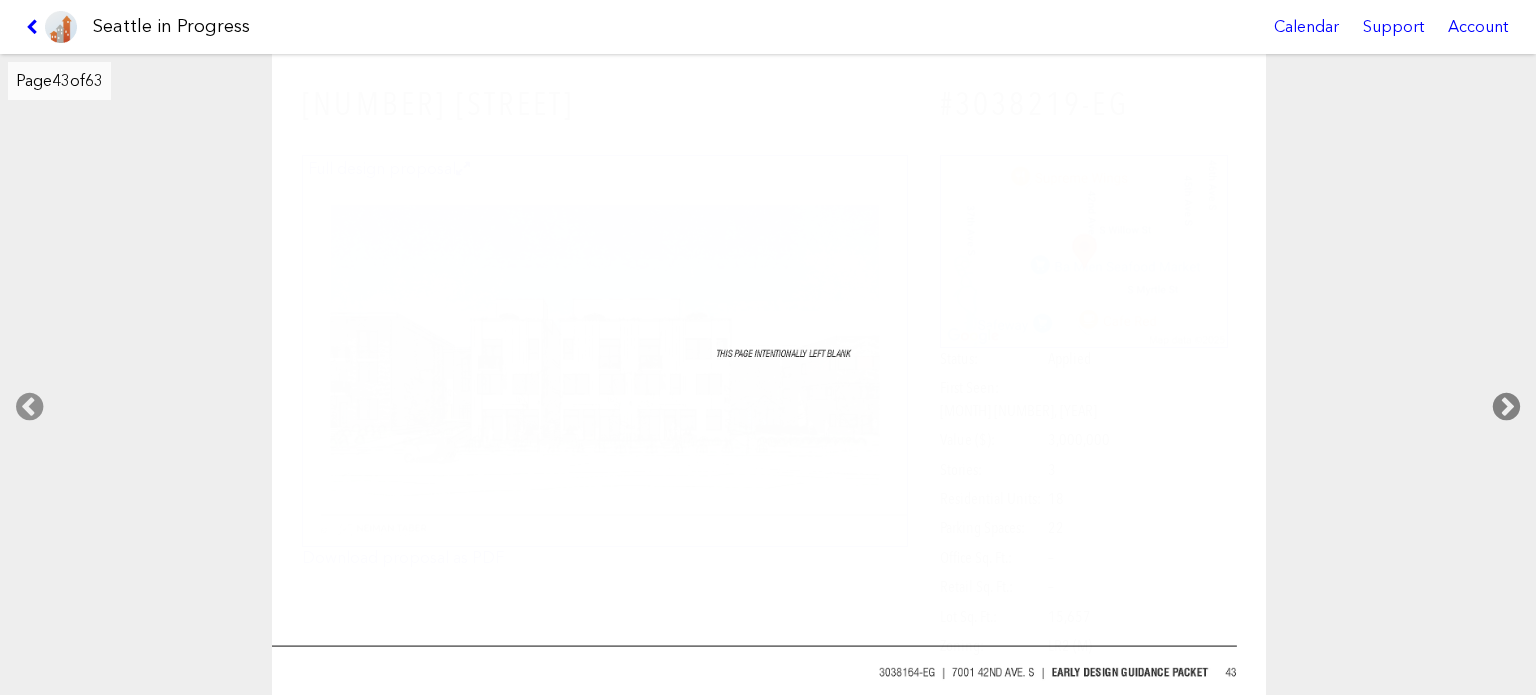 click at bounding box center [1506, 407] 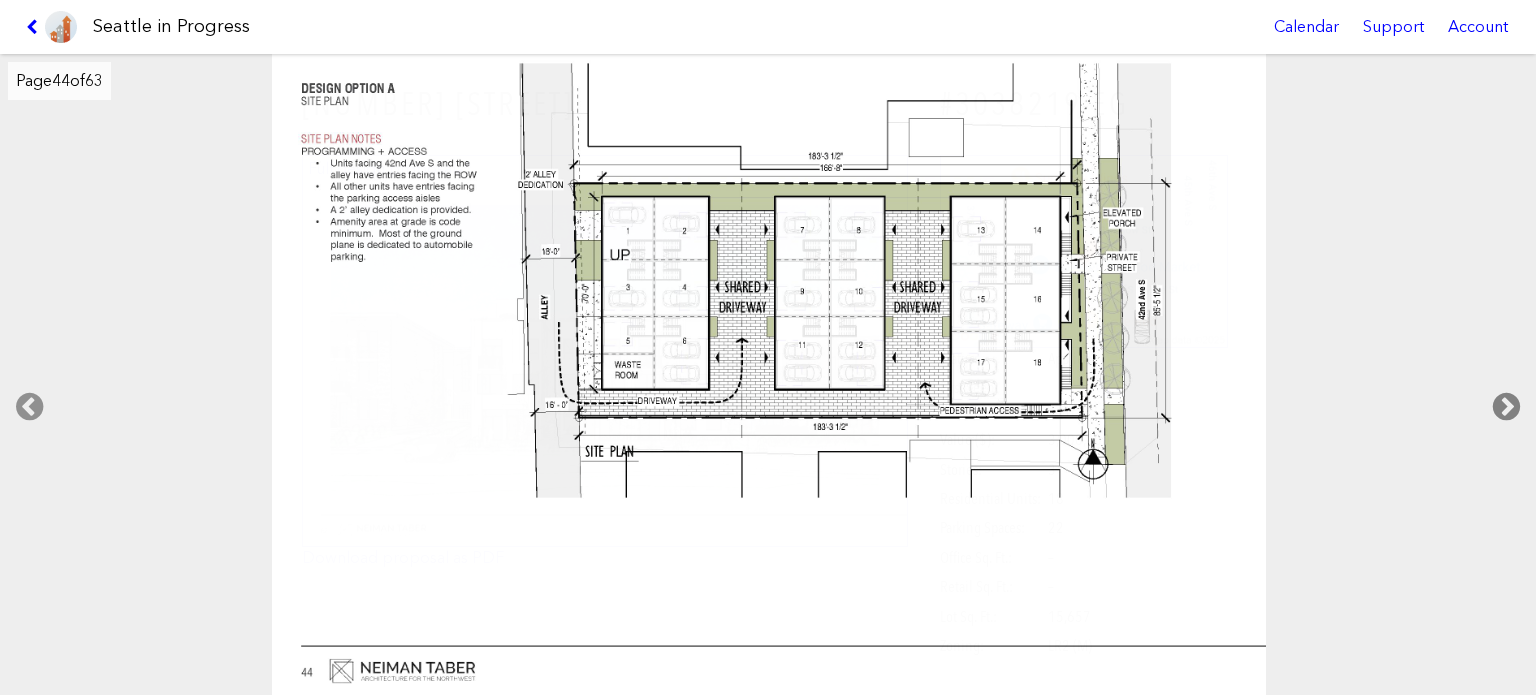 click at bounding box center (1506, 407) 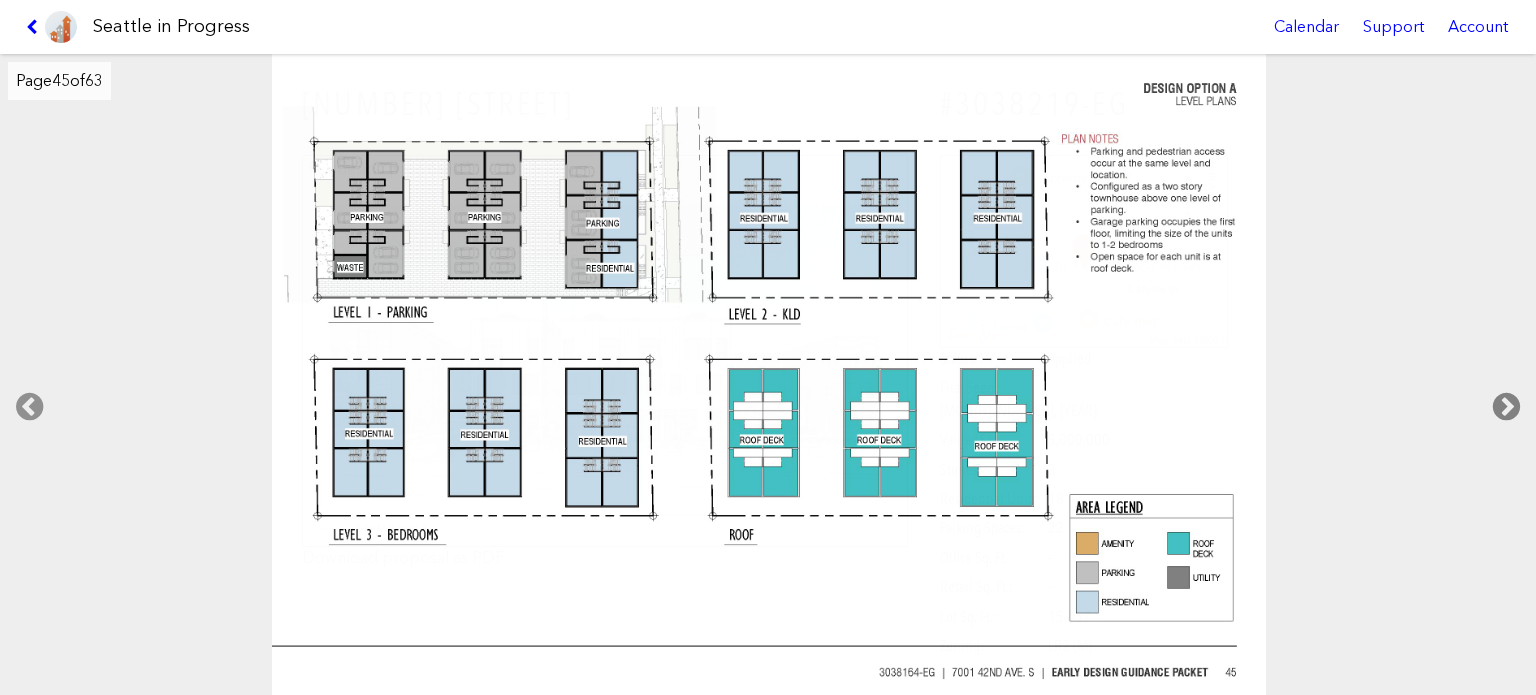 click at bounding box center [1506, 407] 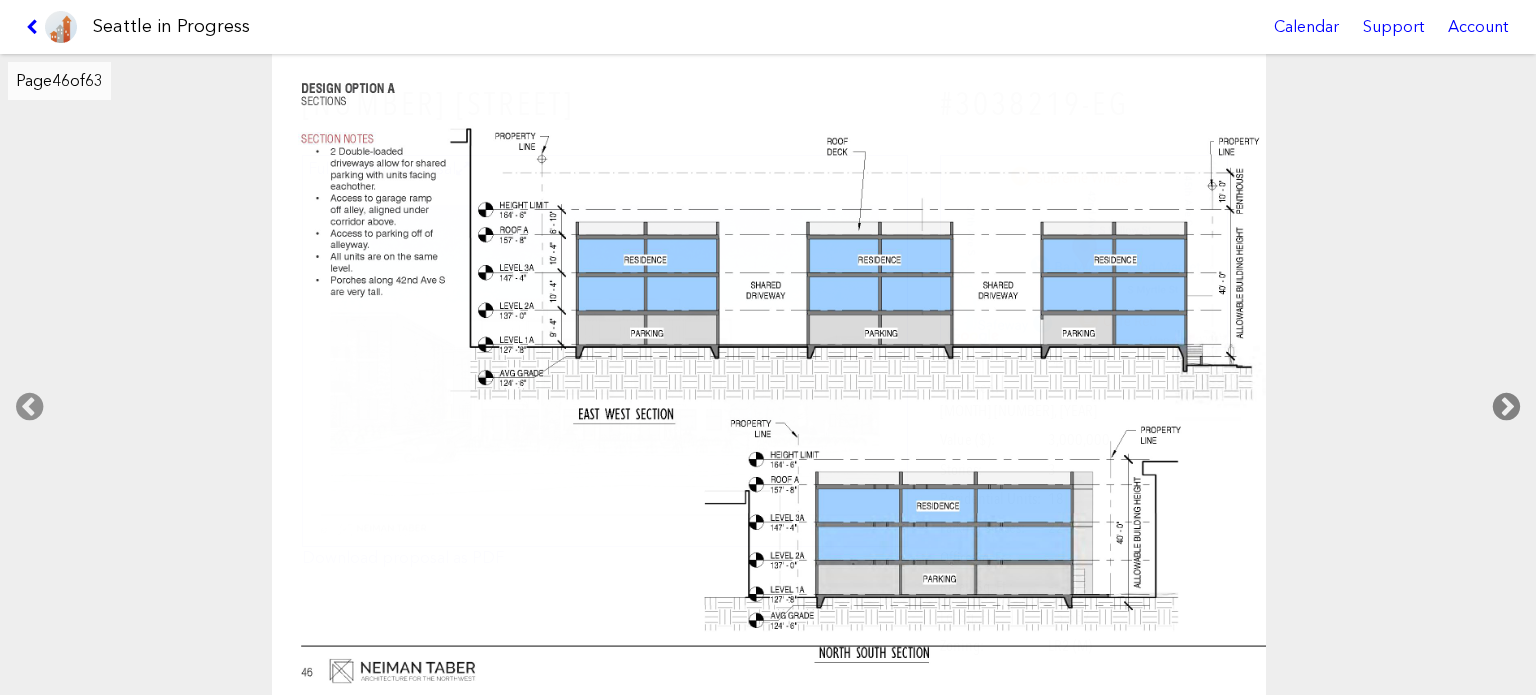 click at bounding box center [1506, 407] 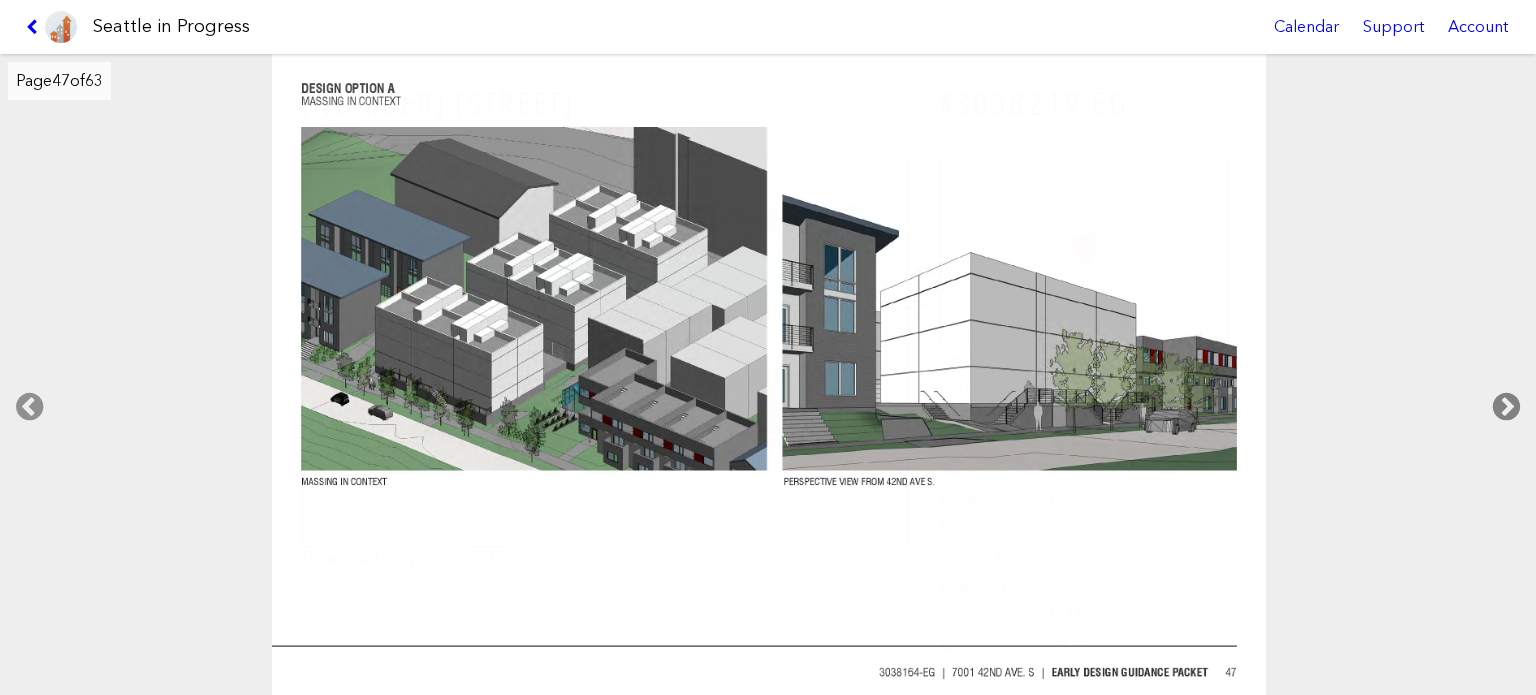 click at bounding box center [1506, 407] 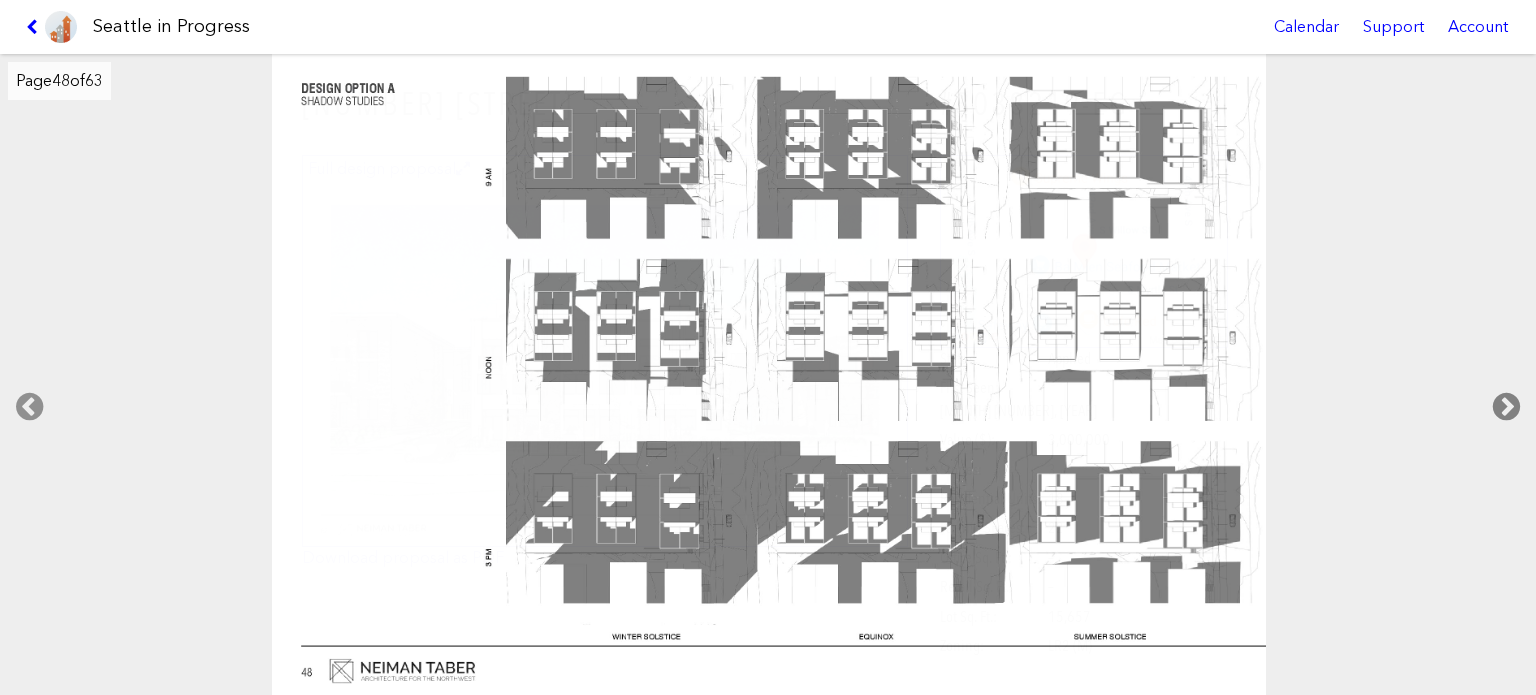 click at bounding box center (1506, 407) 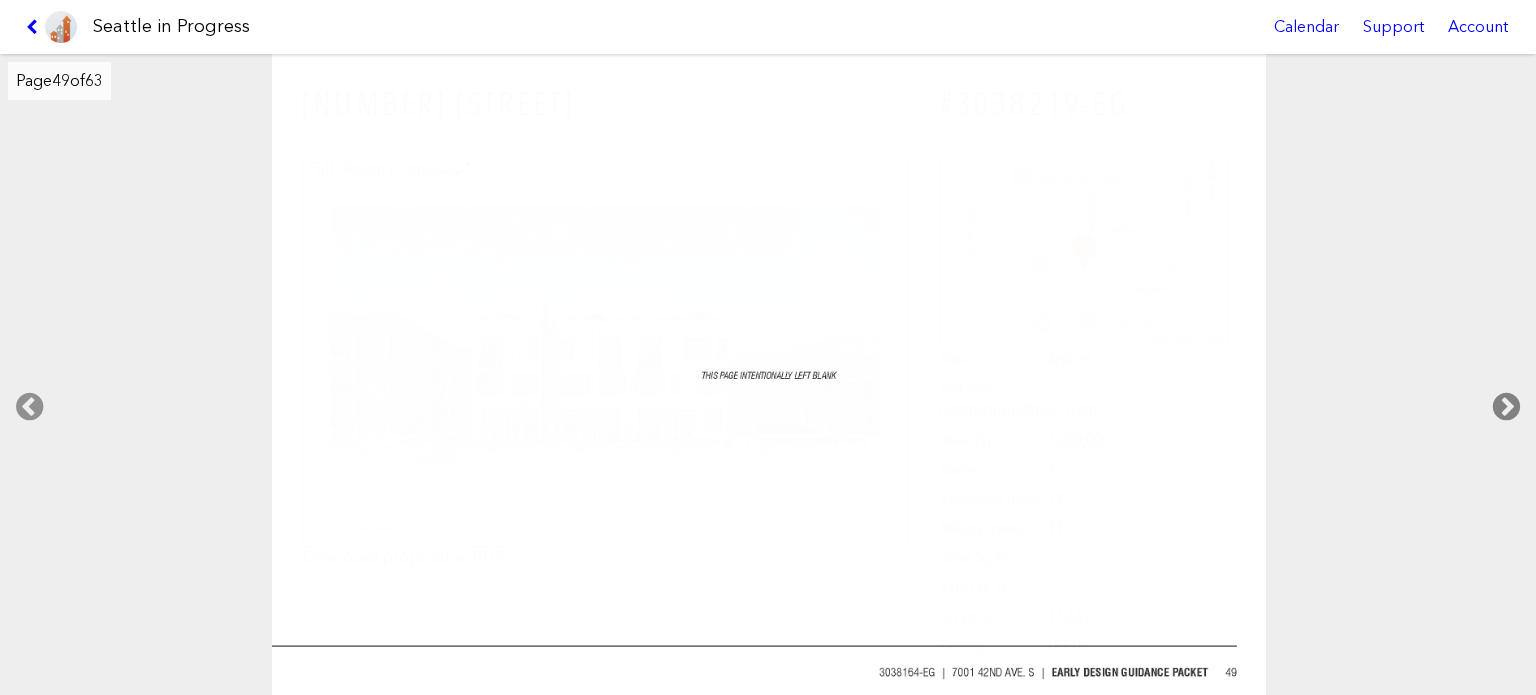 click at bounding box center (1506, 407) 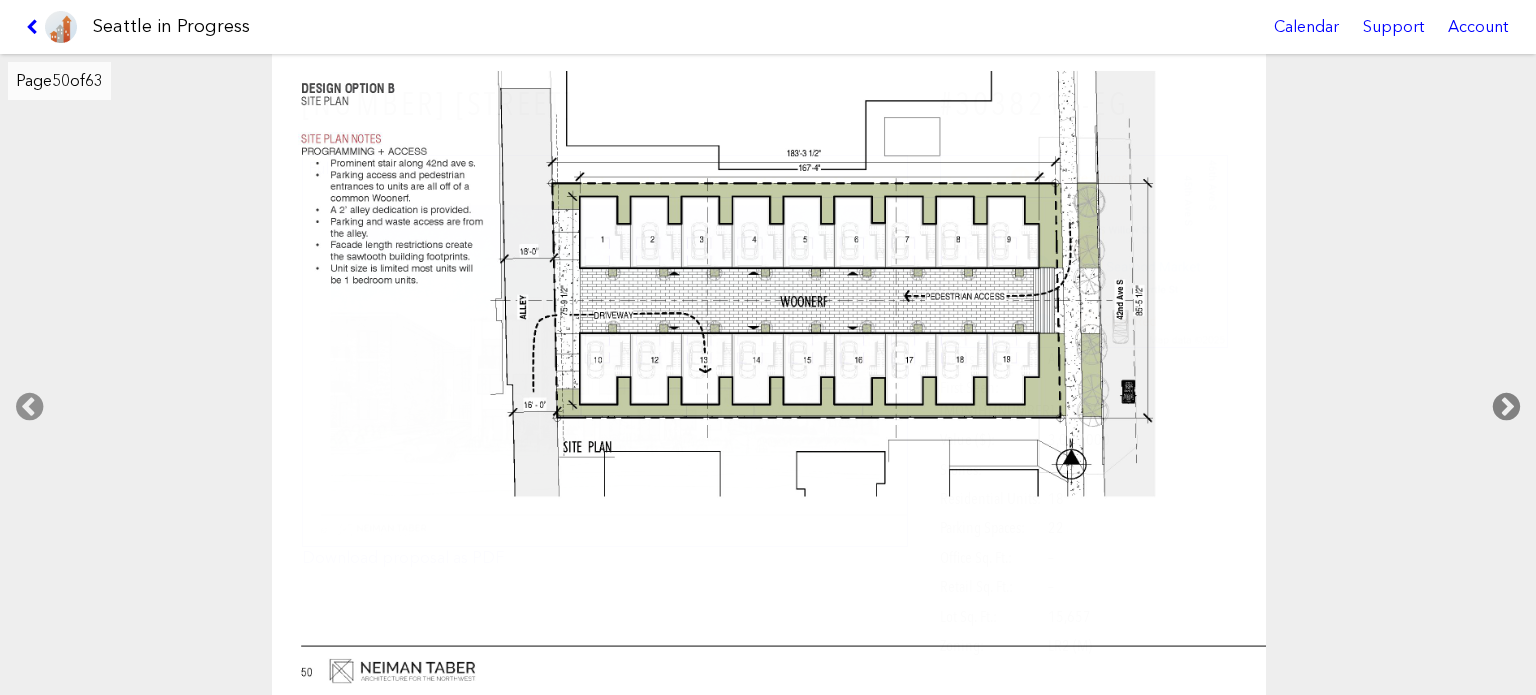 click at bounding box center [1506, 407] 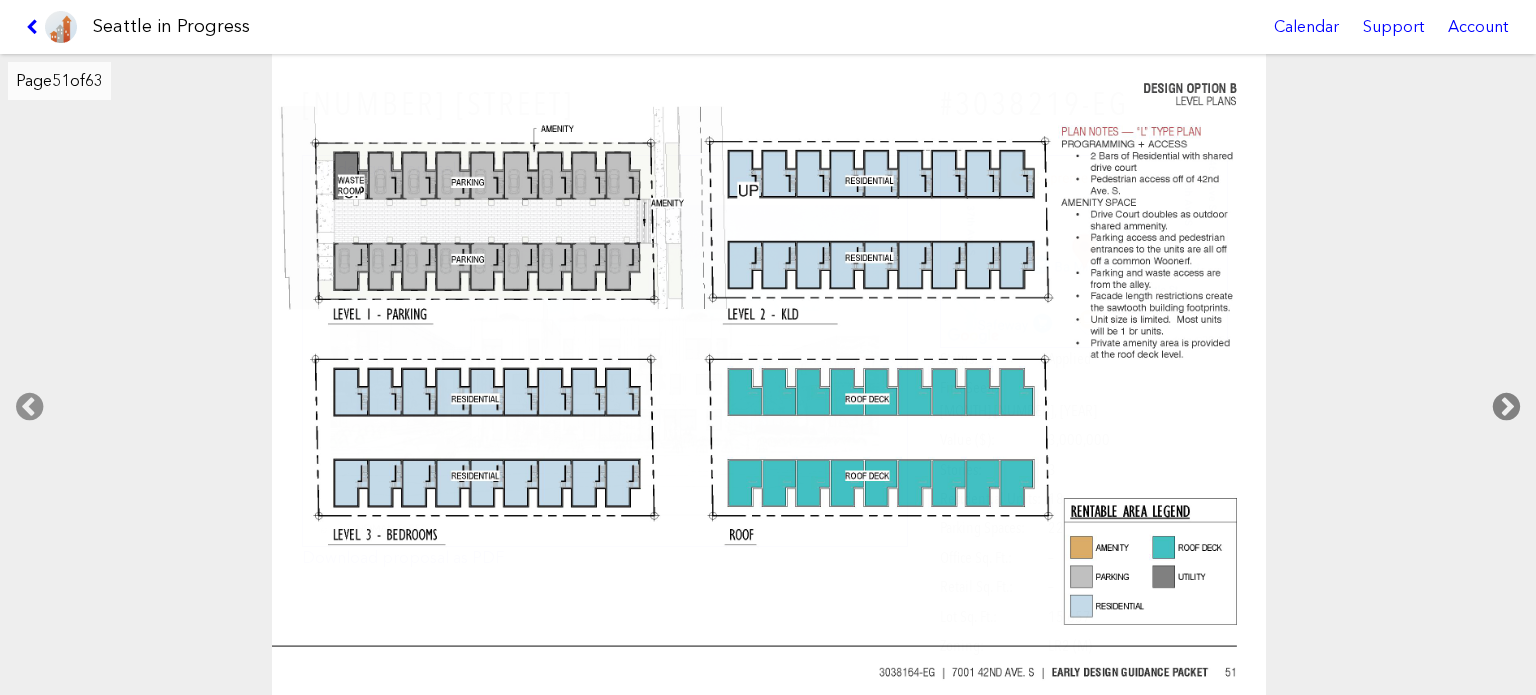 click at bounding box center (1506, 407) 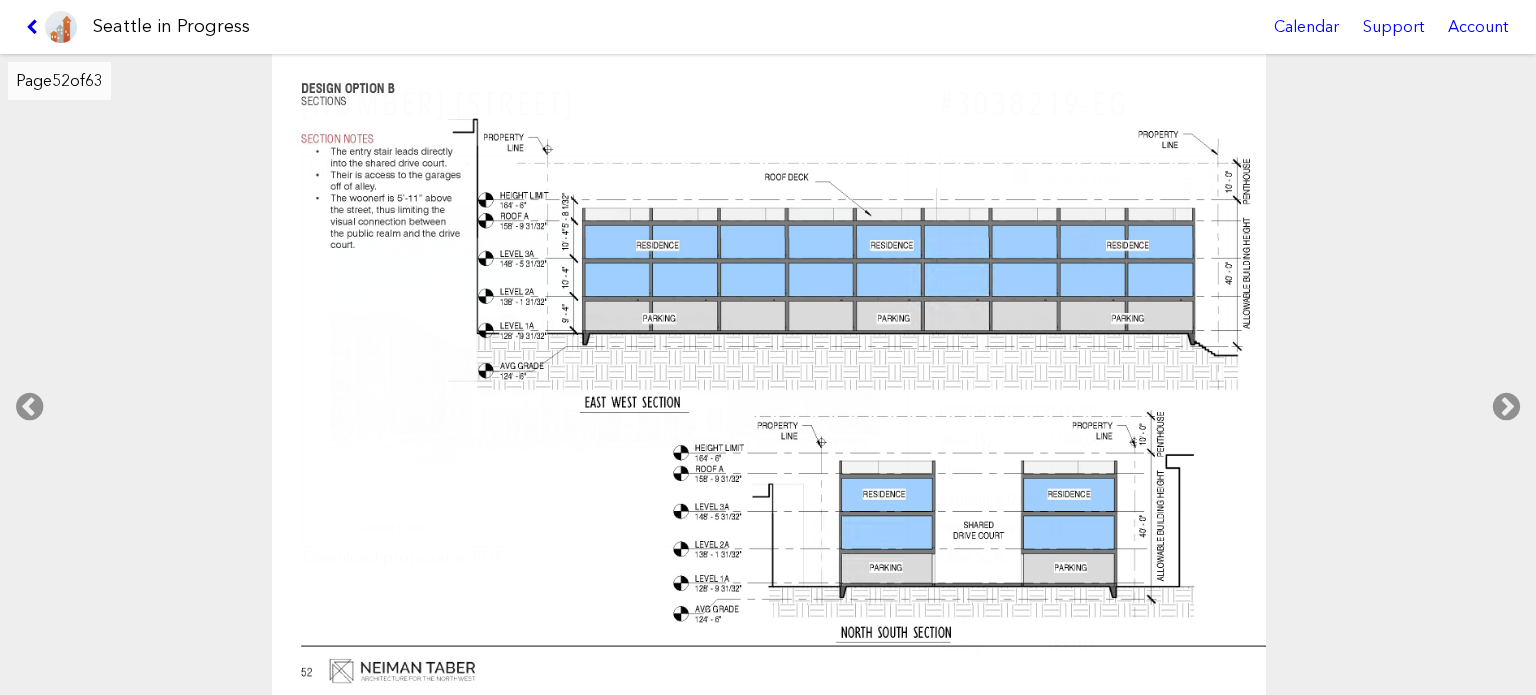 click at bounding box center (35, 27) 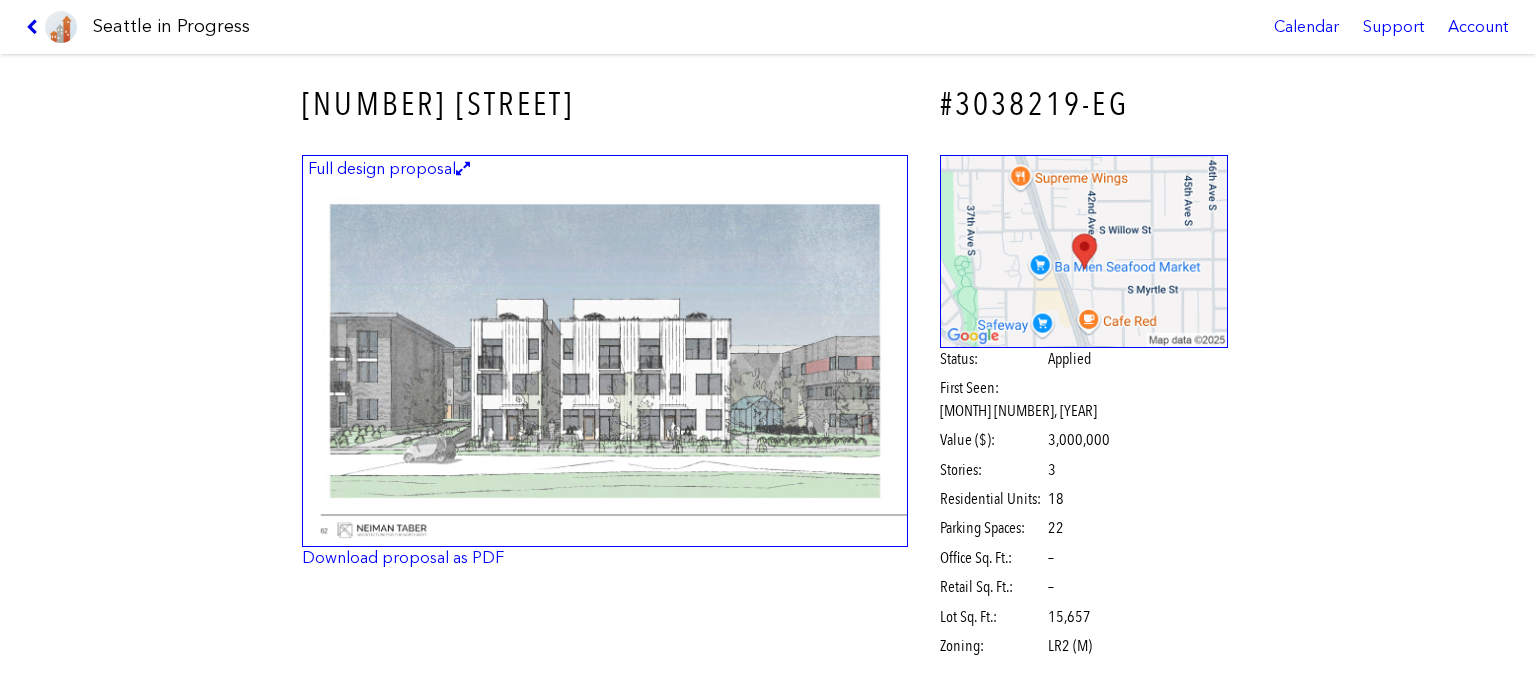 click at bounding box center [35, 27] 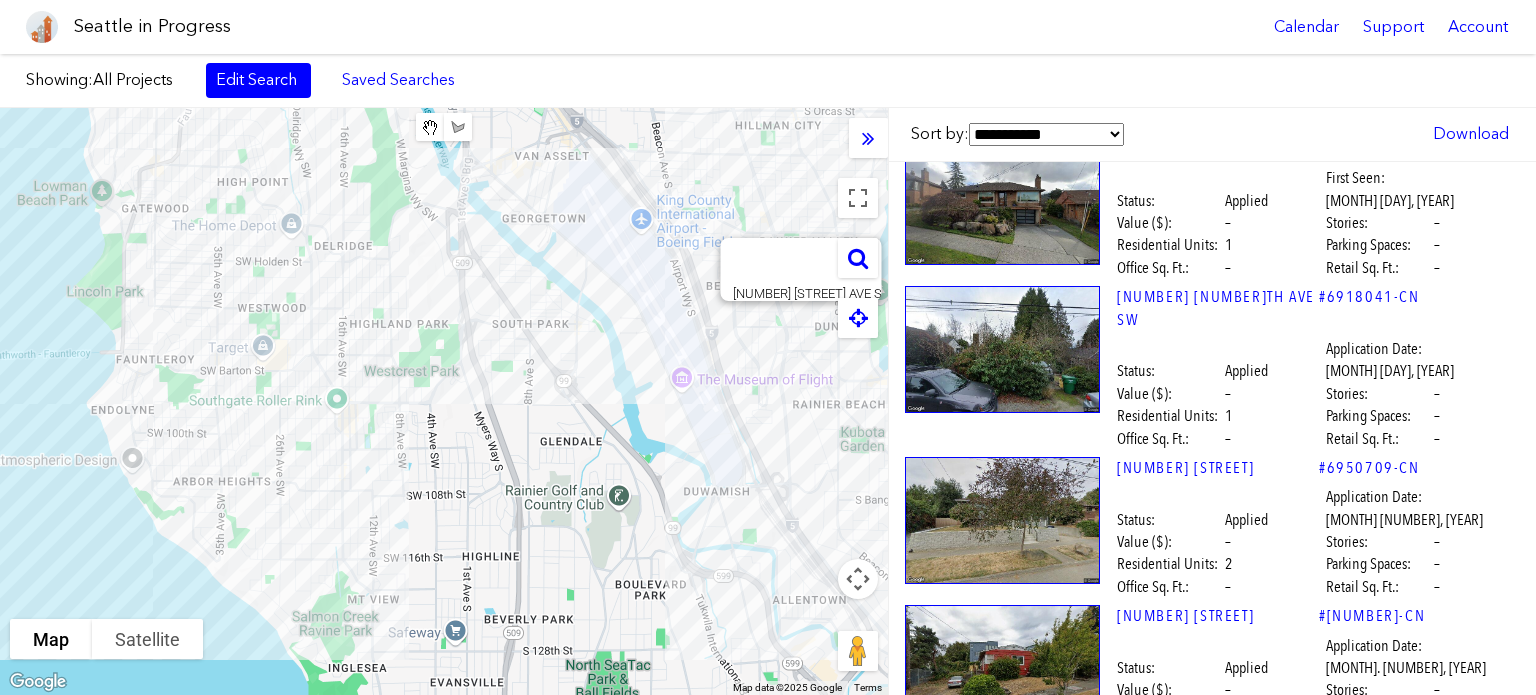scroll, scrollTop: 48894, scrollLeft: 0, axis: vertical 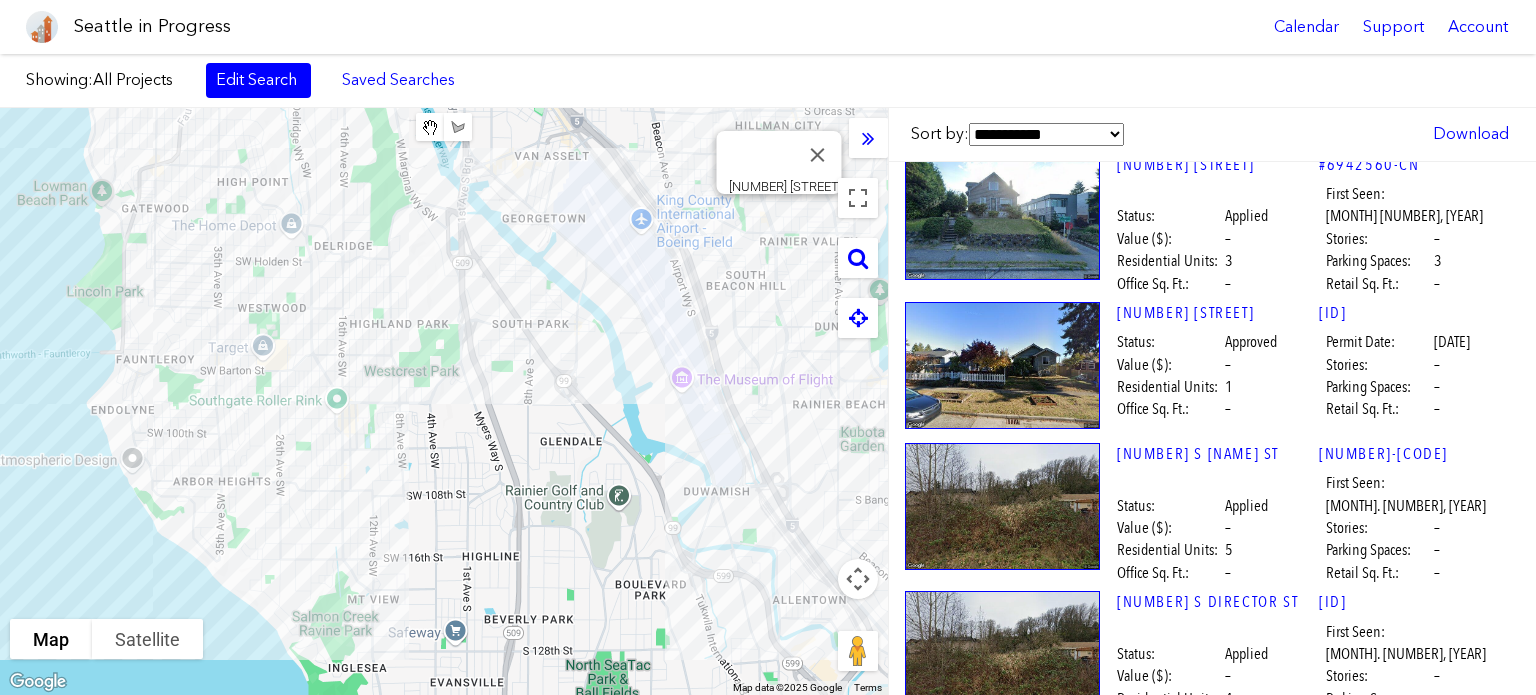 click at bounding box center [1002, 3822] 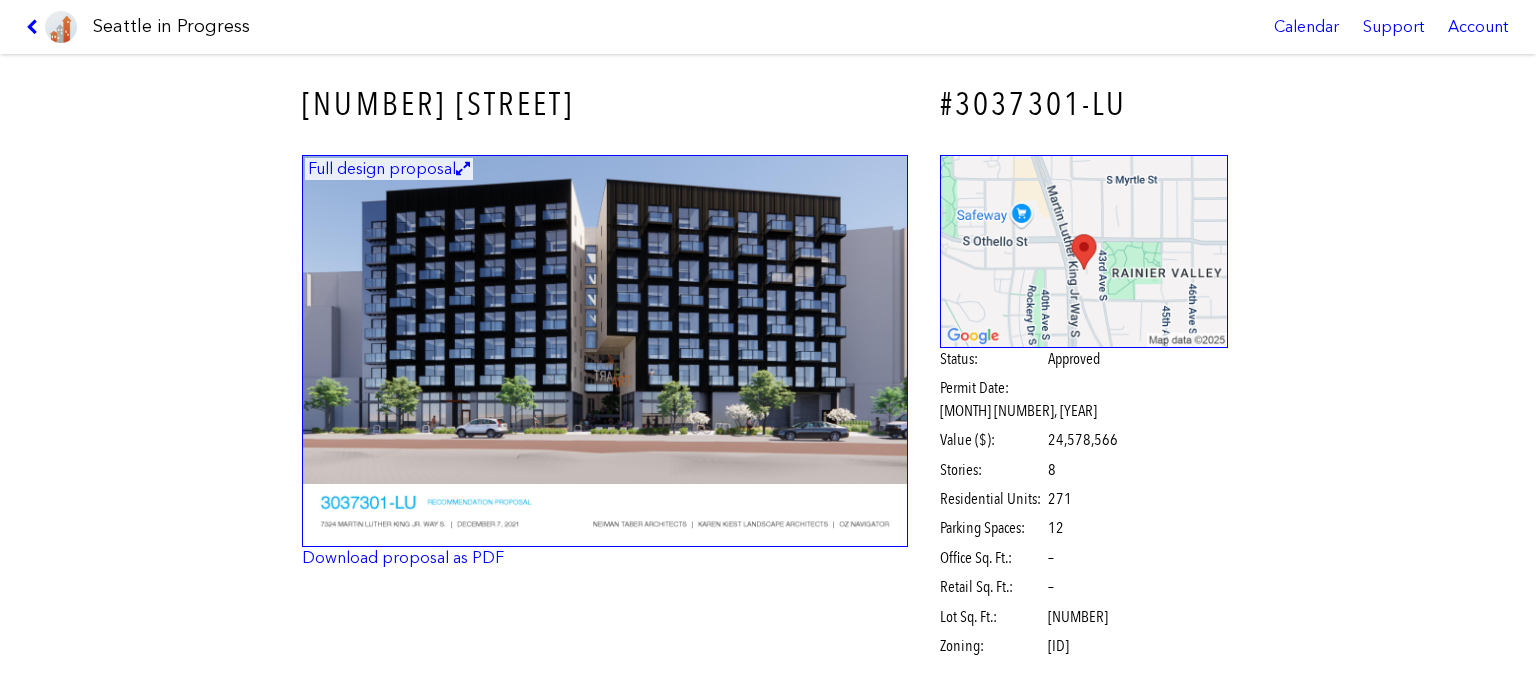 click at bounding box center [605, 351] 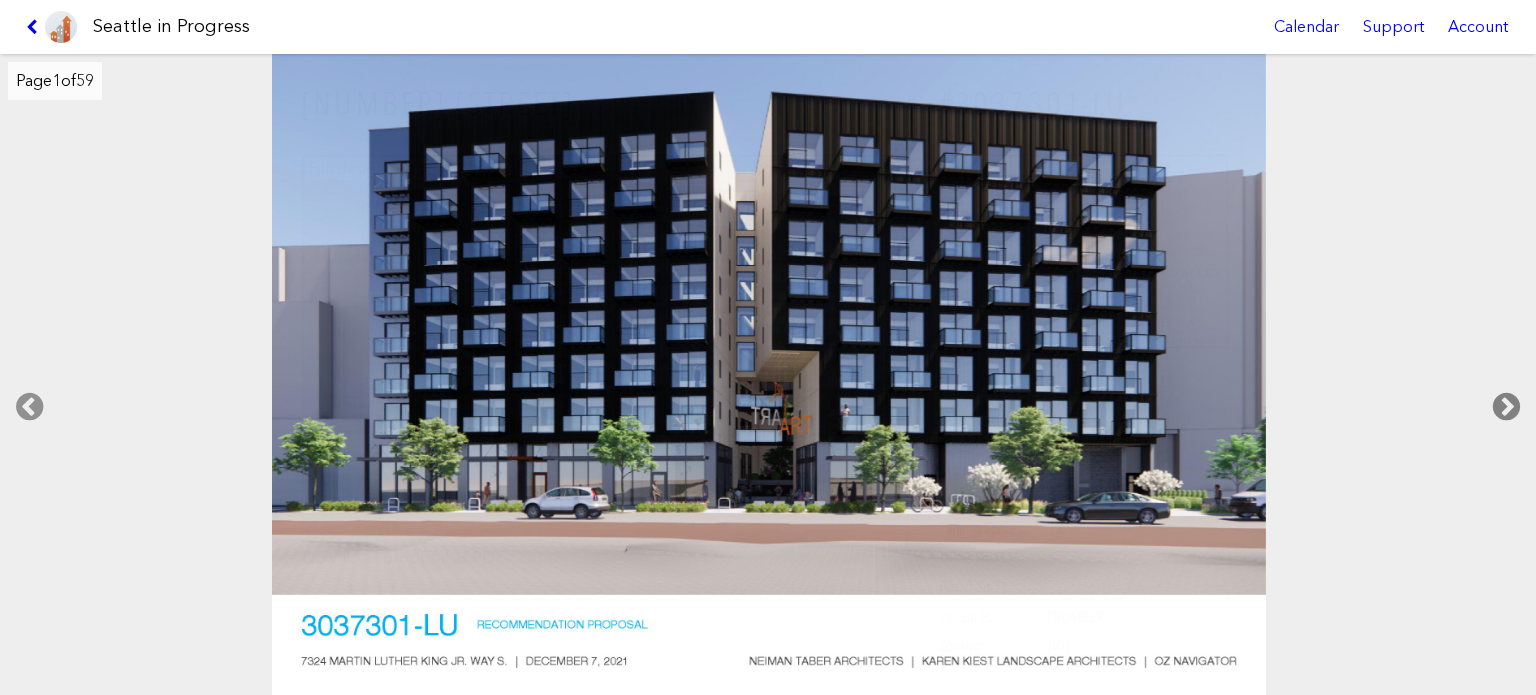 click at bounding box center [1506, 407] 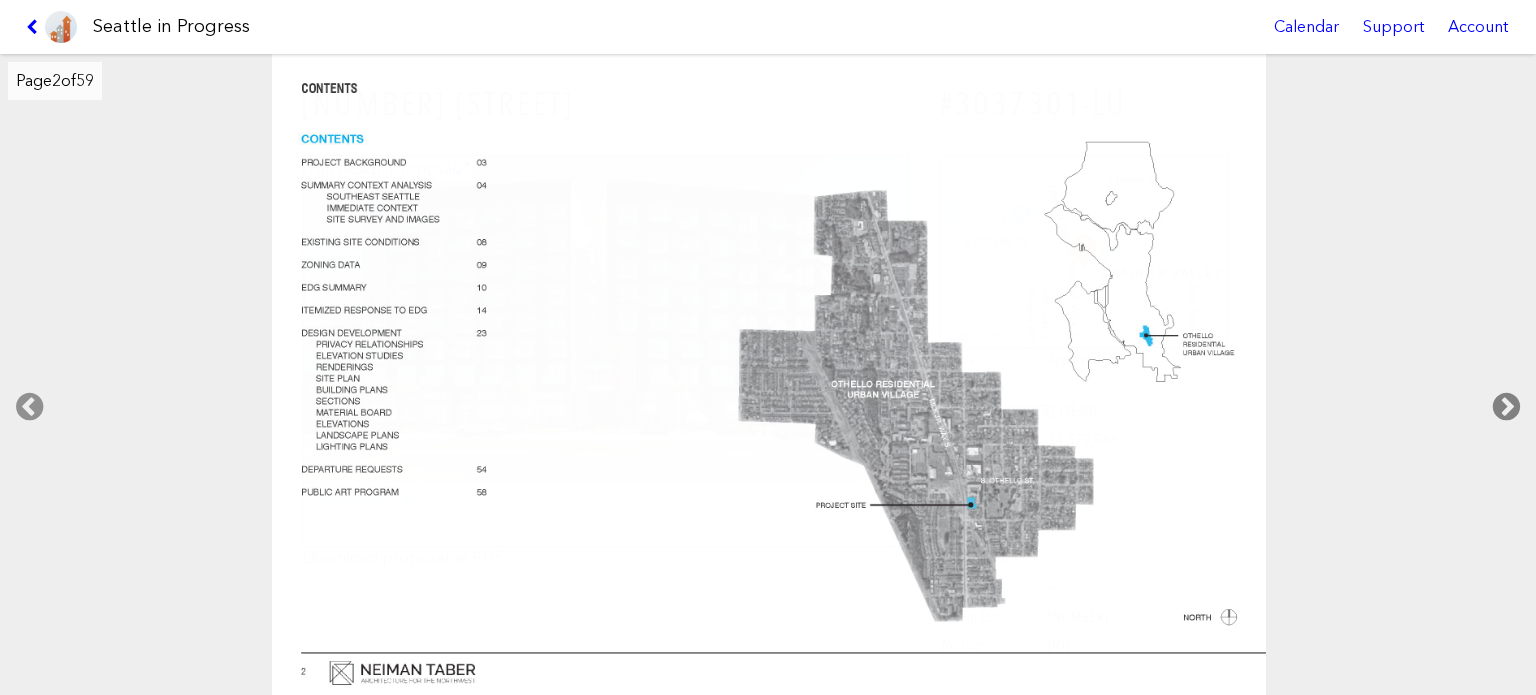 click at bounding box center [1506, 407] 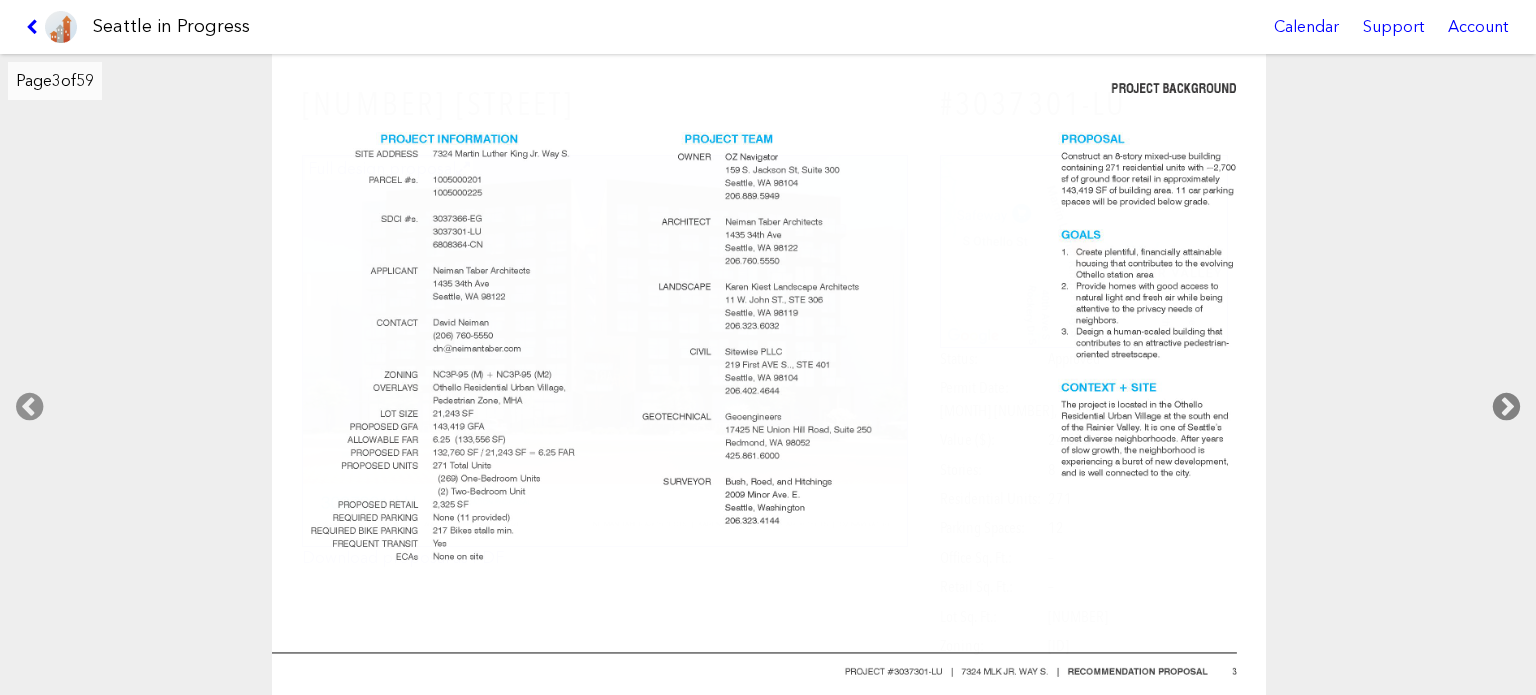 click at bounding box center [1506, 407] 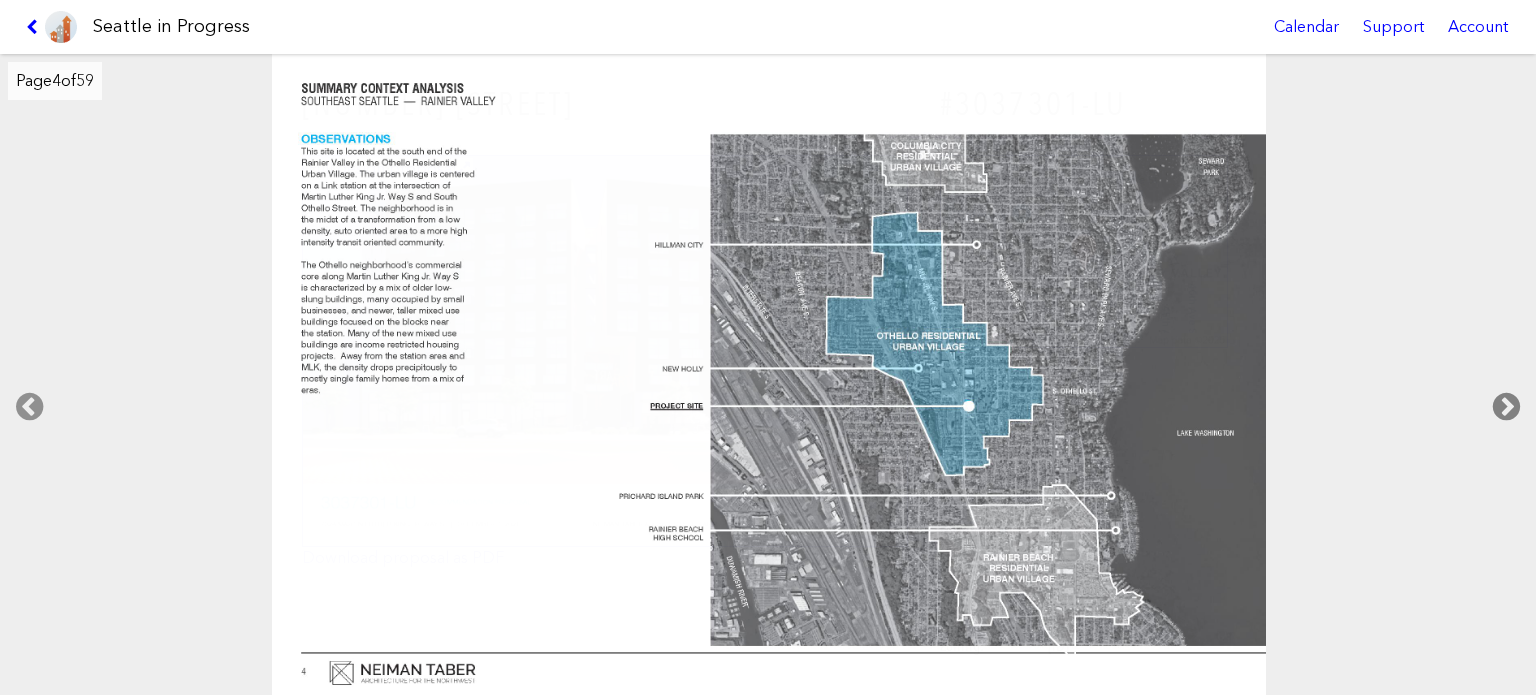 click at bounding box center [1506, 407] 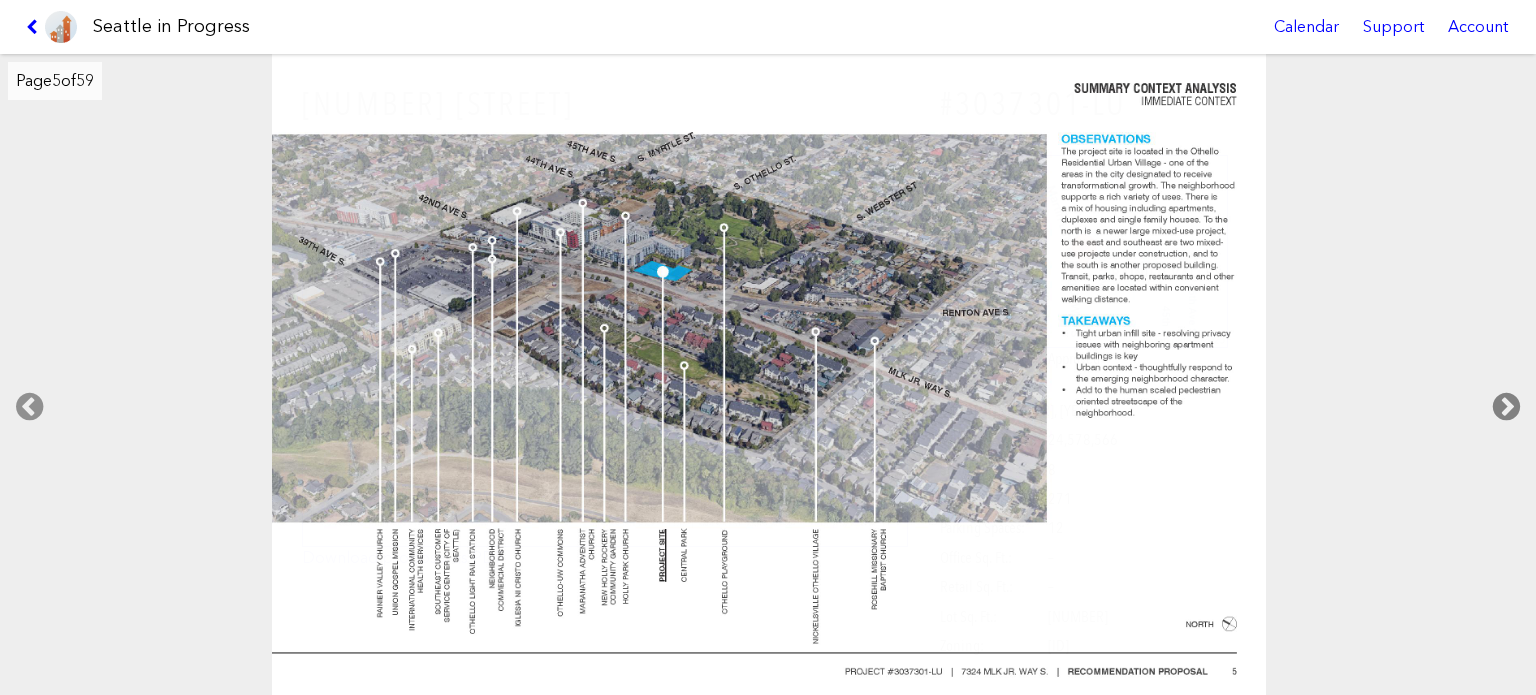 click at bounding box center [1506, 407] 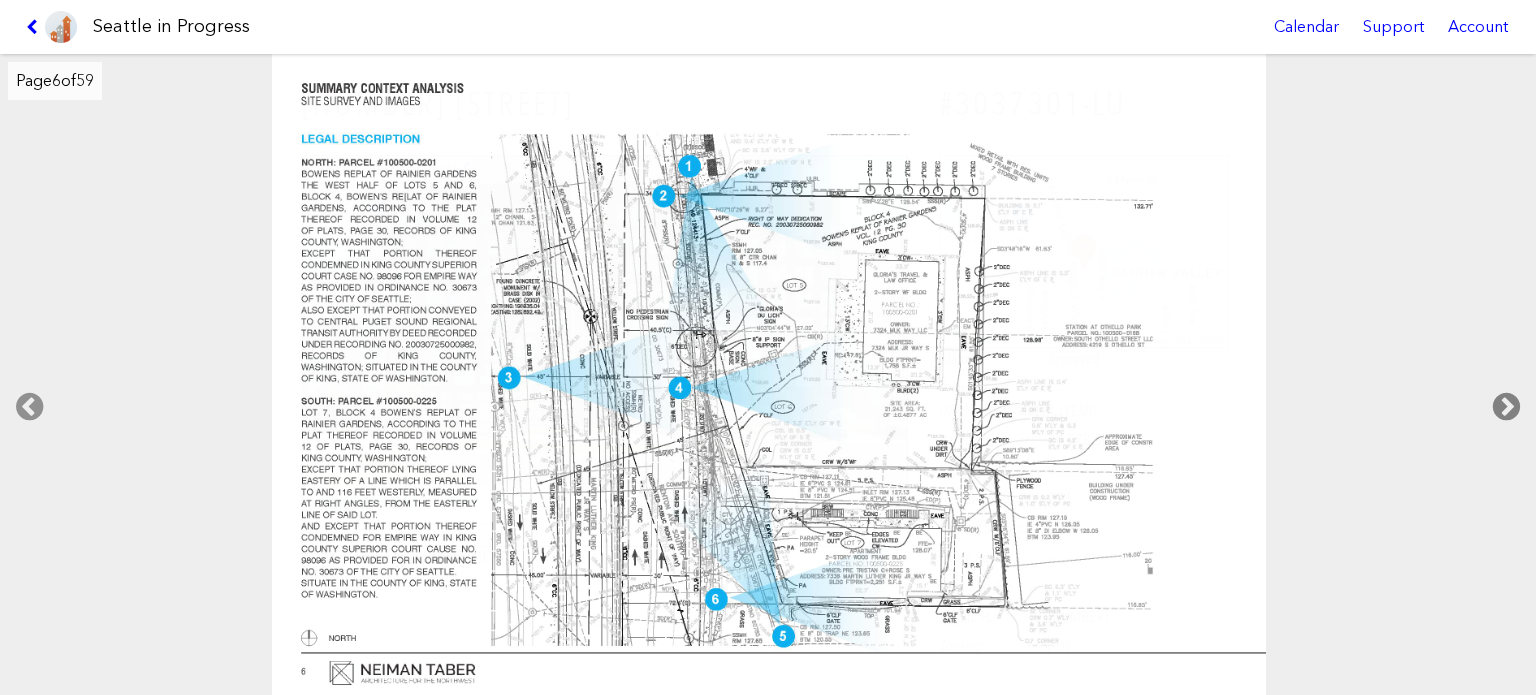 click at bounding box center [1506, 407] 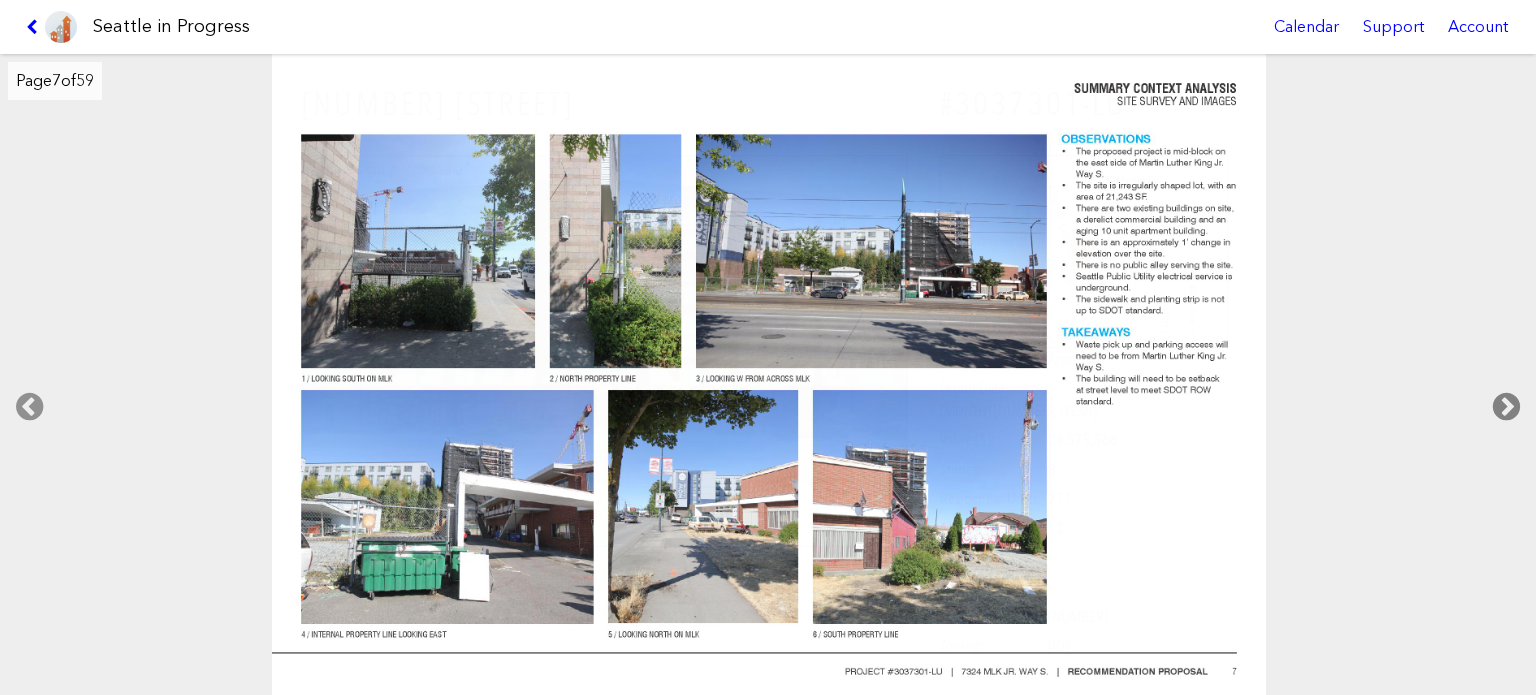 click at bounding box center [1506, 407] 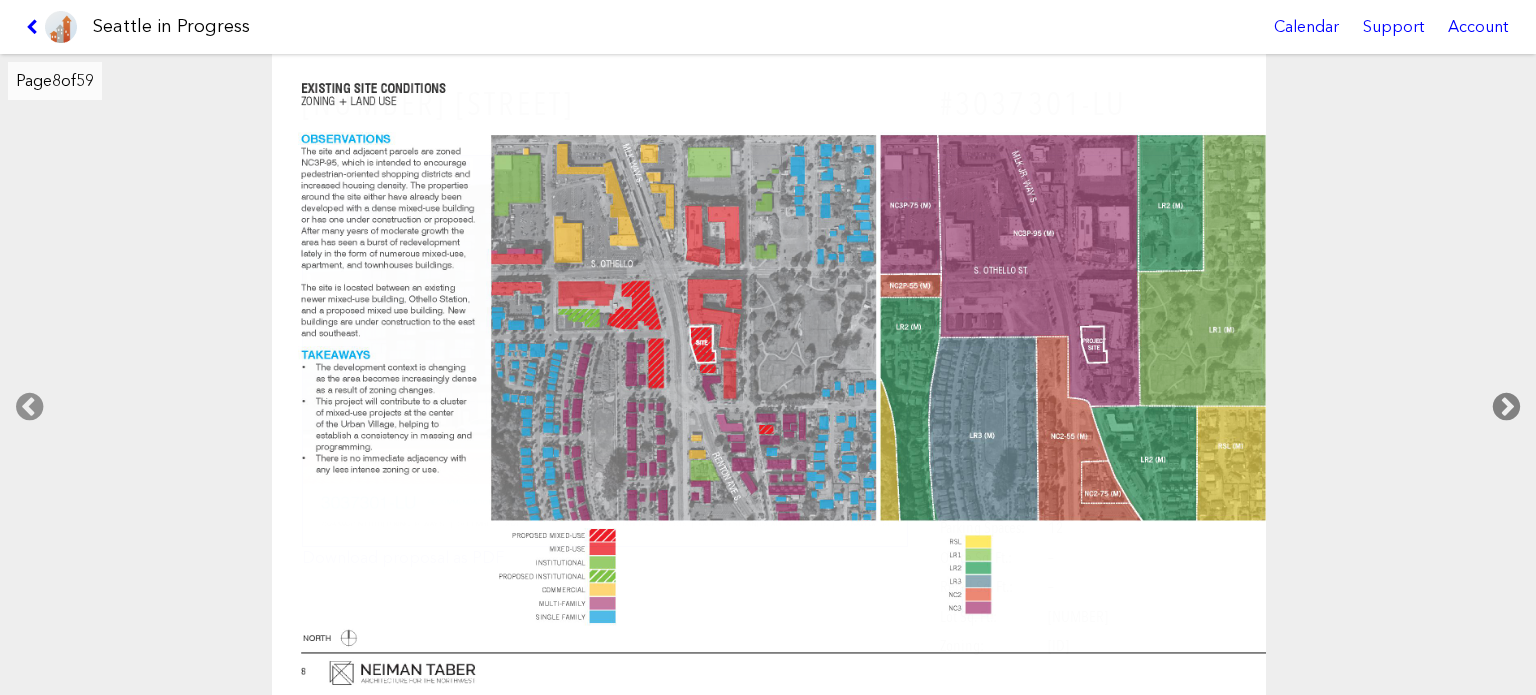 click at bounding box center [1506, 407] 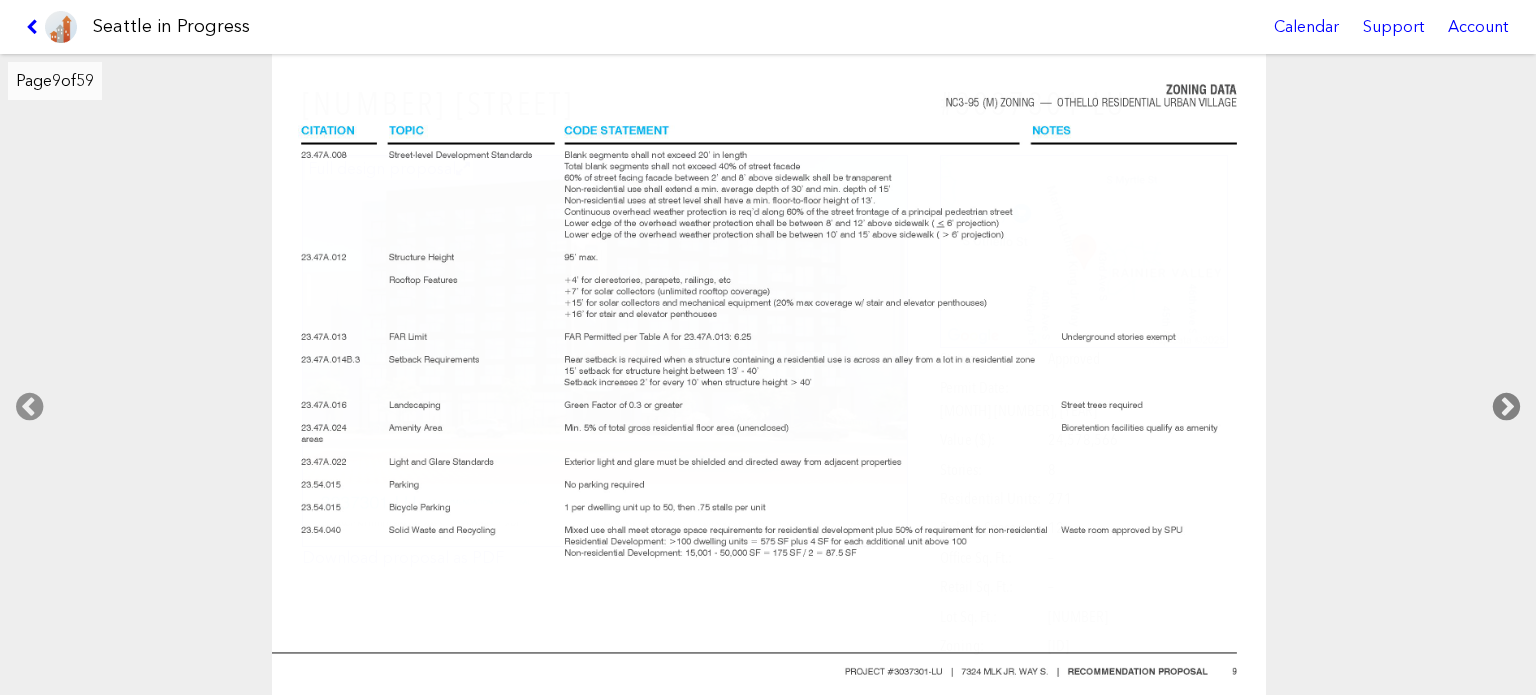 click at bounding box center (1506, 407) 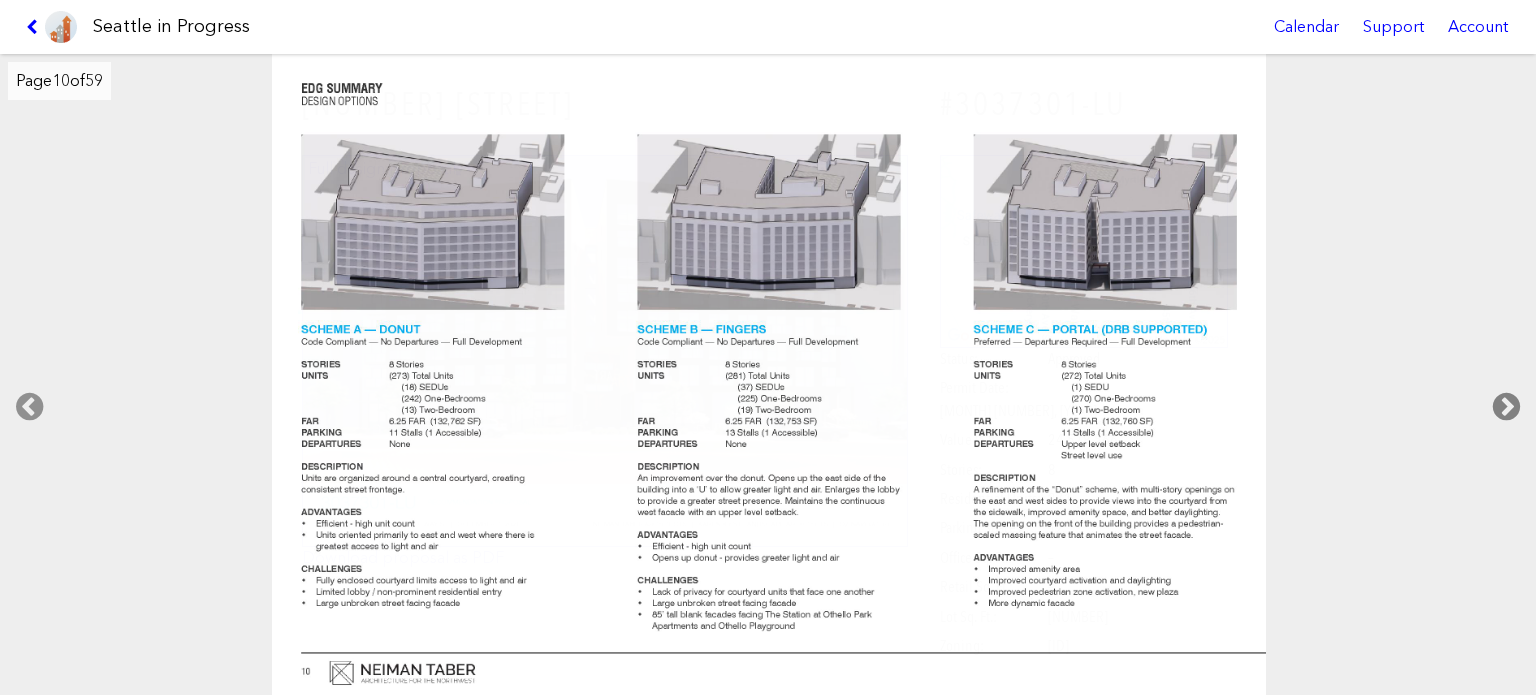 click at bounding box center [1506, 407] 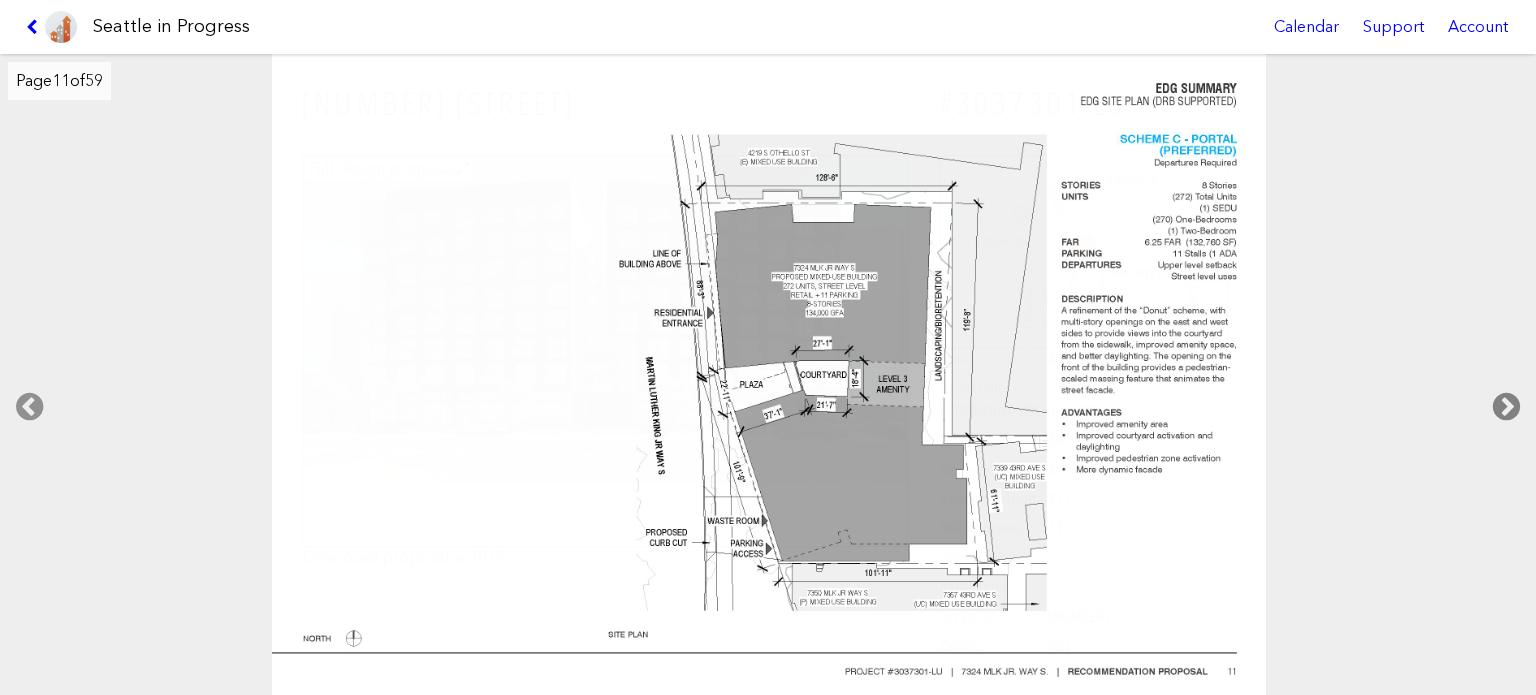 click at bounding box center [1506, 407] 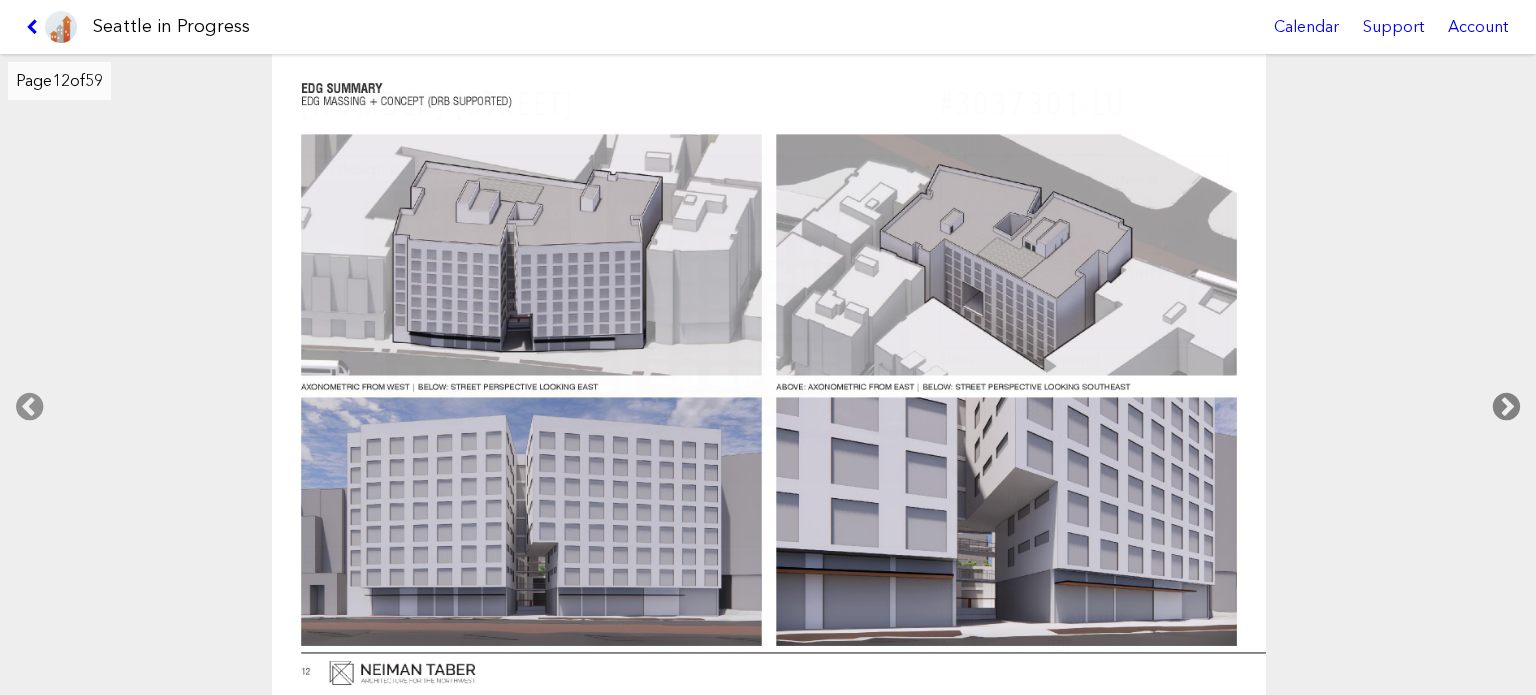 click at bounding box center (1506, 407) 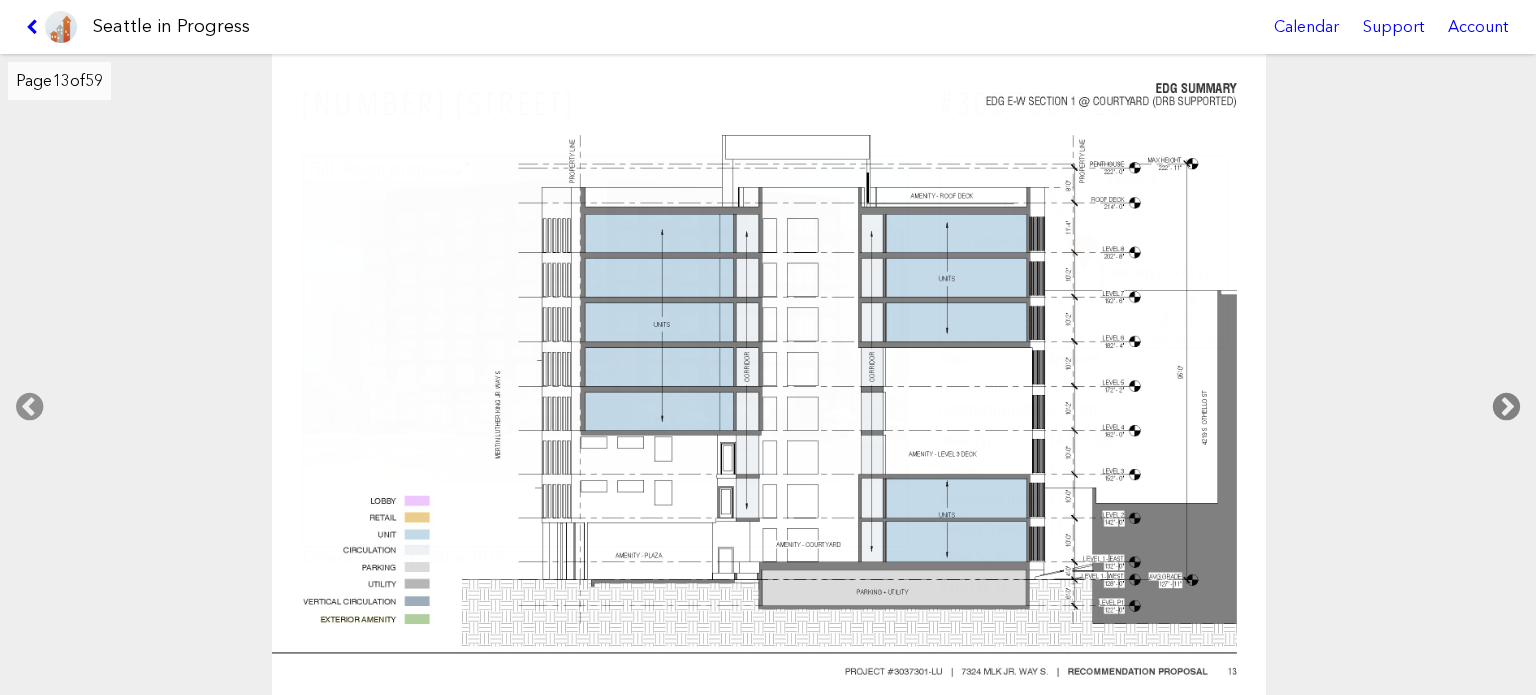click at bounding box center (1506, 407) 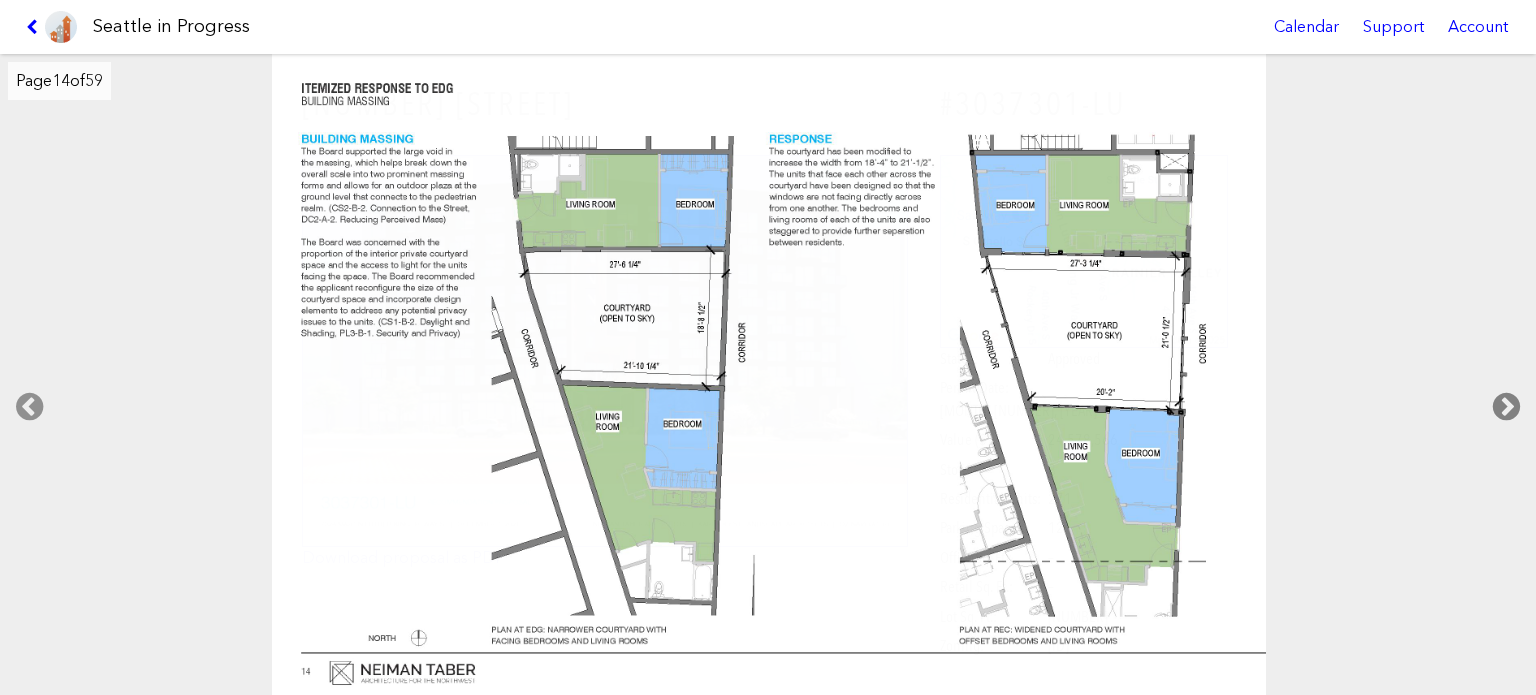 click at bounding box center [1506, 407] 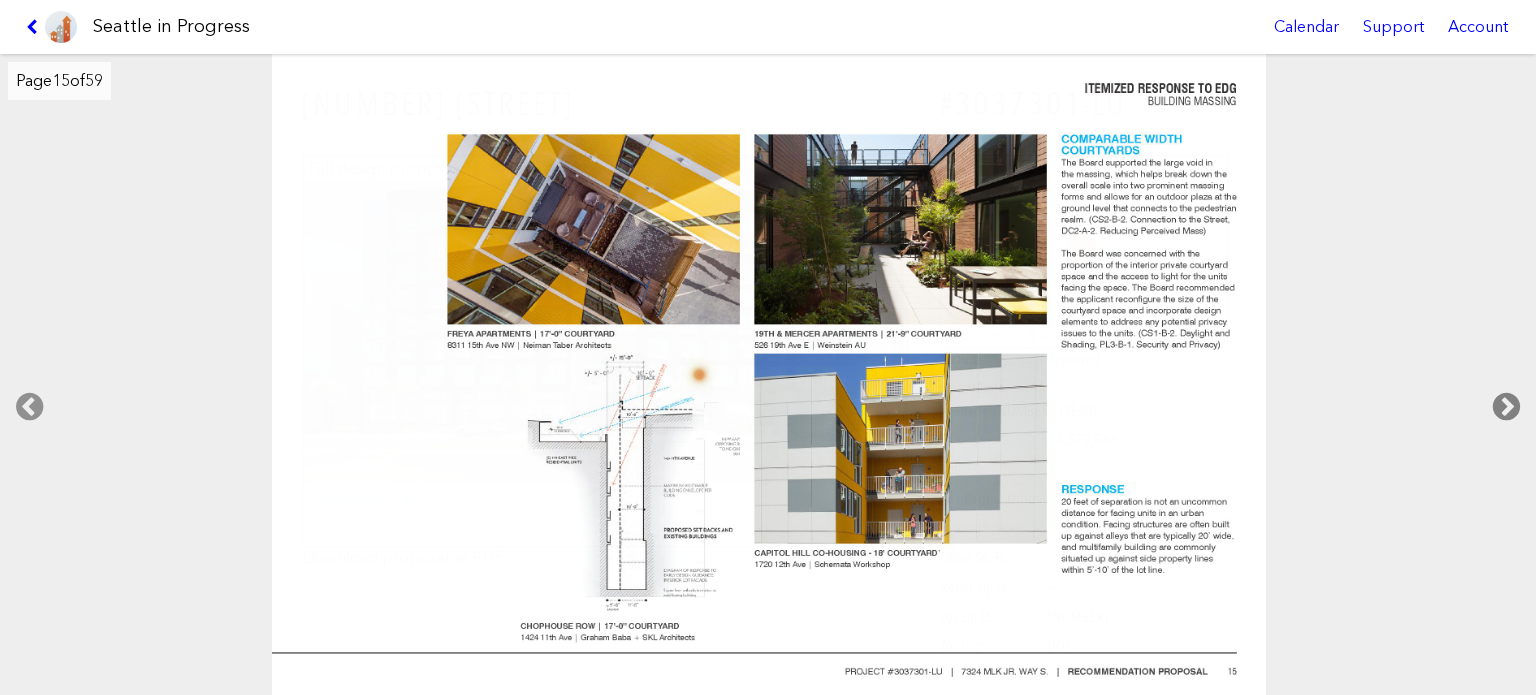 click at bounding box center [1506, 407] 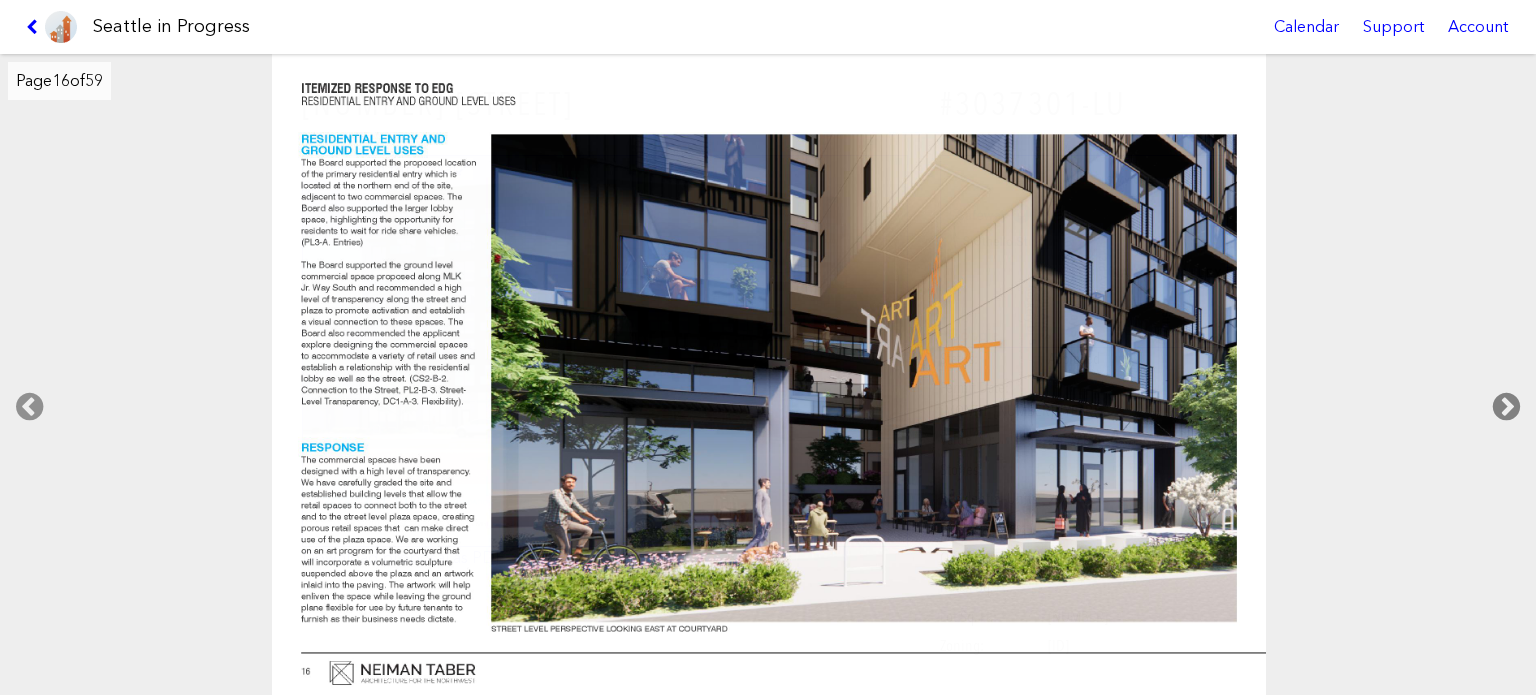 click at bounding box center (1506, 407) 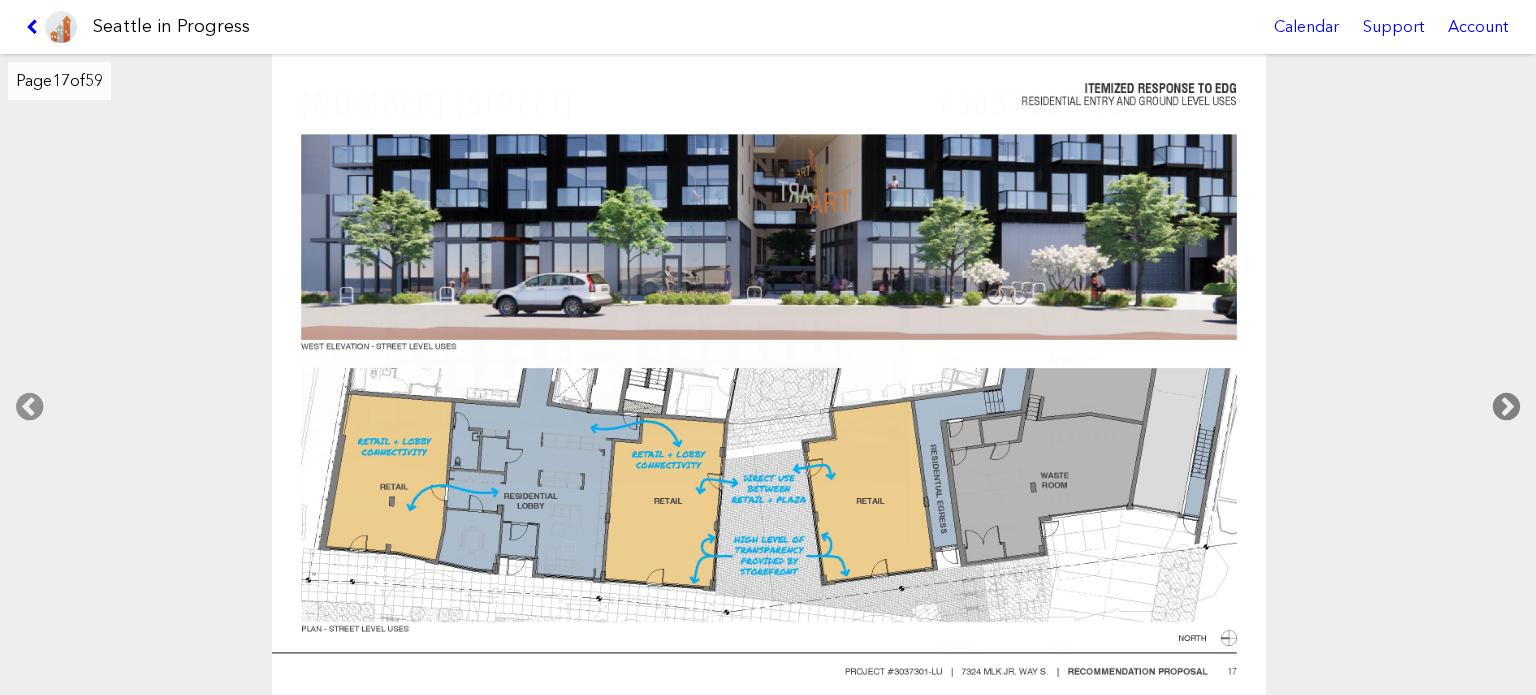 click at bounding box center [1506, 407] 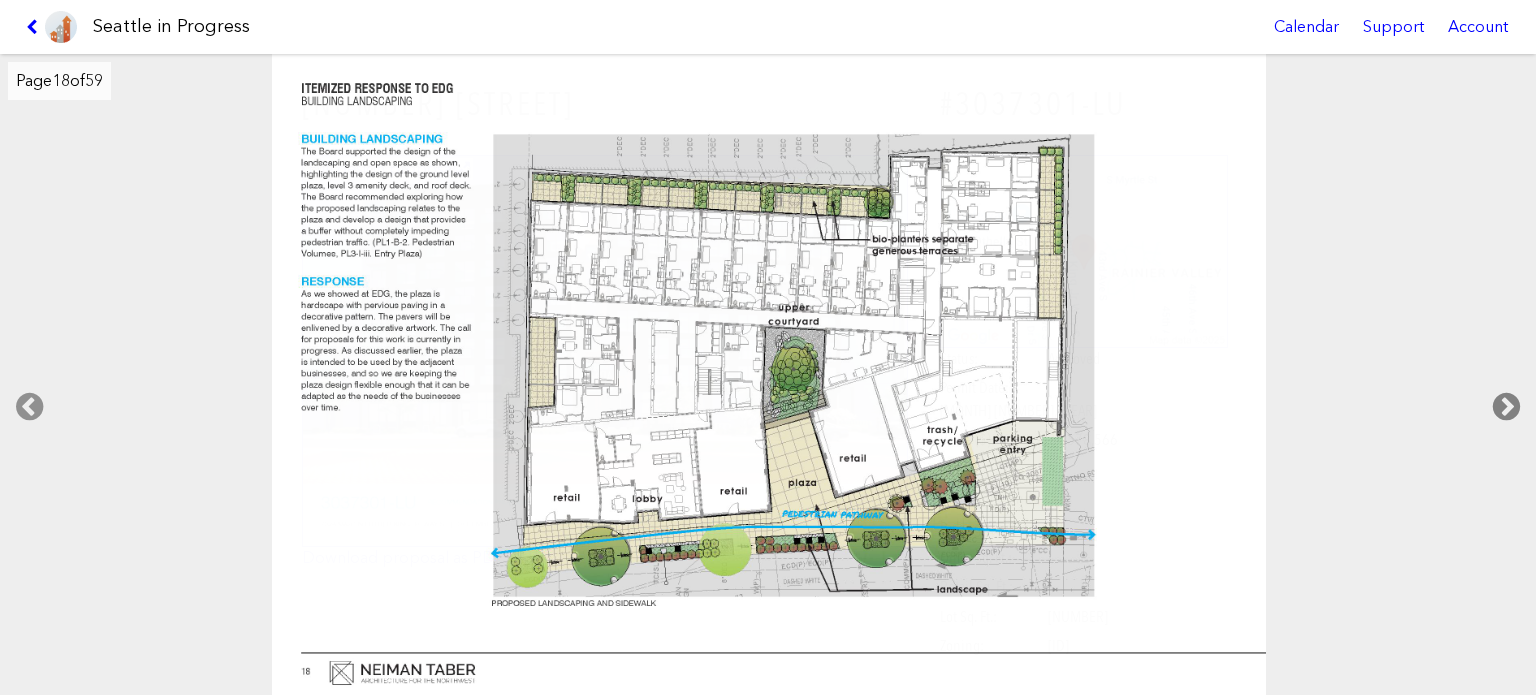 click at bounding box center [1506, 407] 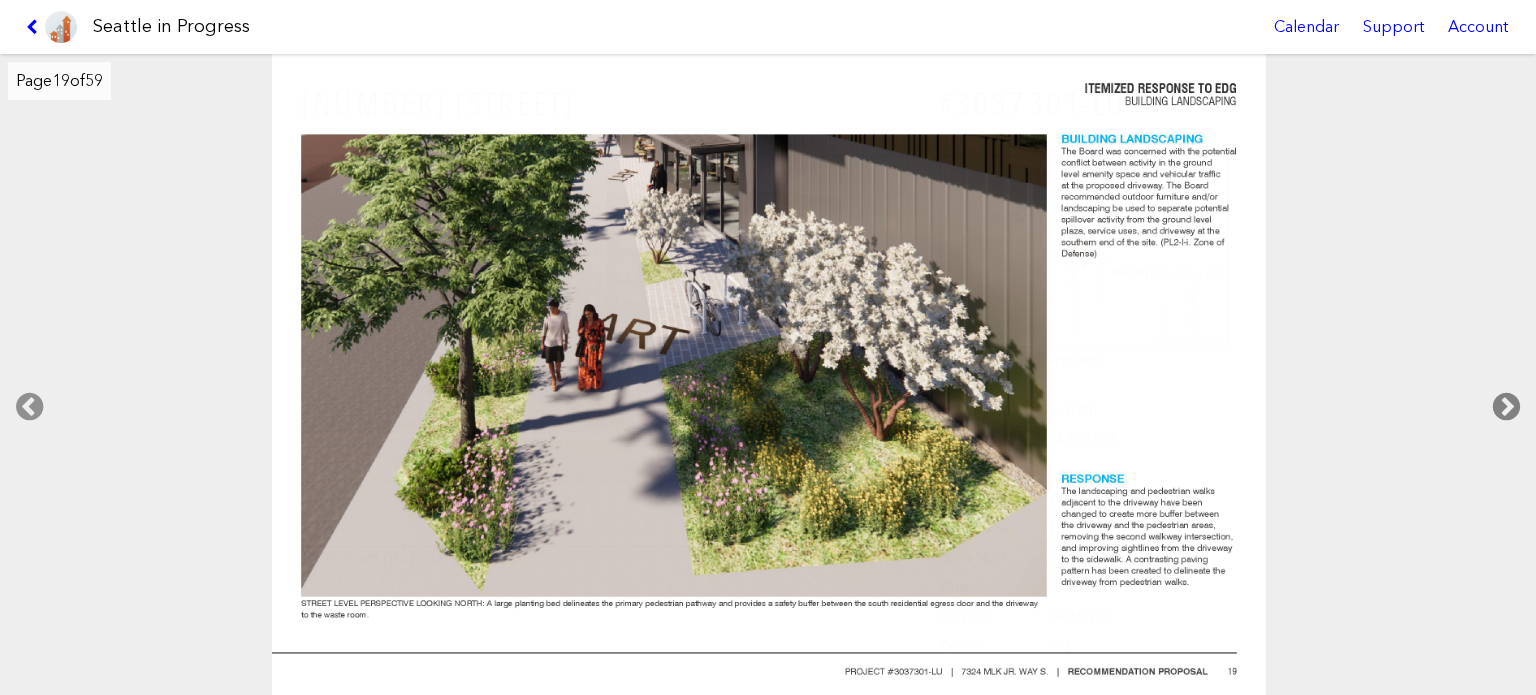 click at bounding box center (1506, 407) 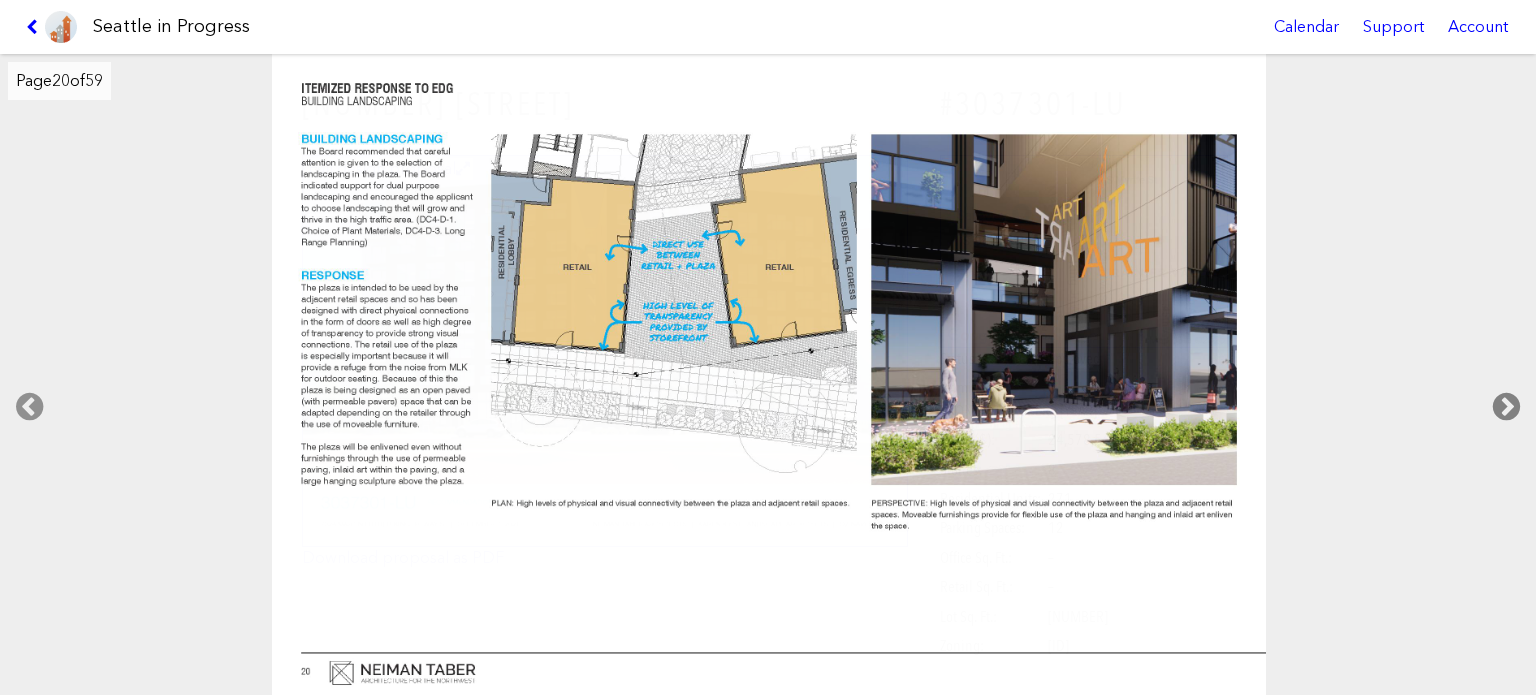 click at bounding box center [1506, 407] 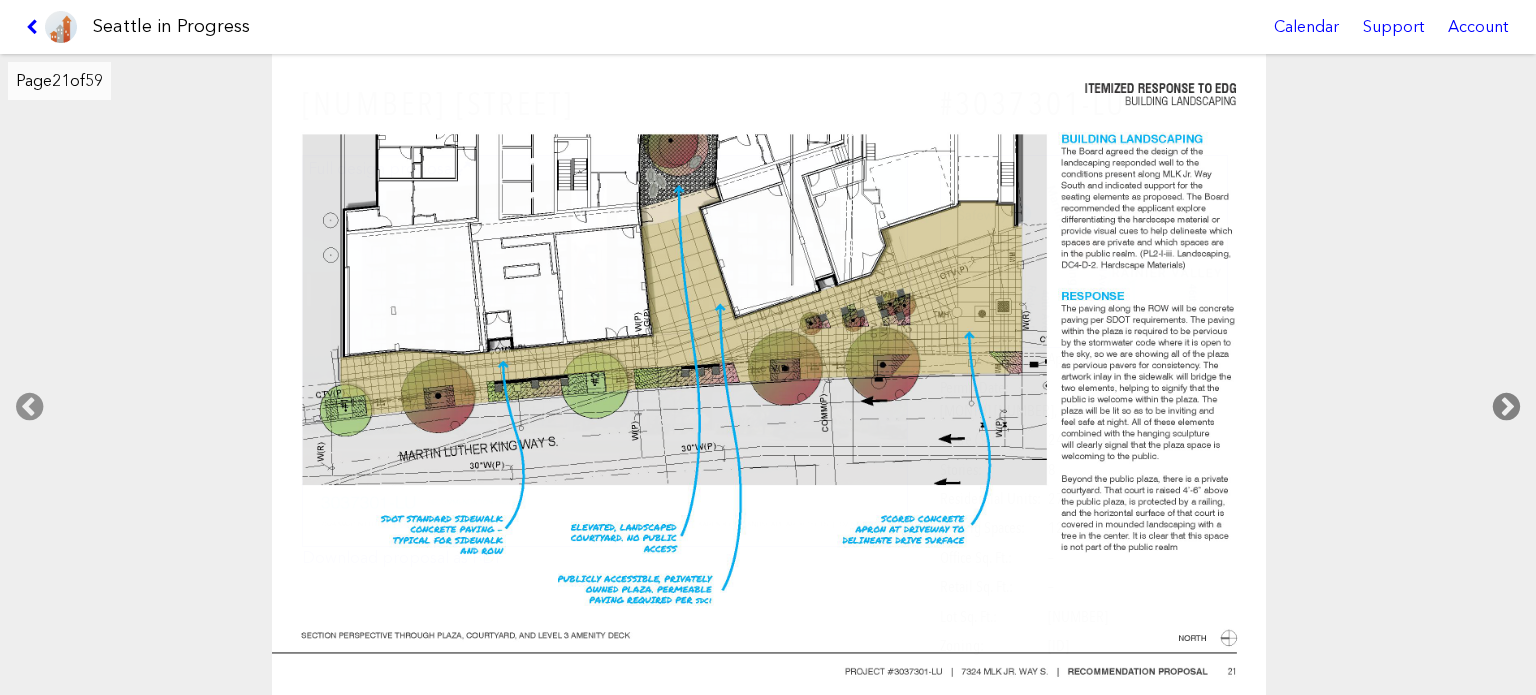 click at bounding box center [1506, 407] 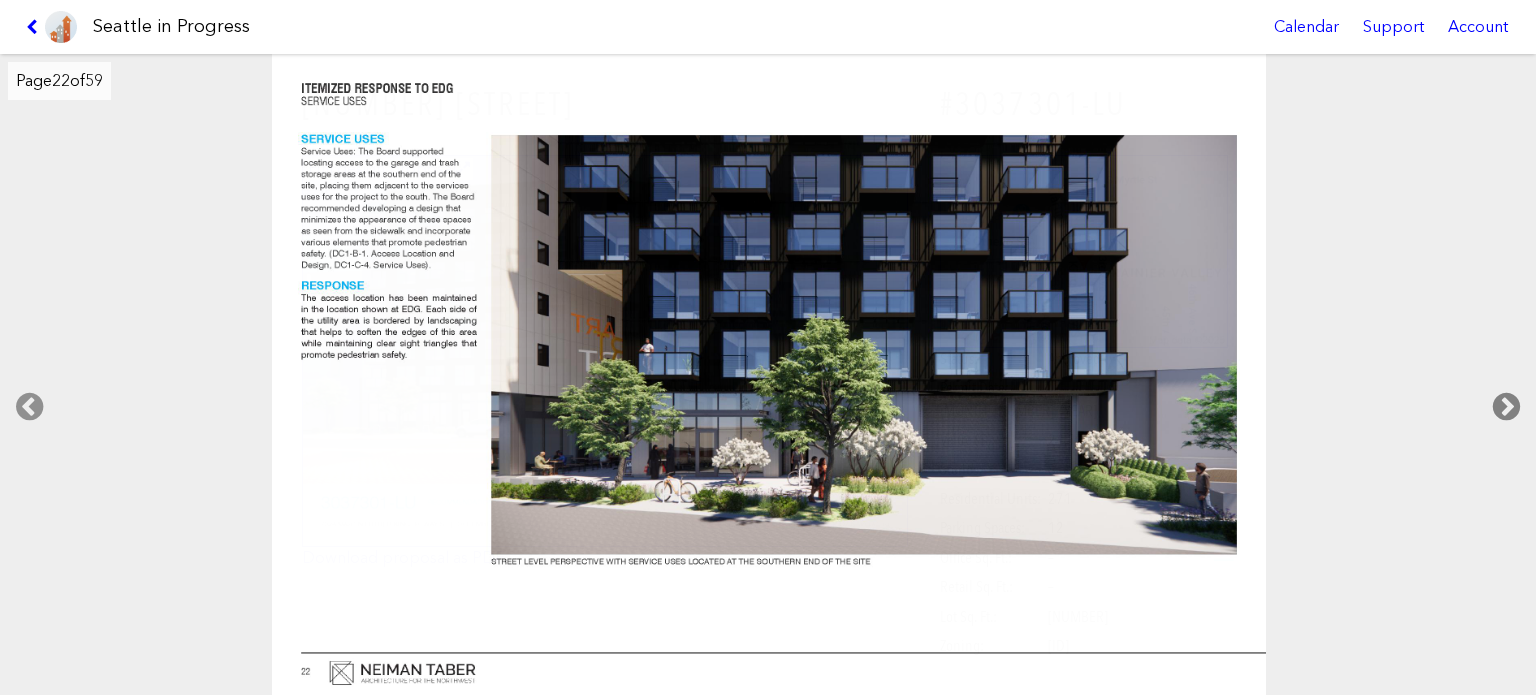 click at bounding box center [1506, 407] 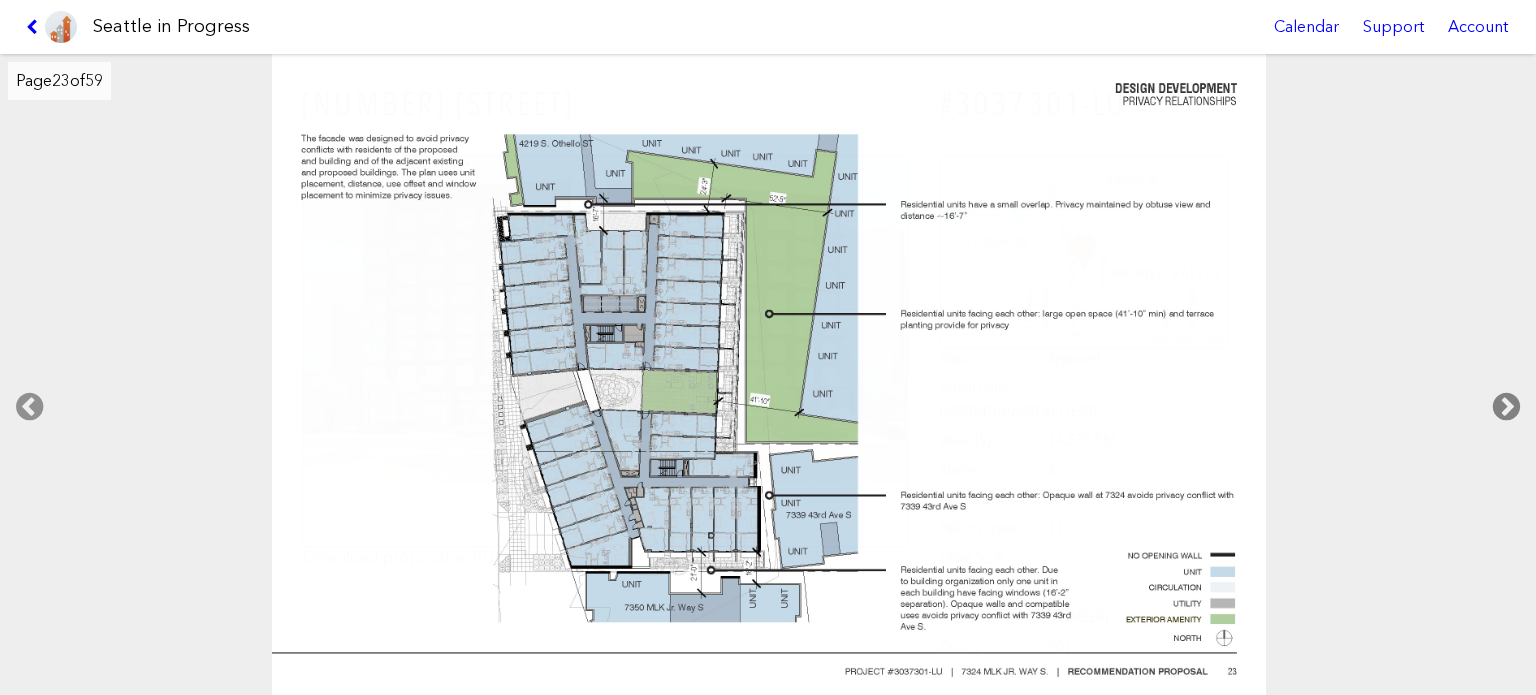 click at bounding box center (1506, 407) 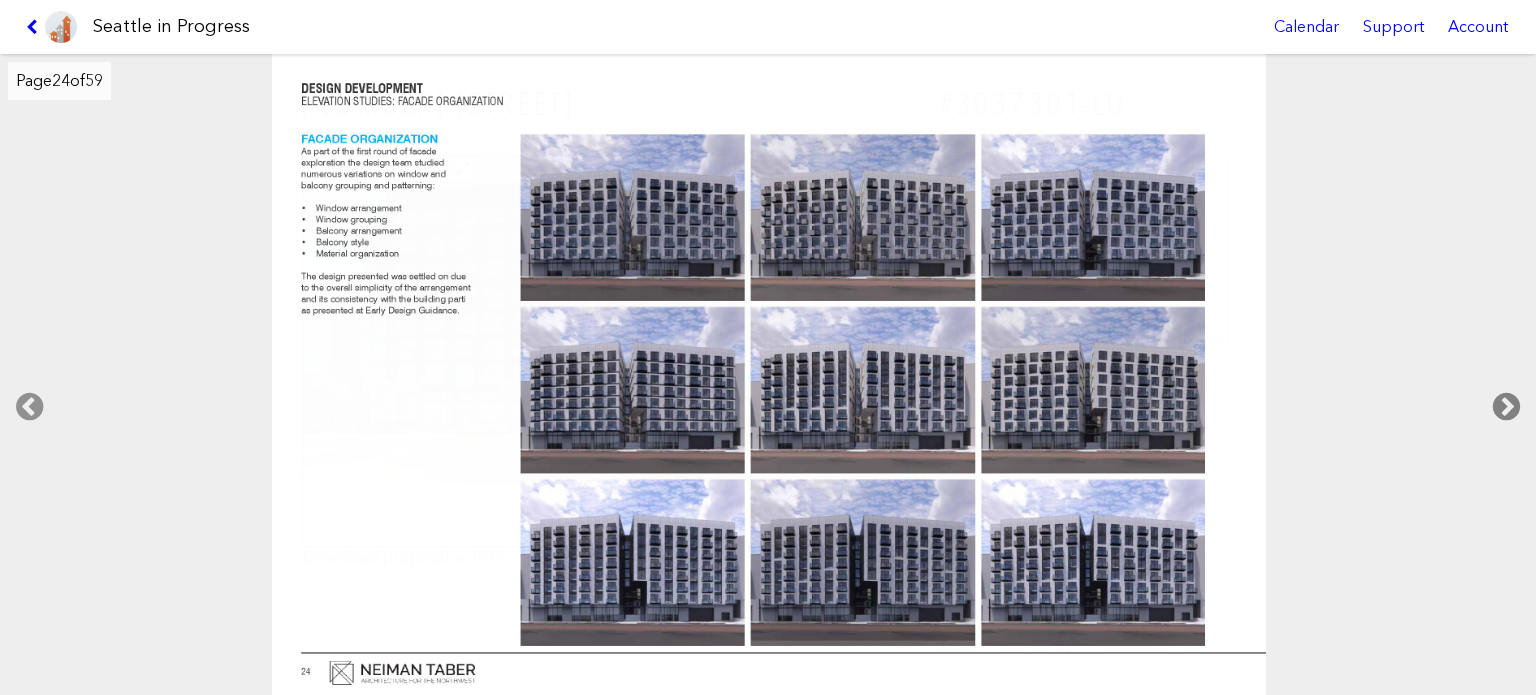 click at bounding box center [1506, 407] 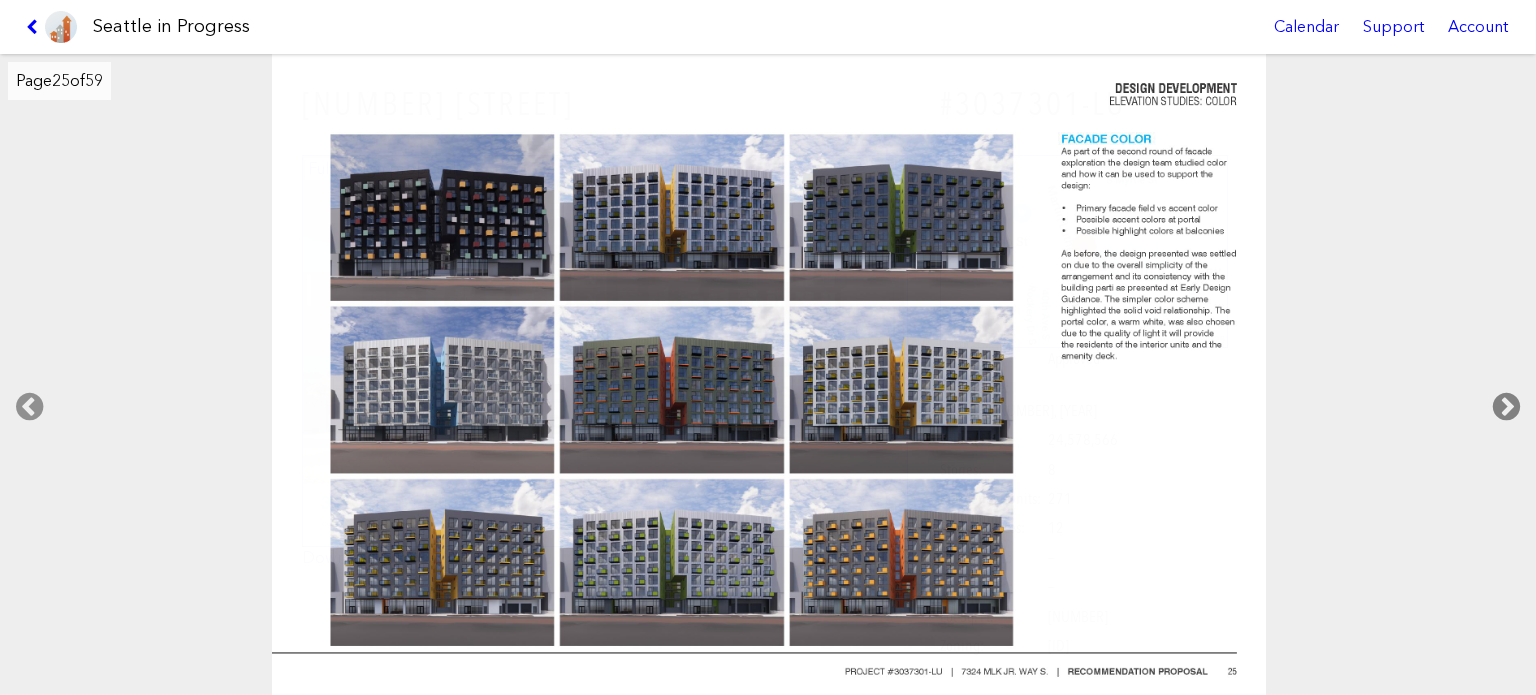 click at bounding box center (1506, 407) 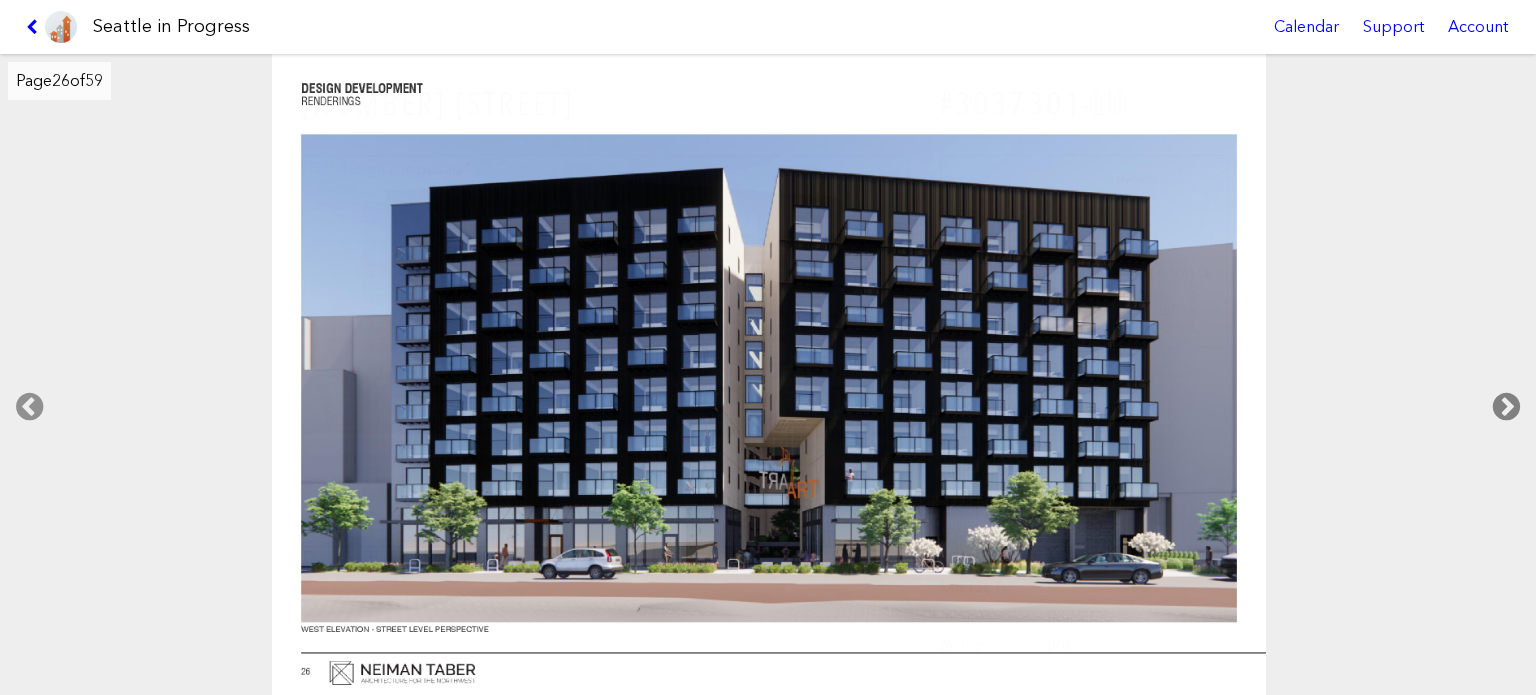click at bounding box center (1506, 407) 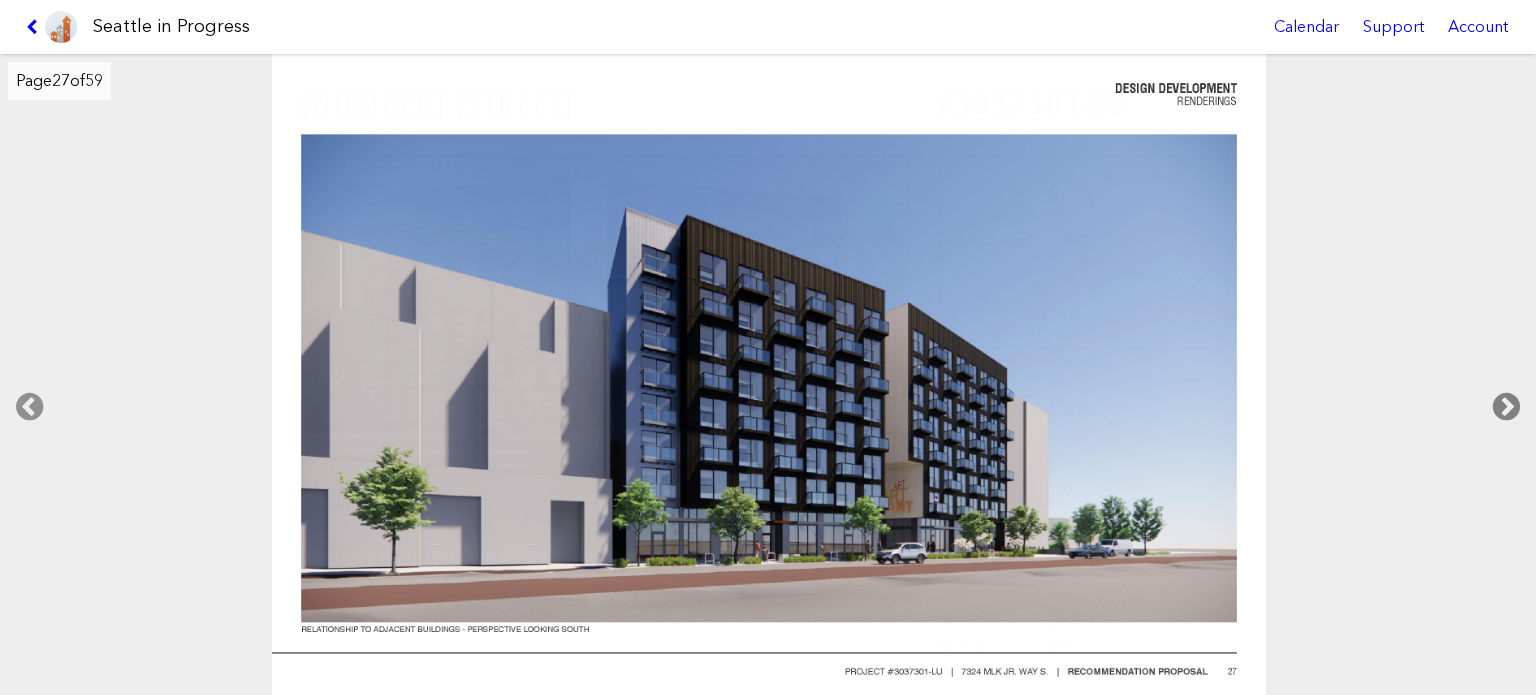 click at bounding box center (1506, 407) 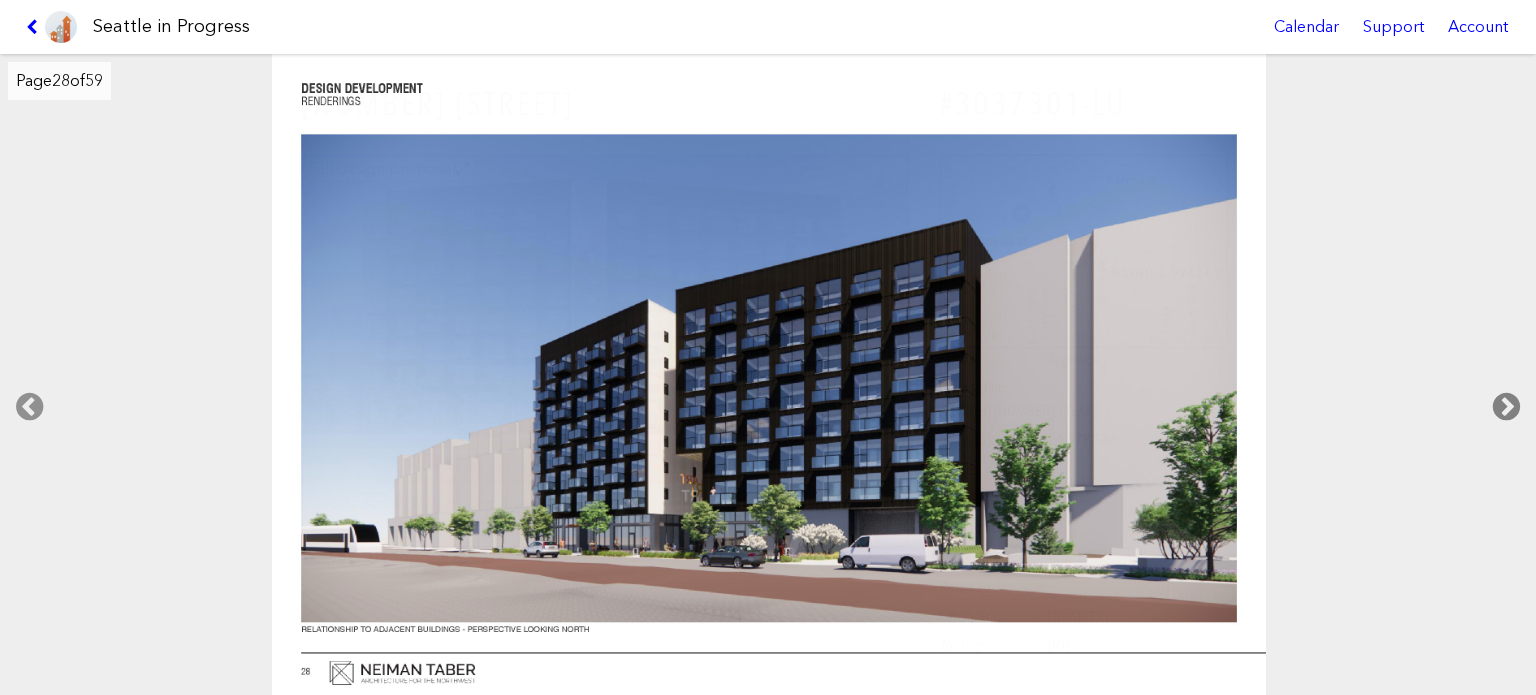 click at bounding box center [1506, 407] 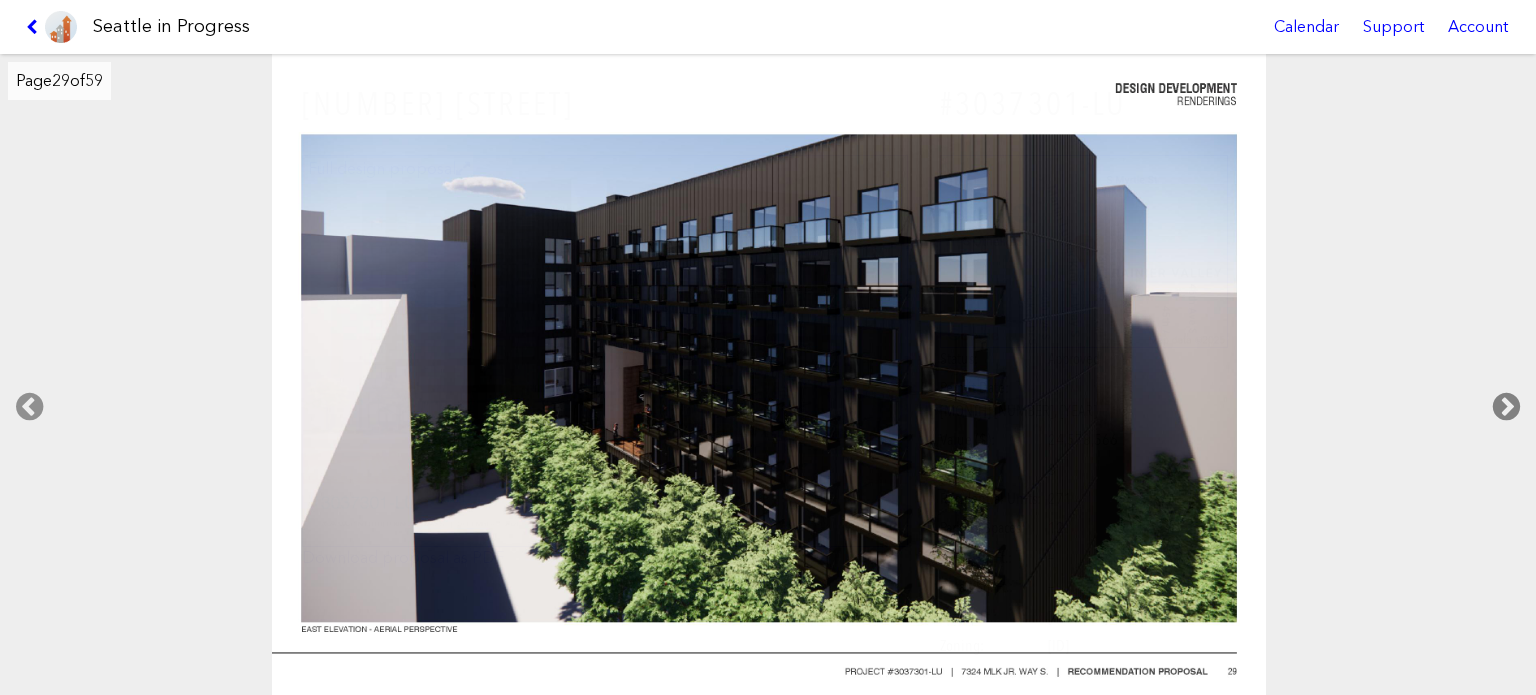 click at bounding box center [1506, 407] 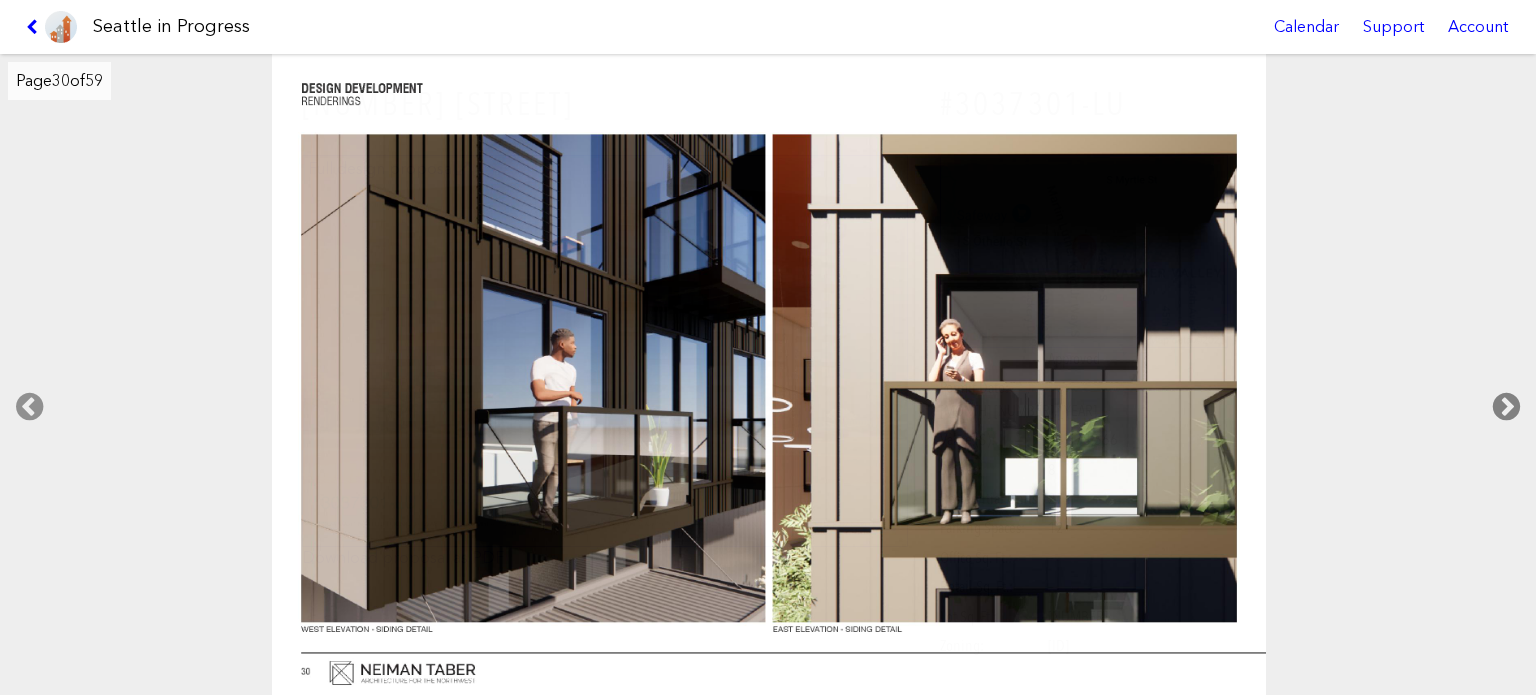 click at bounding box center (1506, 407) 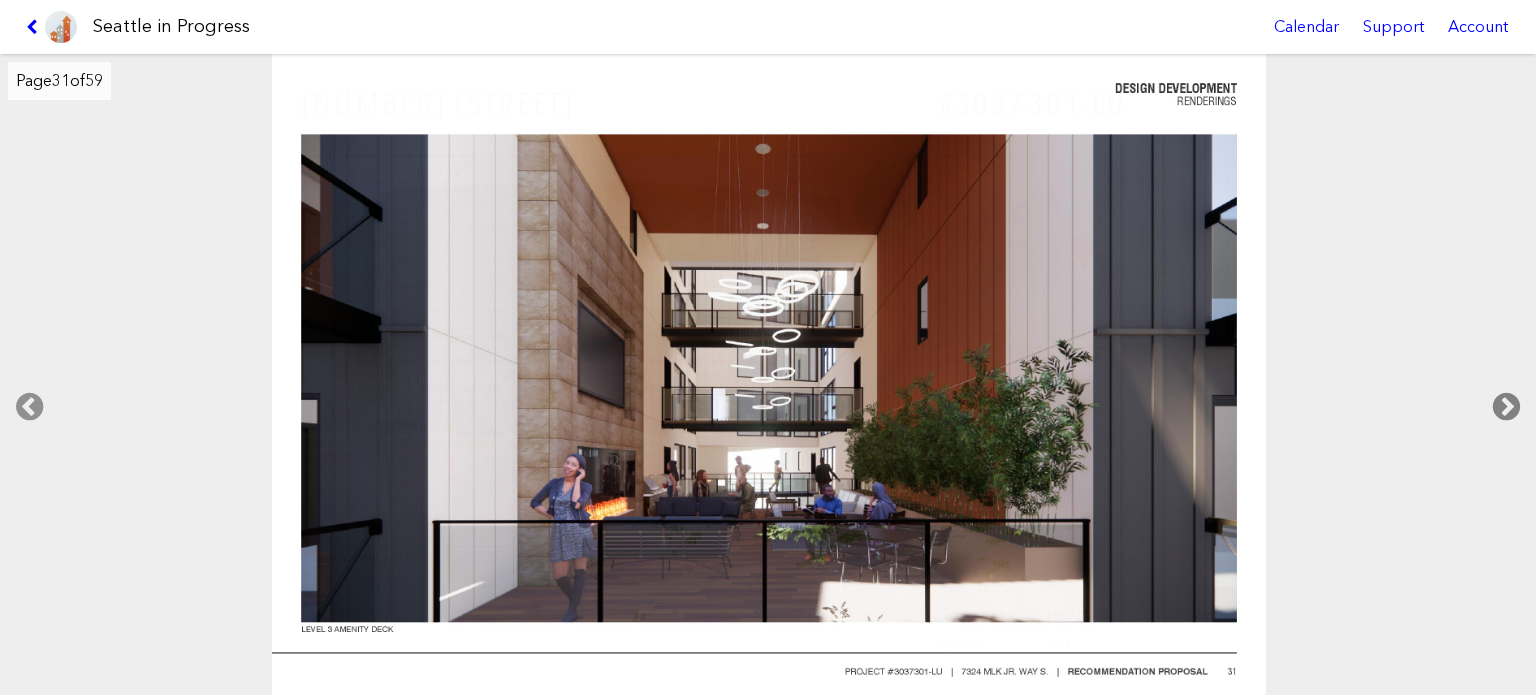click at bounding box center (1506, 407) 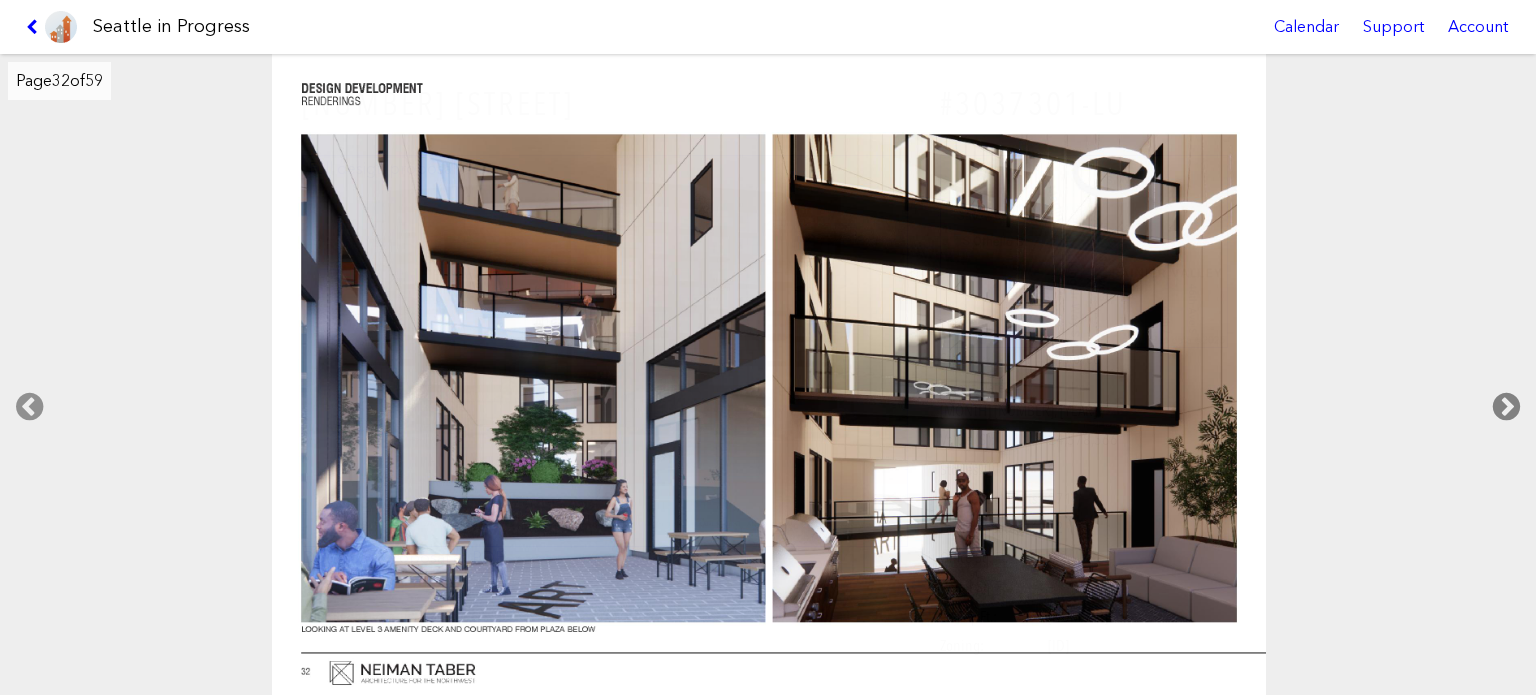 click at bounding box center [1506, 407] 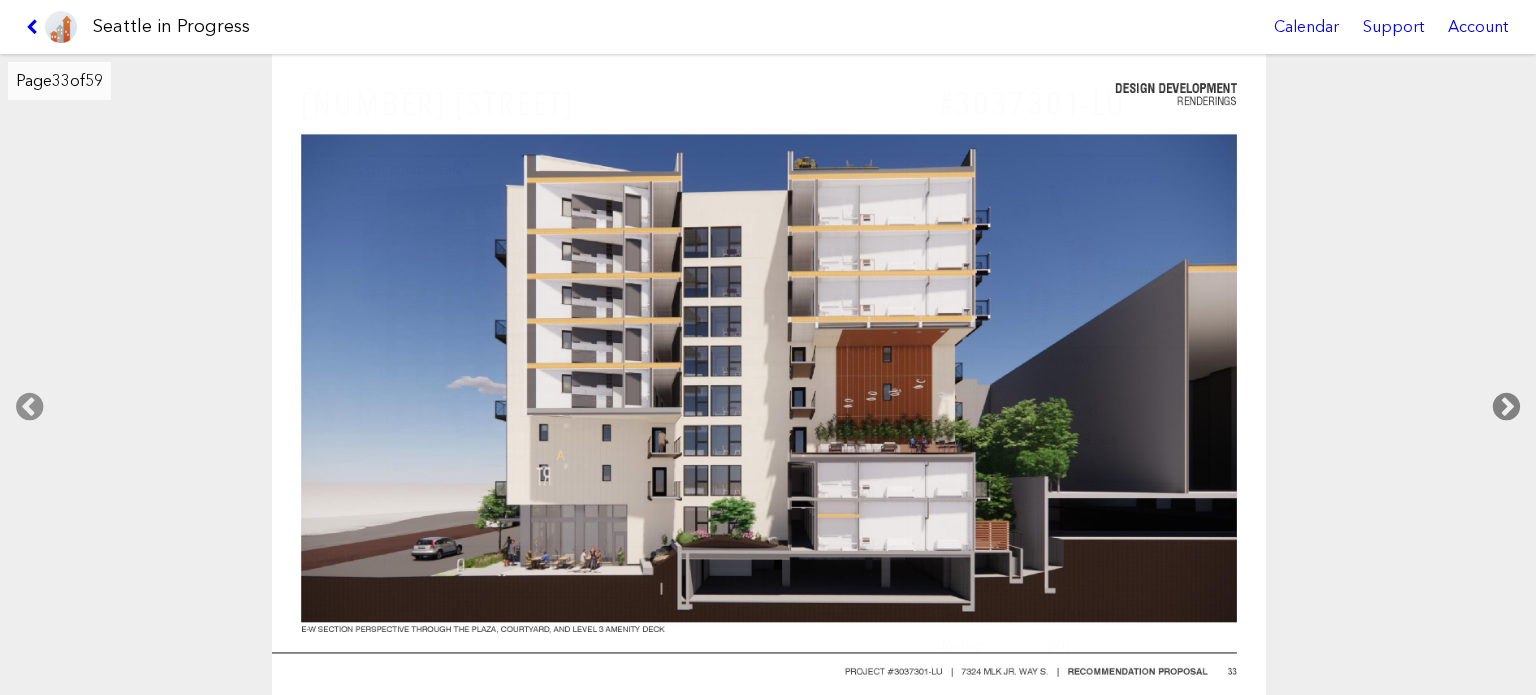 click at bounding box center [1506, 407] 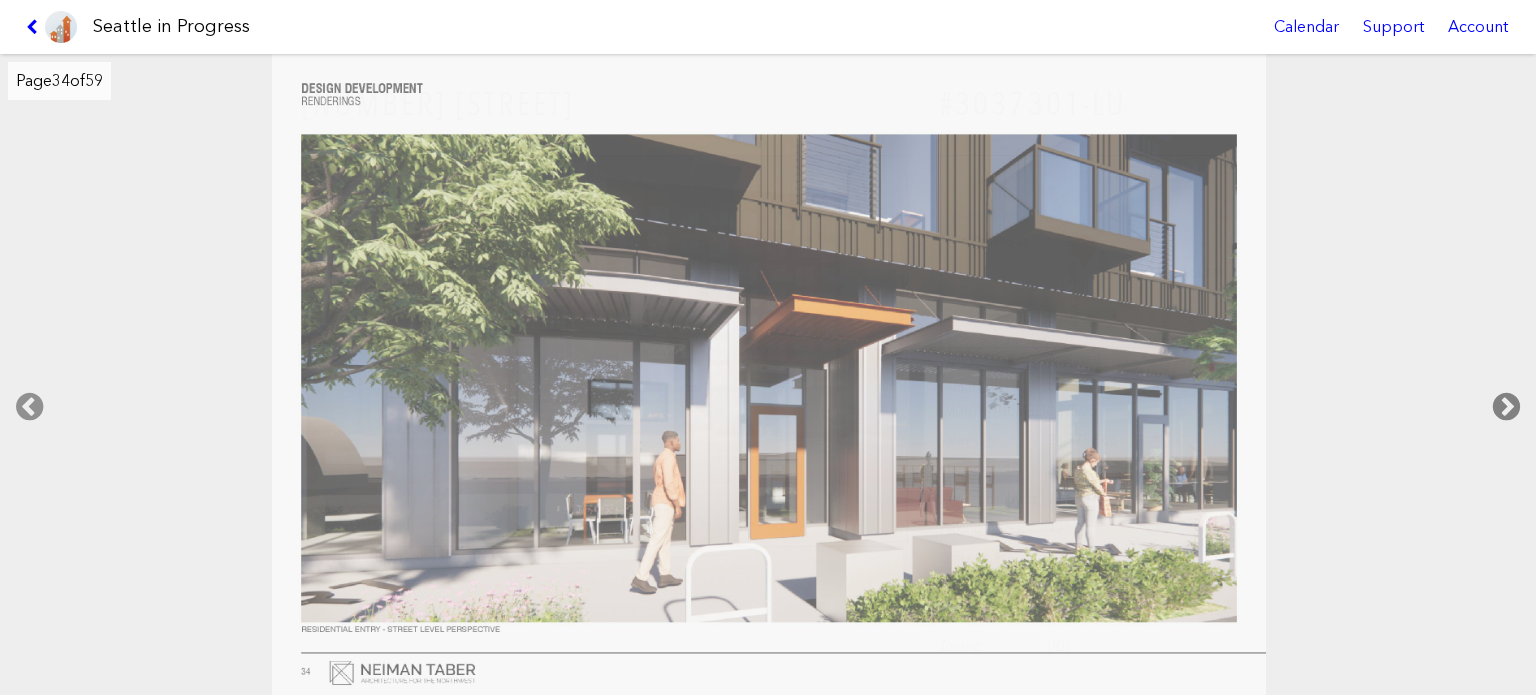 click at bounding box center (1506, 407) 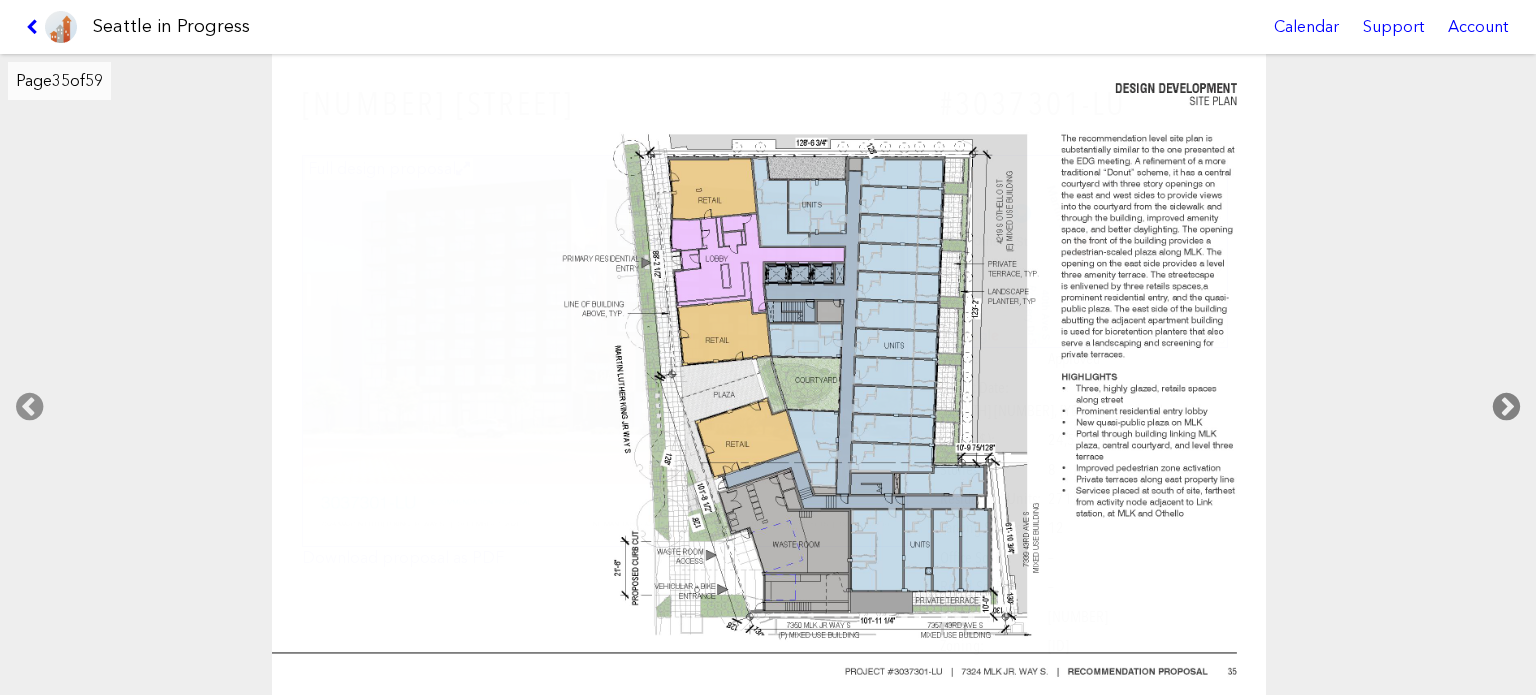 click at bounding box center [1506, 407] 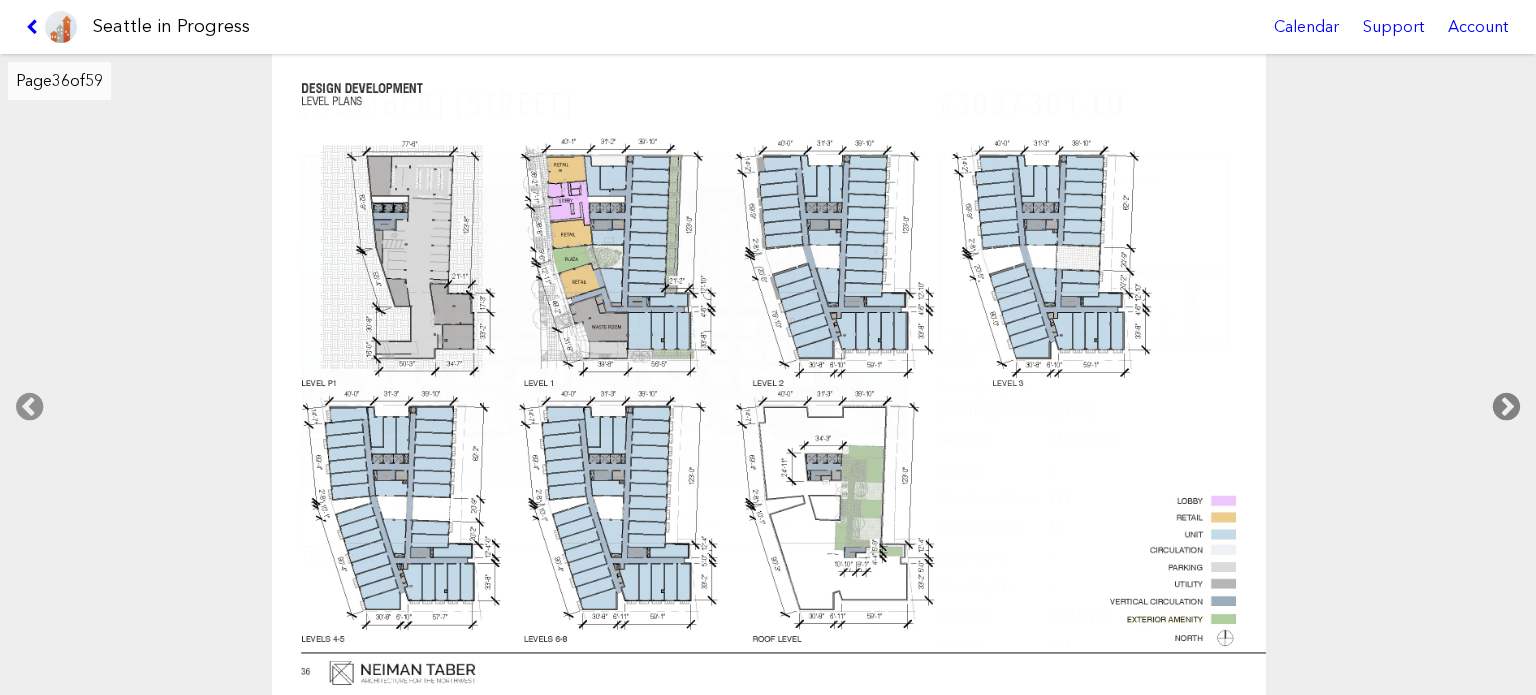 click at bounding box center (1506, 407) 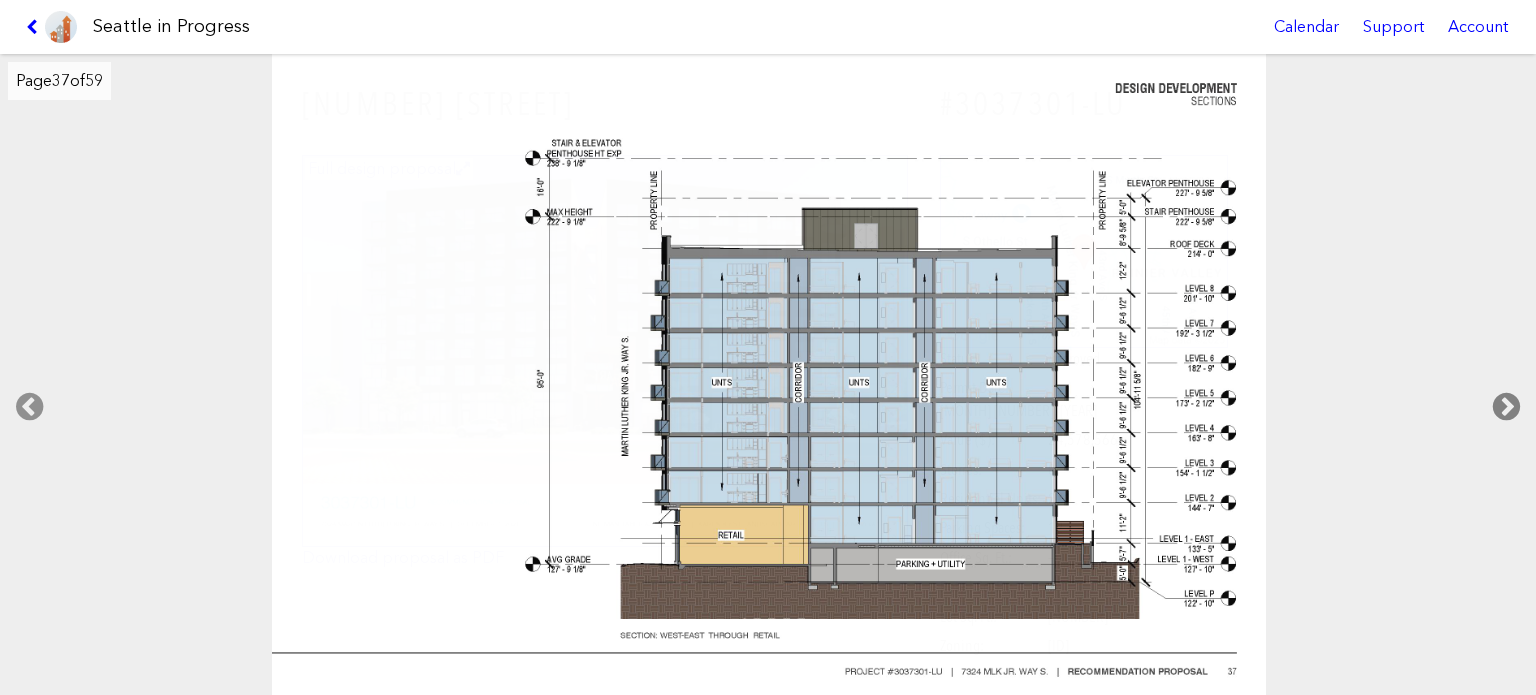 click at bounding box center (1506, 407) 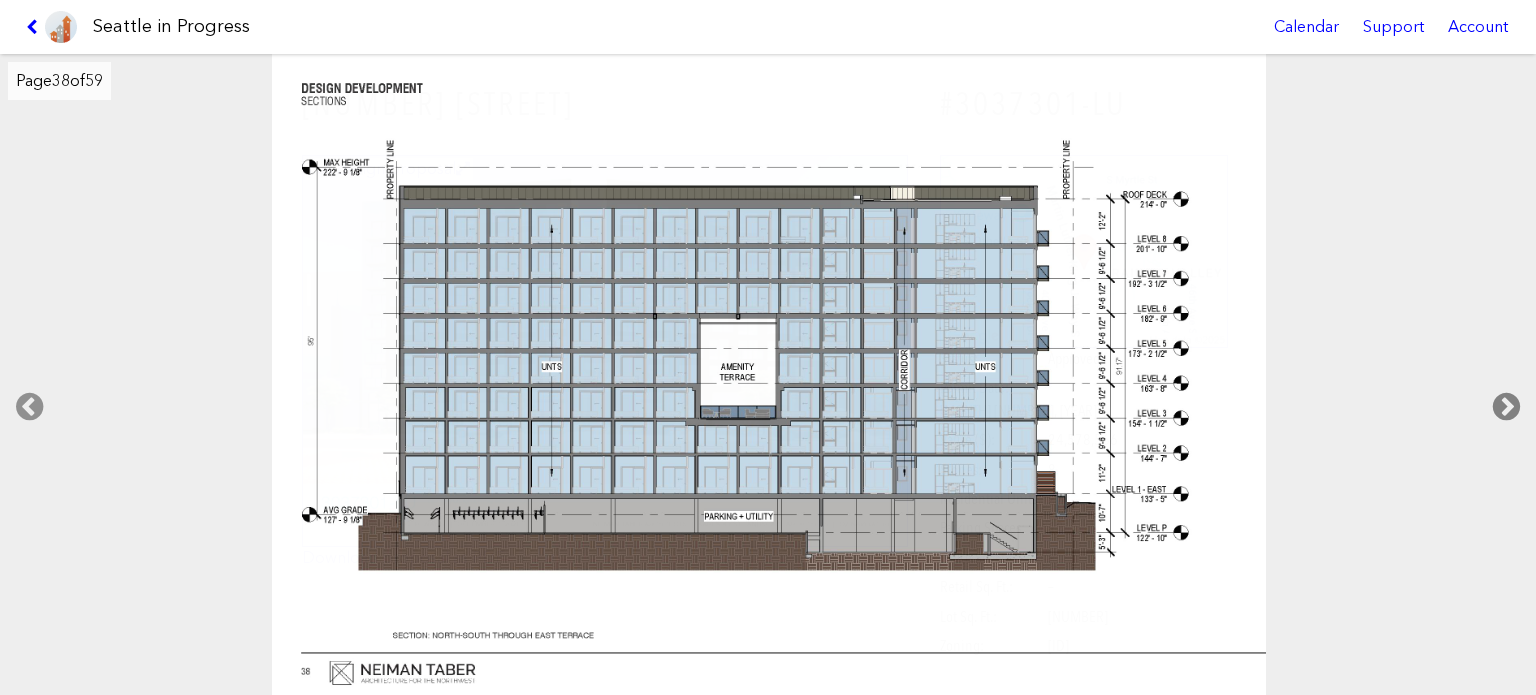 click at bounding box center [1506, 407] 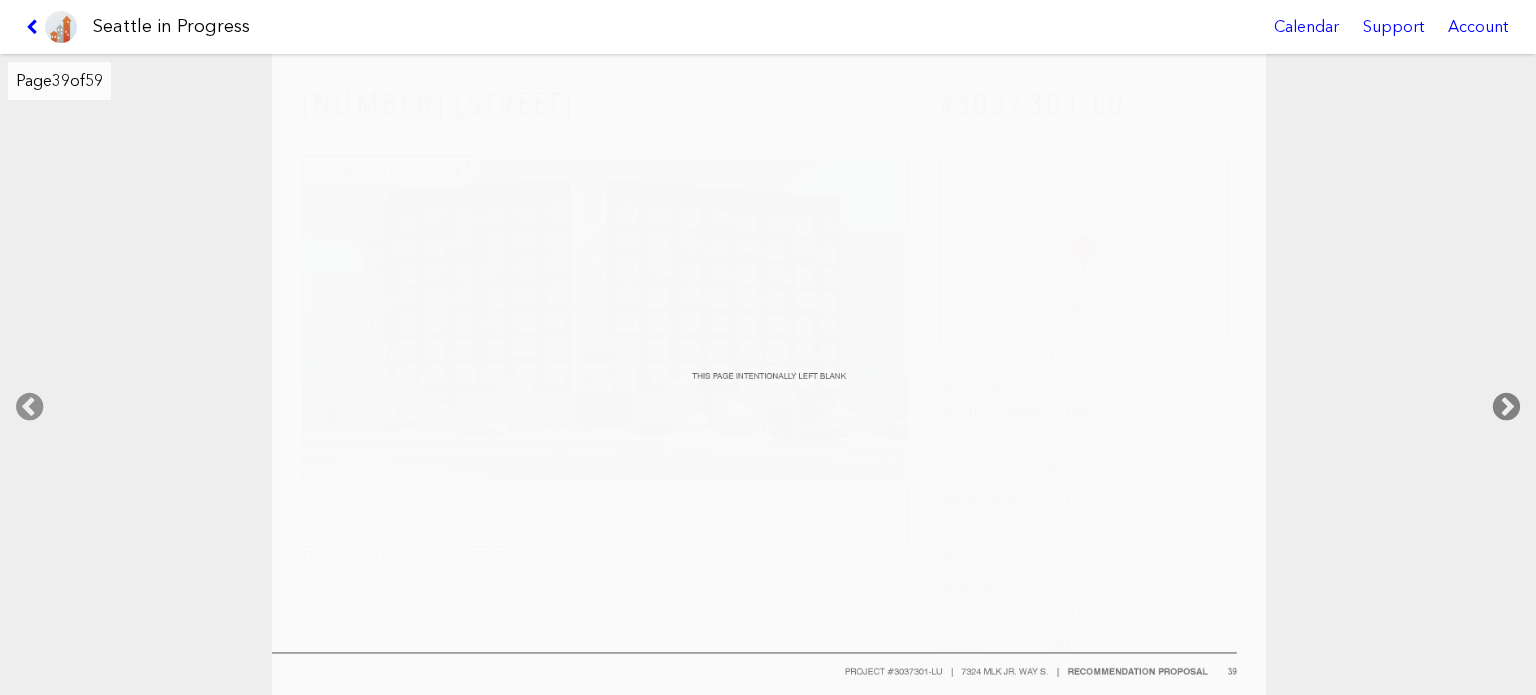 click at bounding box center [1506, 407] 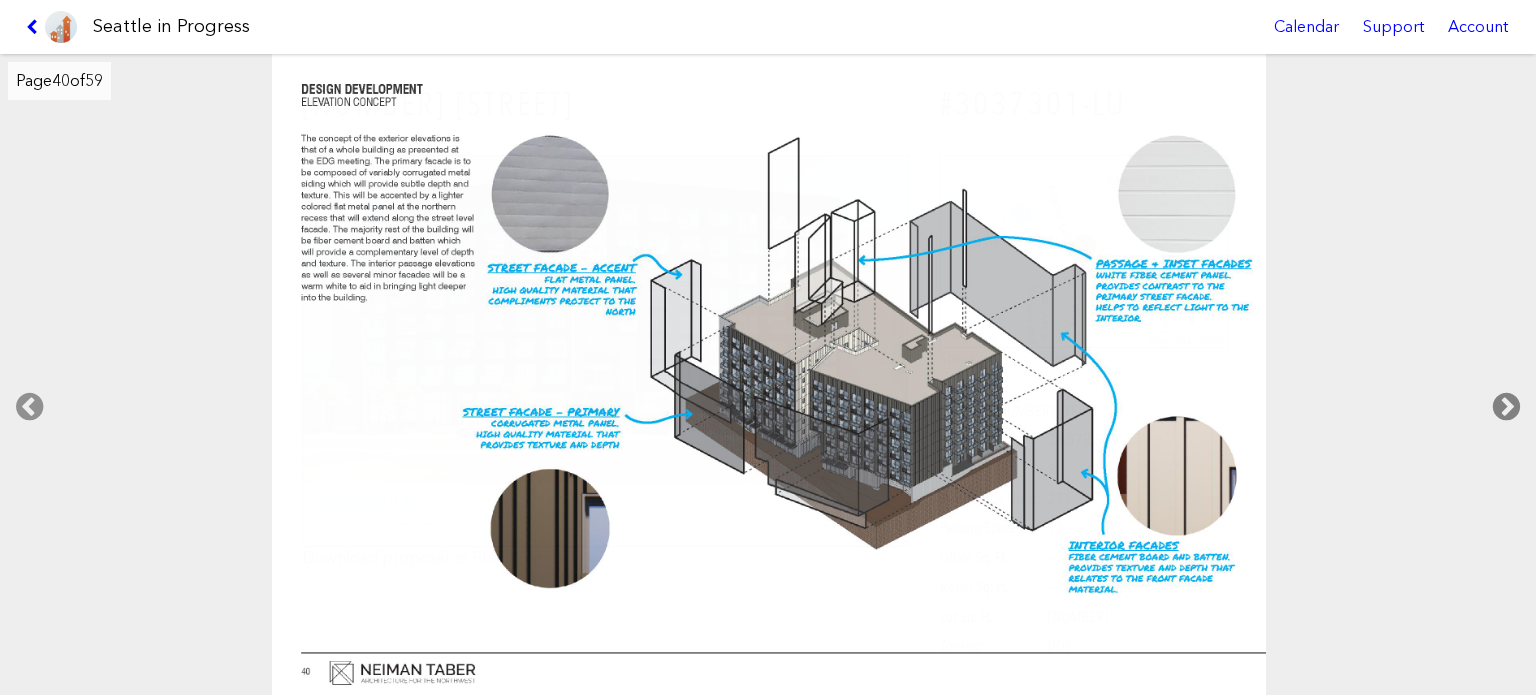 click at bounding box center (1506, 407) 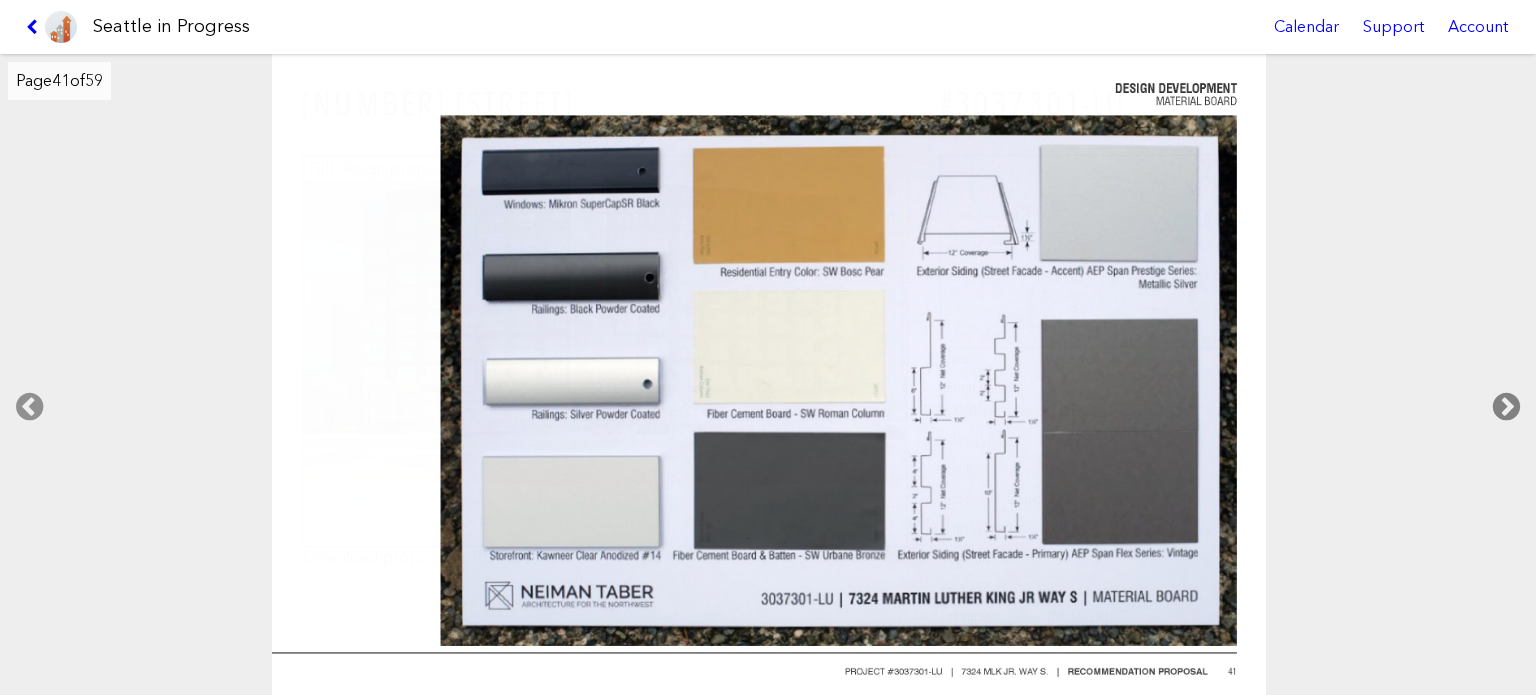 click at bounding box center [1506, 407] 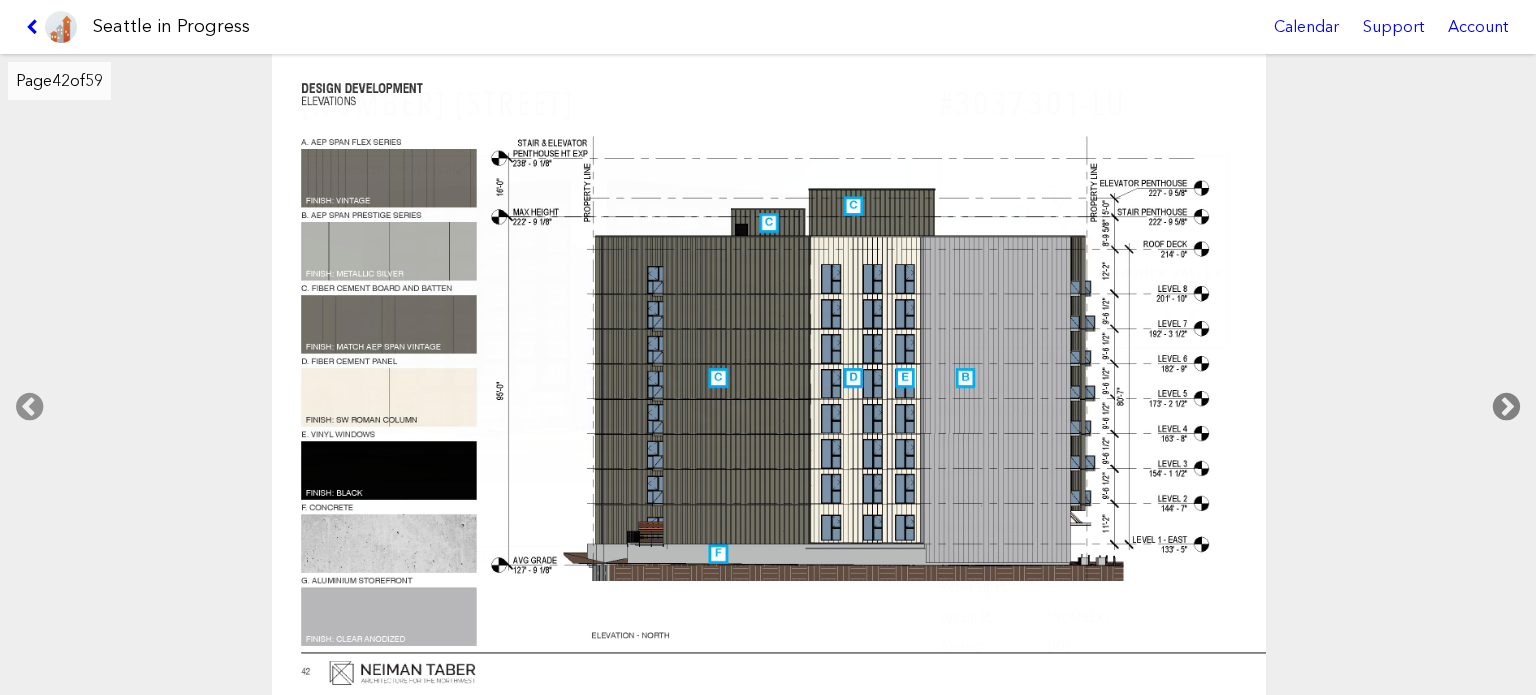 click at bounding box center [1506, 407] 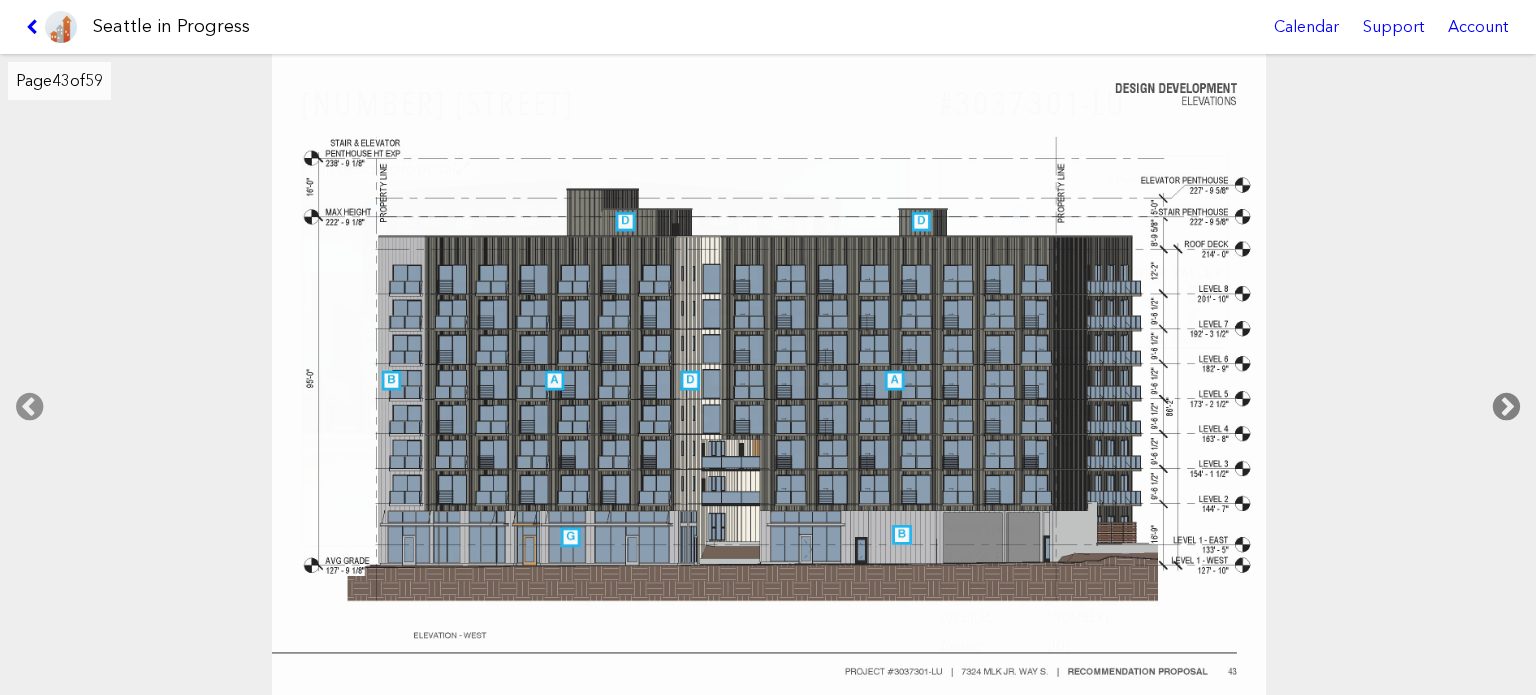 click at bounding box center (1506, 407) 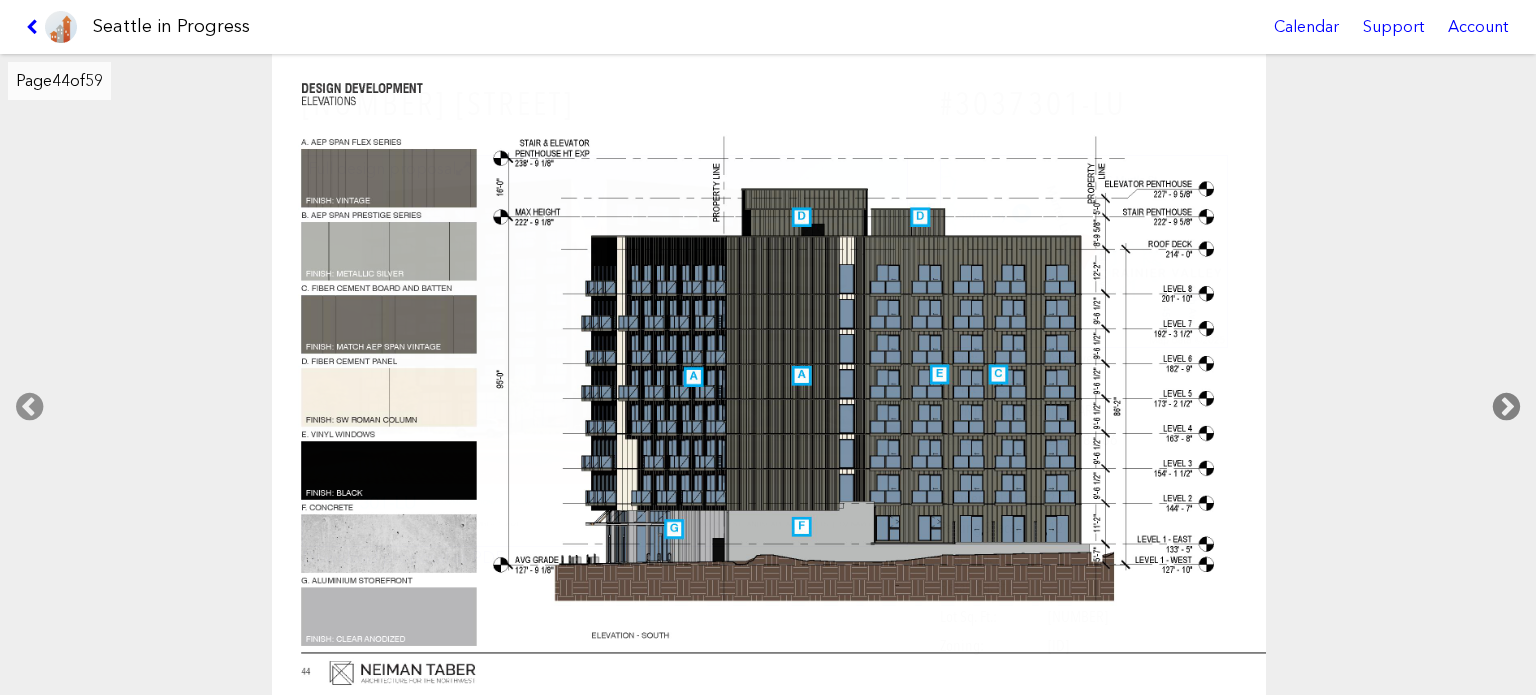 click at bounding box center (1506, 407) 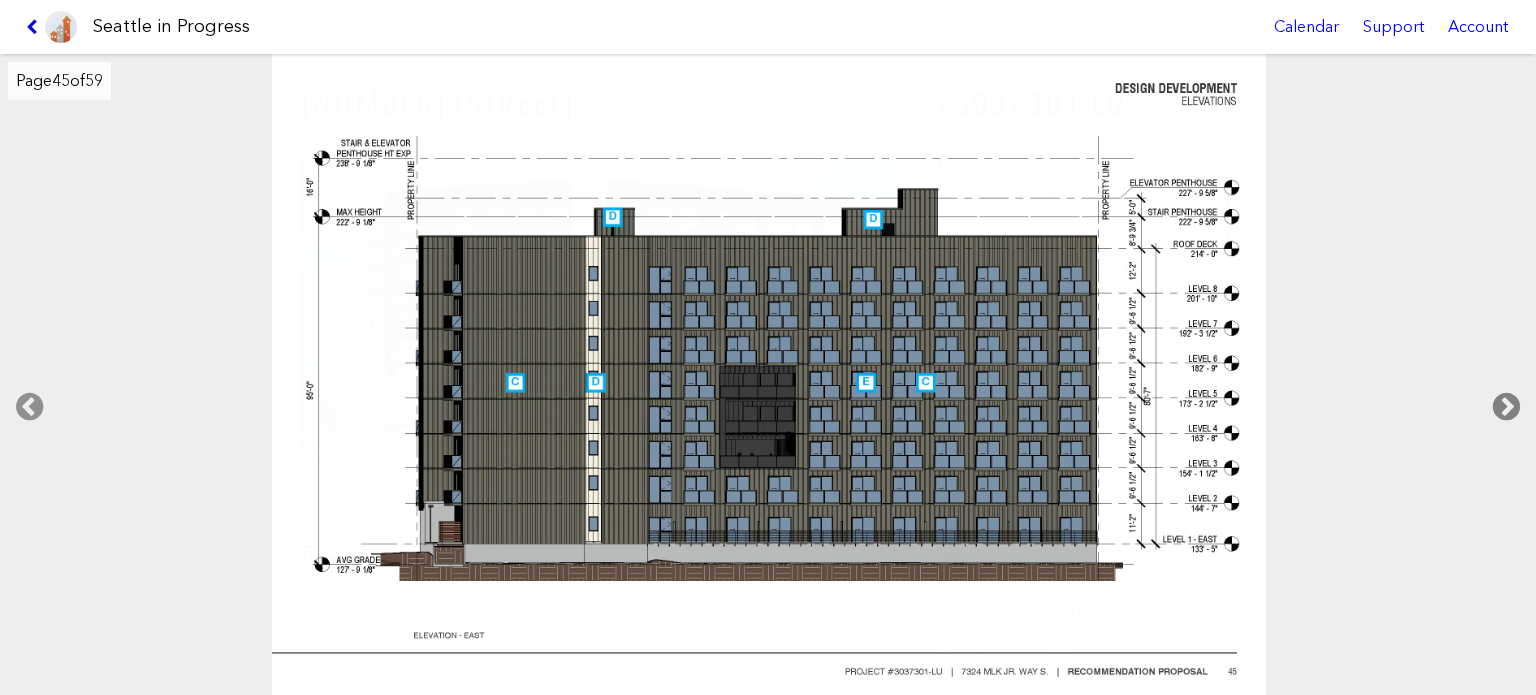 click at bounding box center (1506, 407) 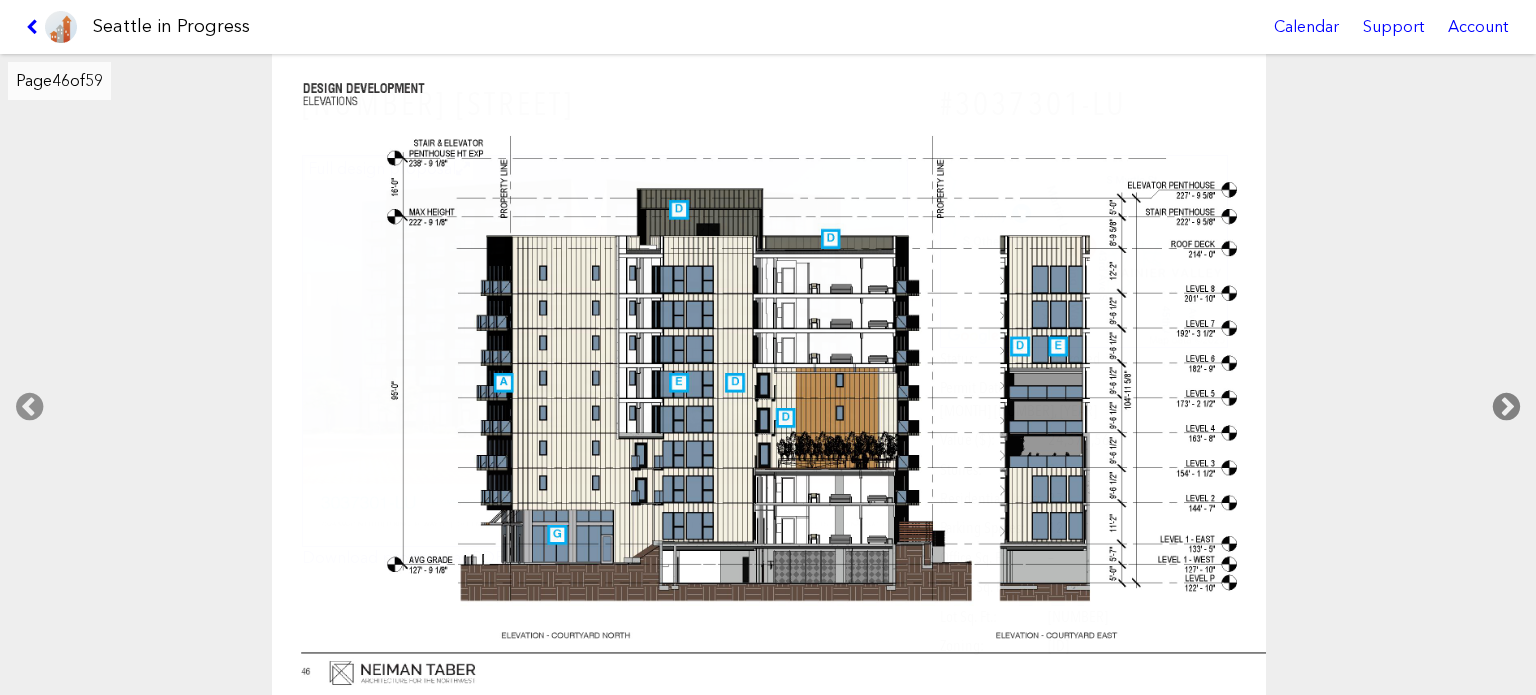 click at bounding box center (1506, 407) 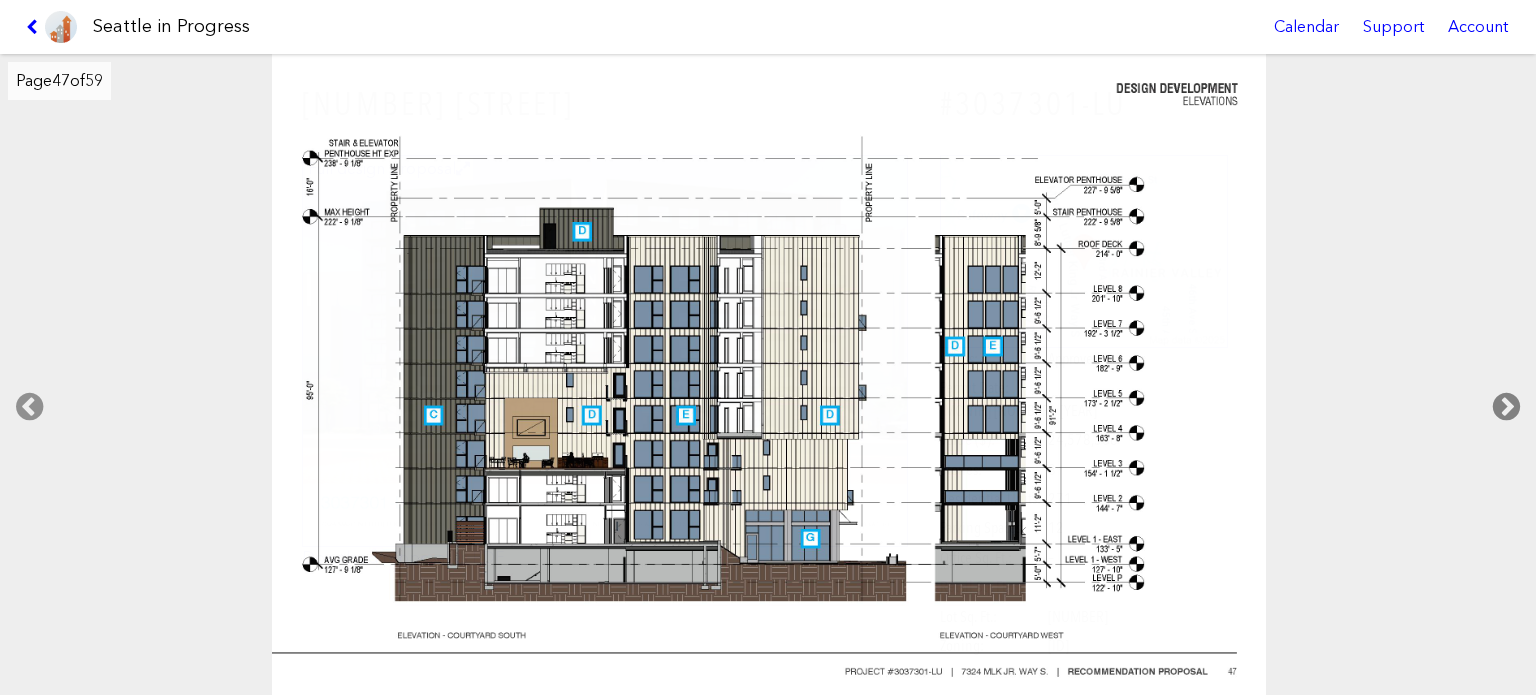 click at bounding box center (1506, 407) 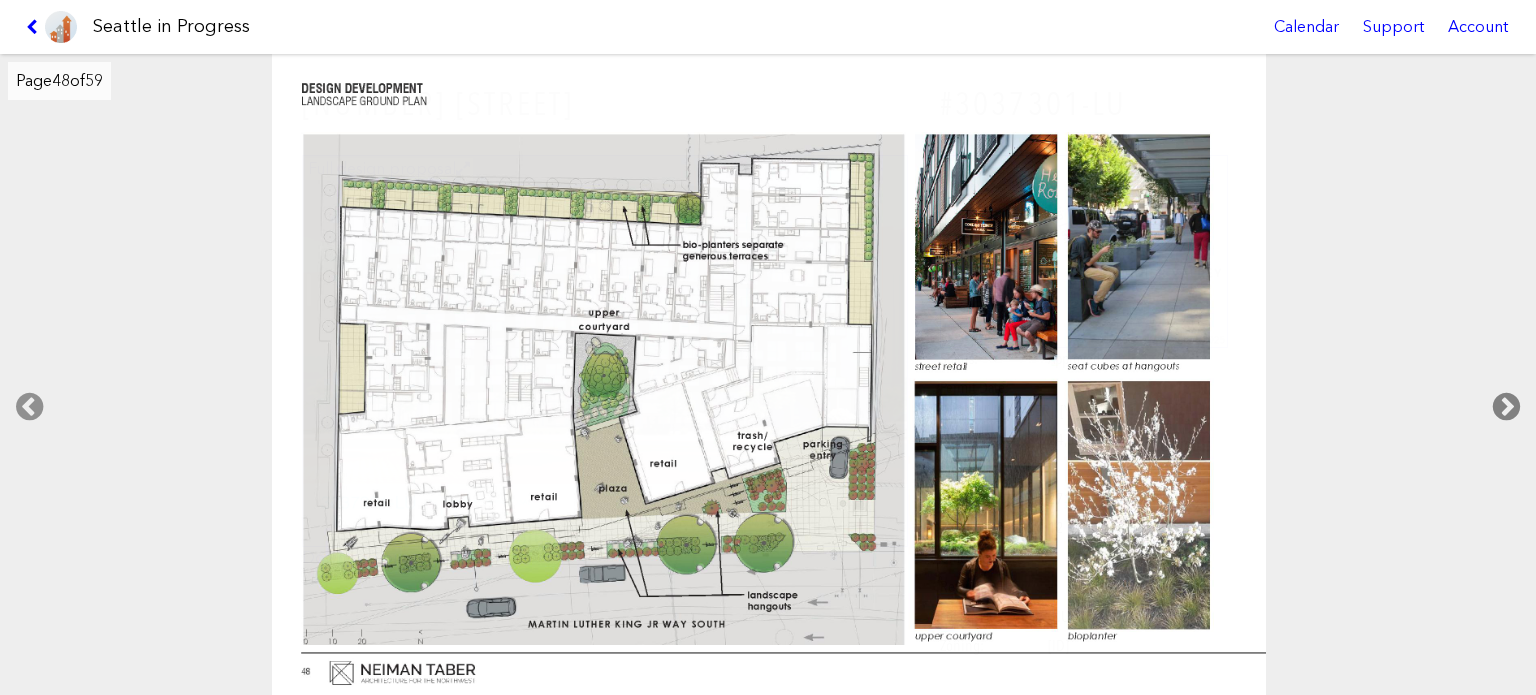 click at bounding box center [1506, 407] 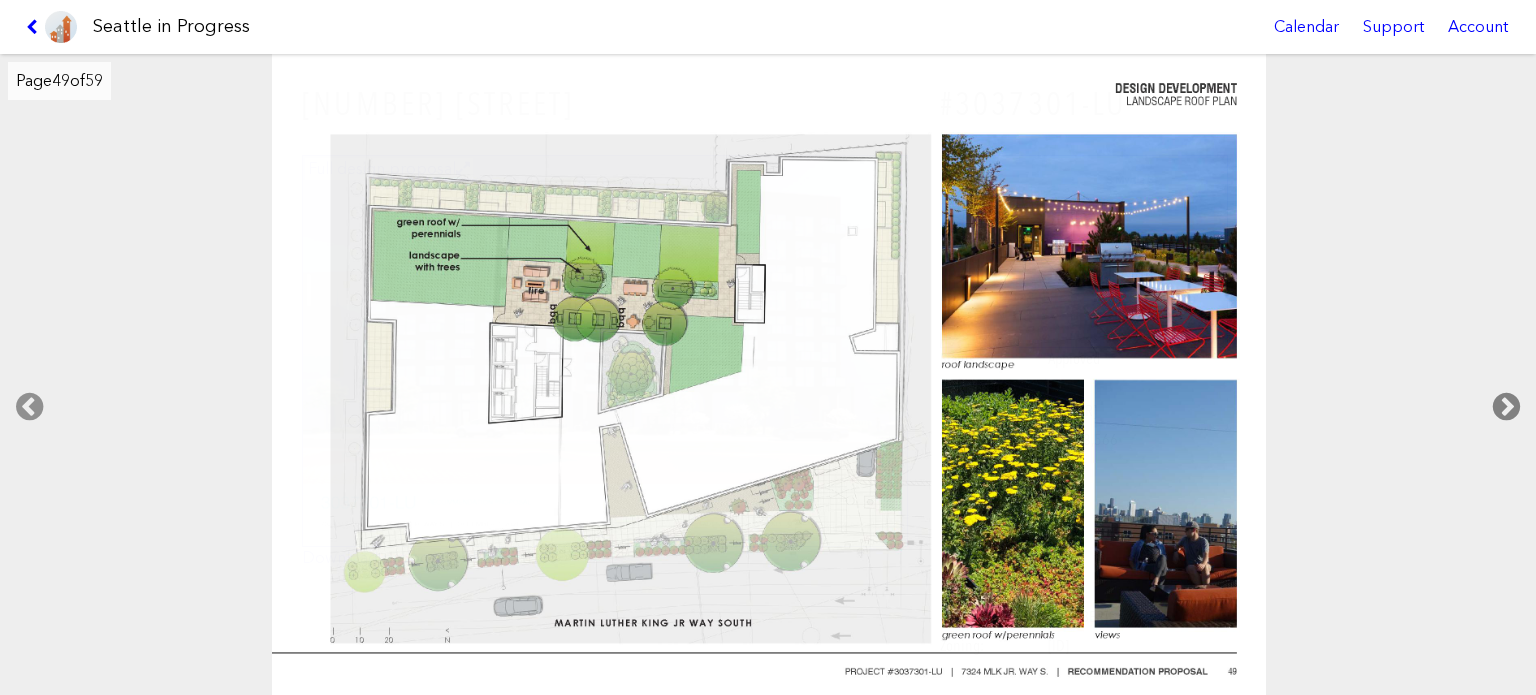 click at bounding box center [1506, 407] 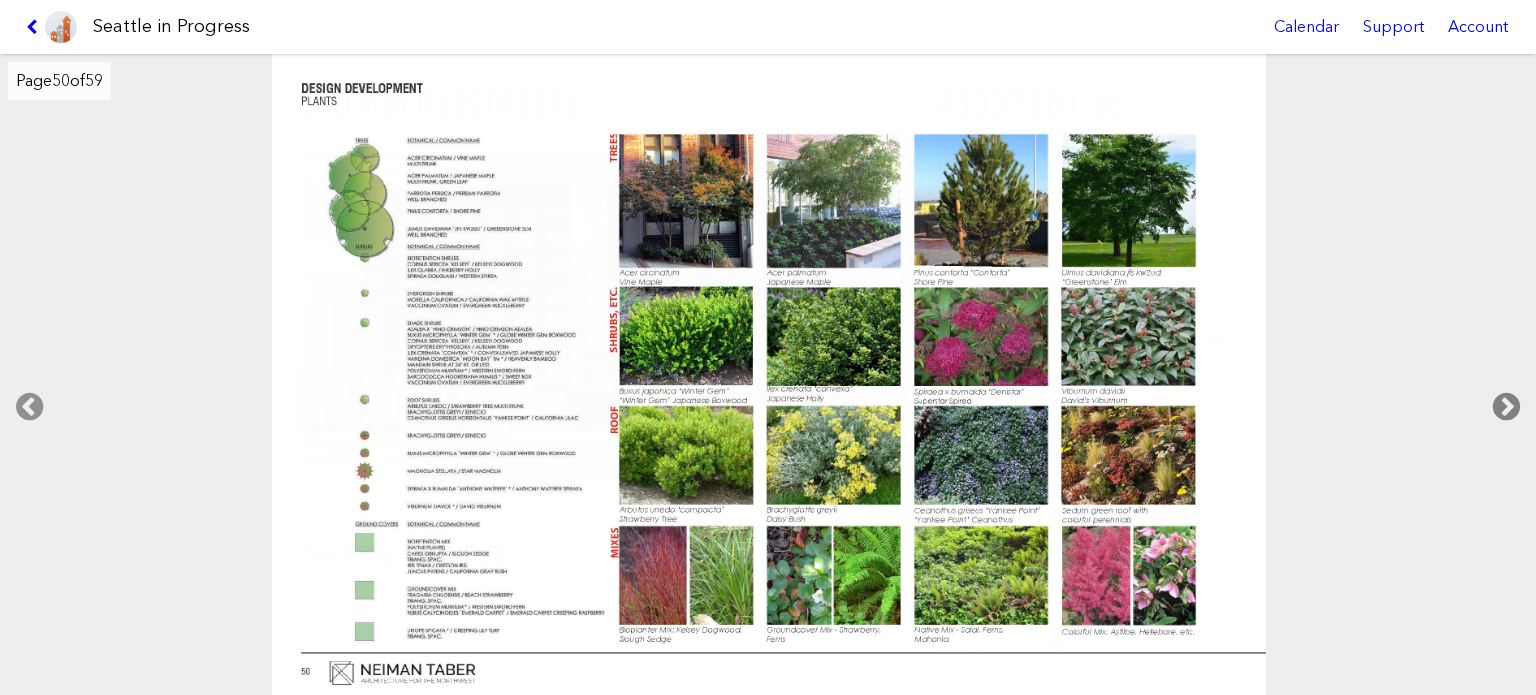 click at bounding box center (1506, 407) 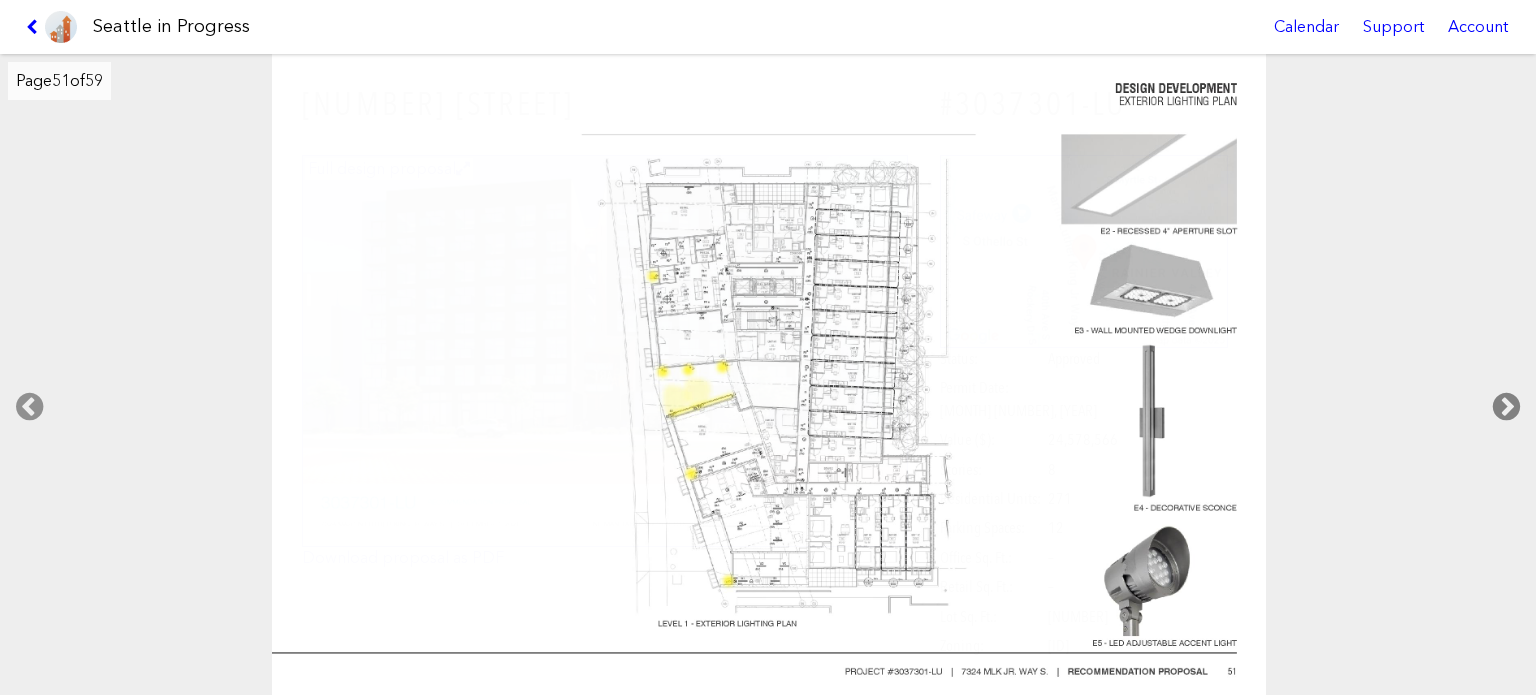 click at bounding box center [1506, 407] 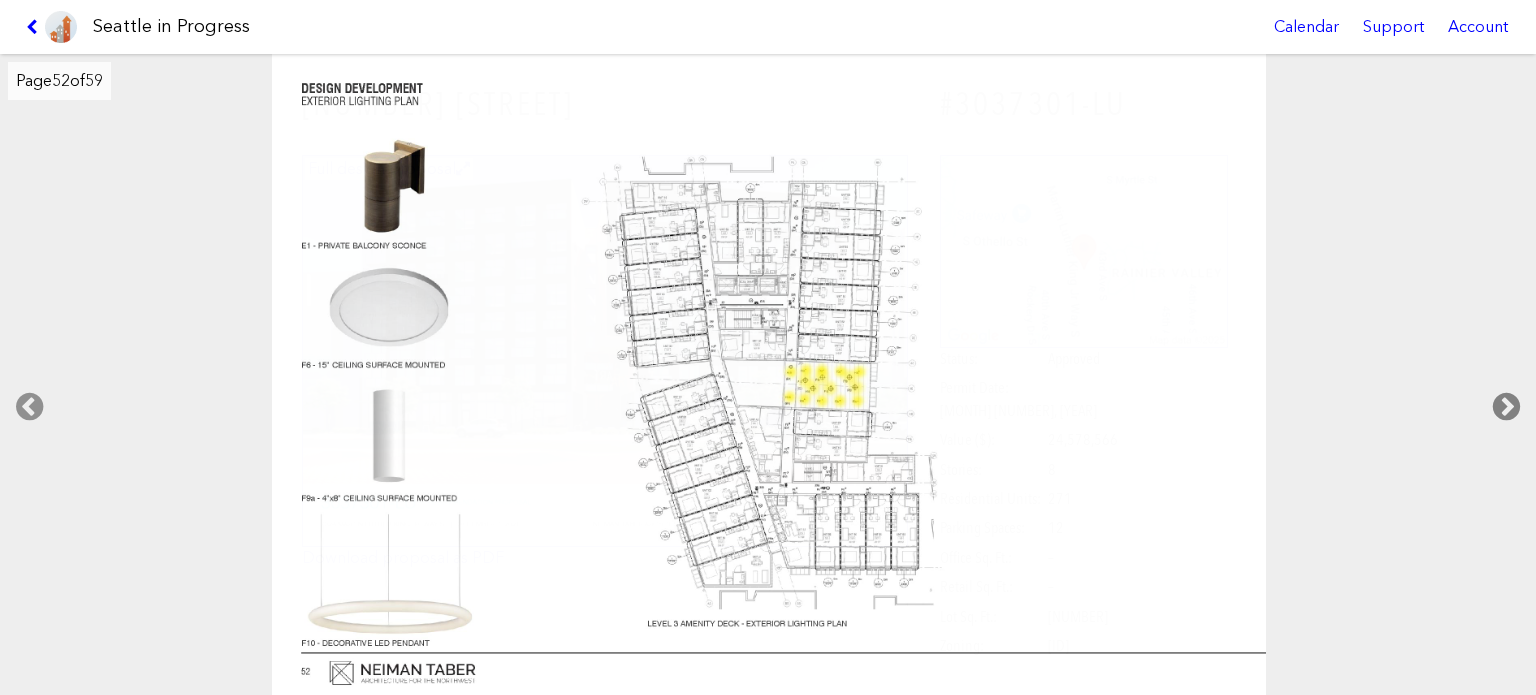 click at bounding box center (1506, 407) 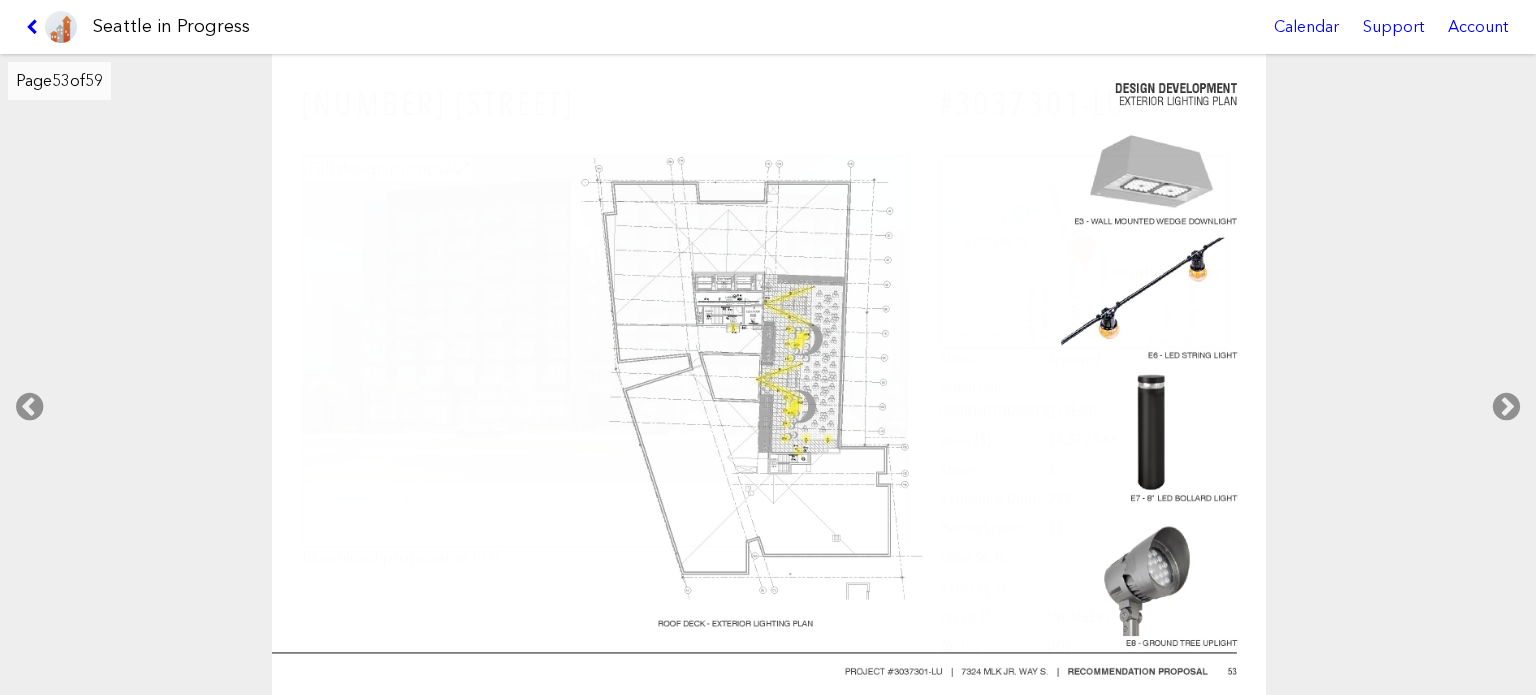 click at bounding box center (51, 27) 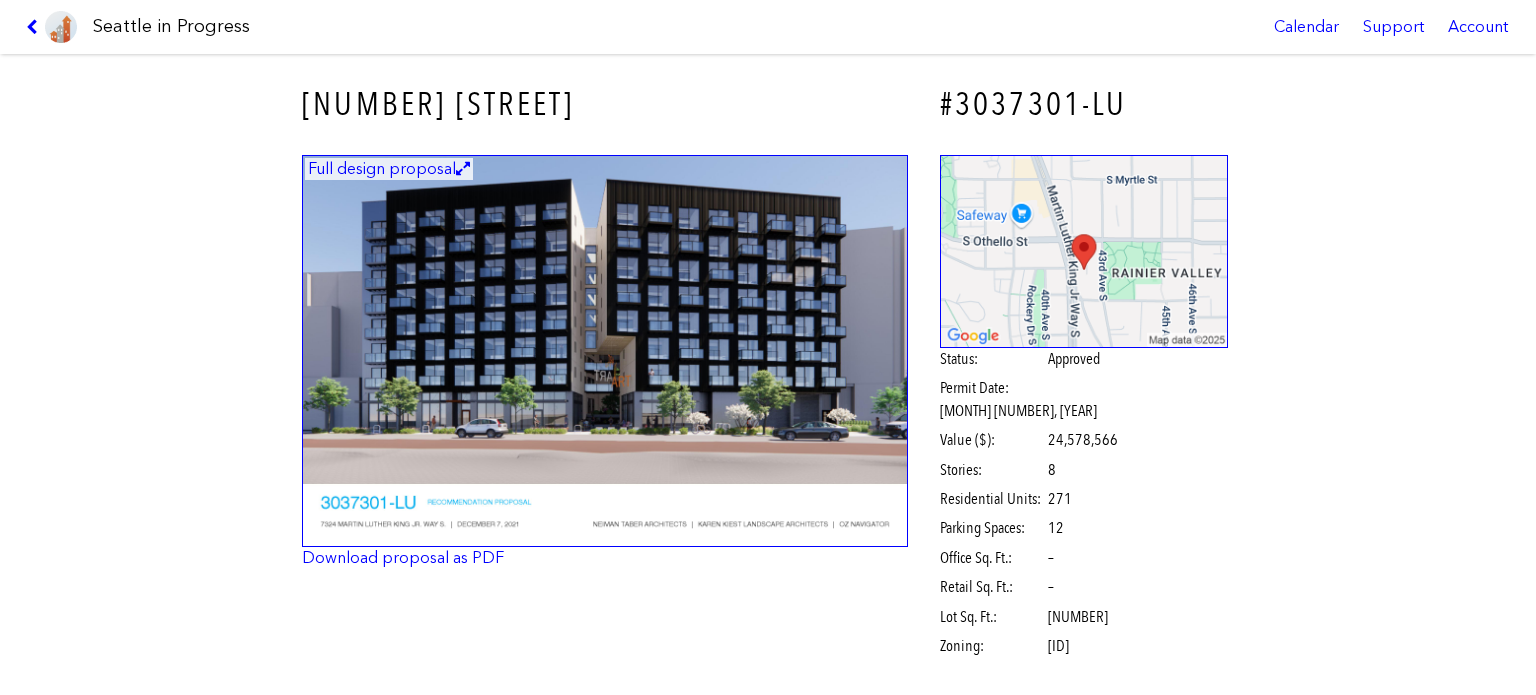 click at bounding box center (51, 27) 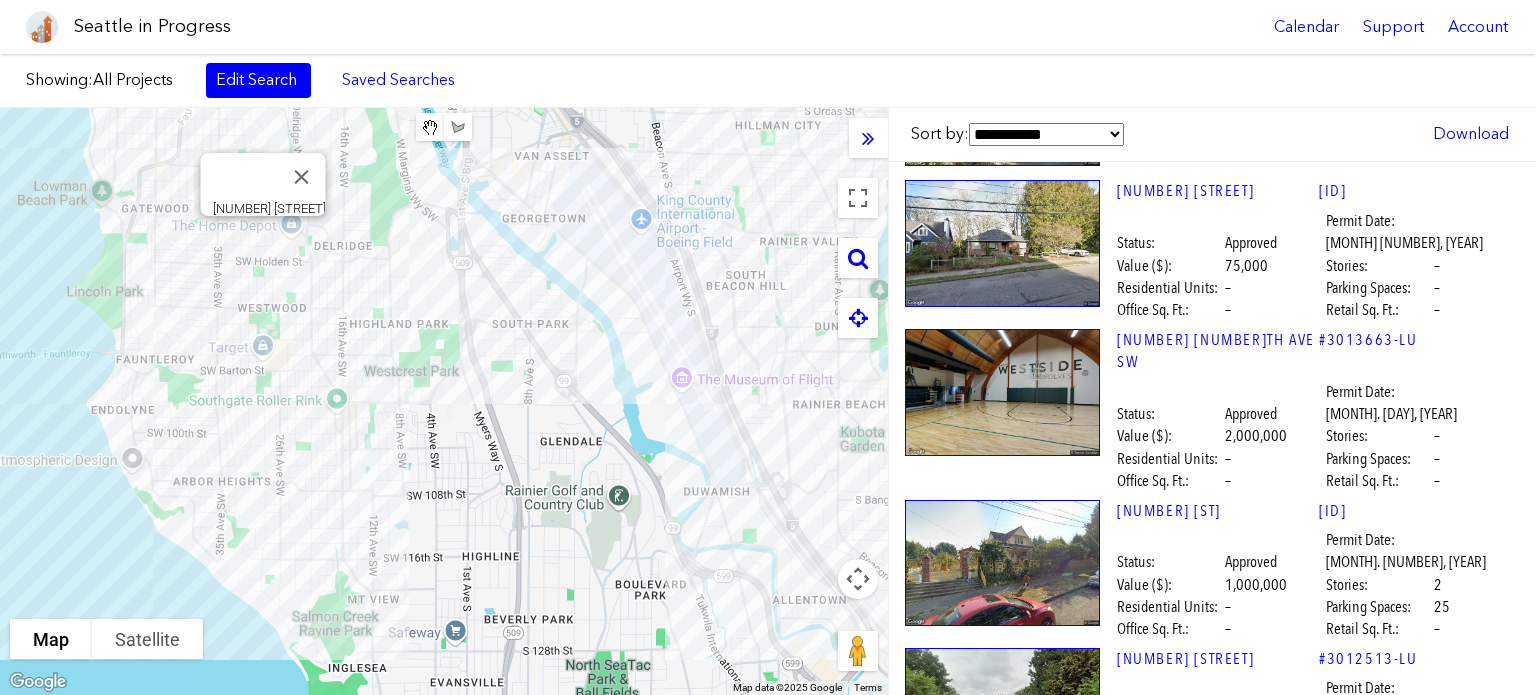 scroll, scrollTop: 69936, scrollLeft: 0, axis: vertical 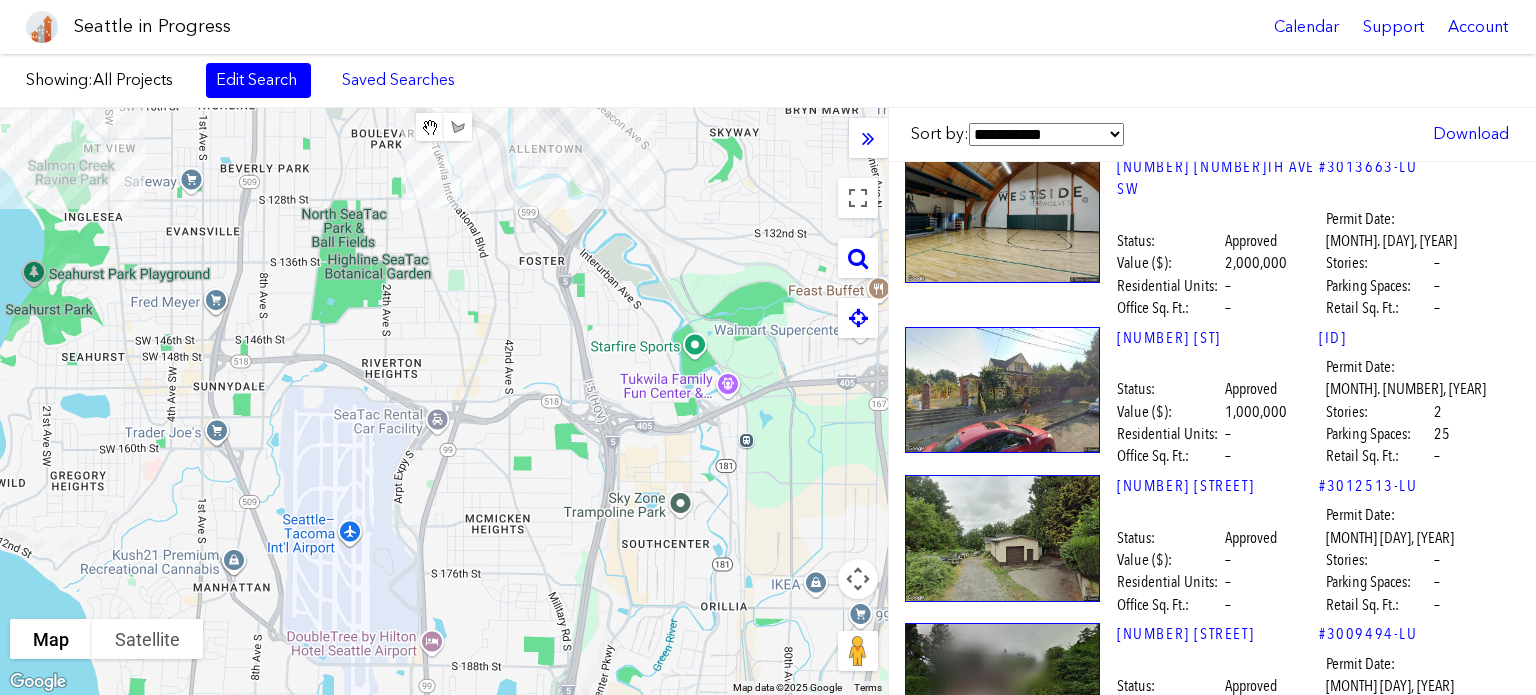drag, startPoint x: 670, startPoint y: 611, endPoint x: 665, endPoint y: 508, distance: 103.121284 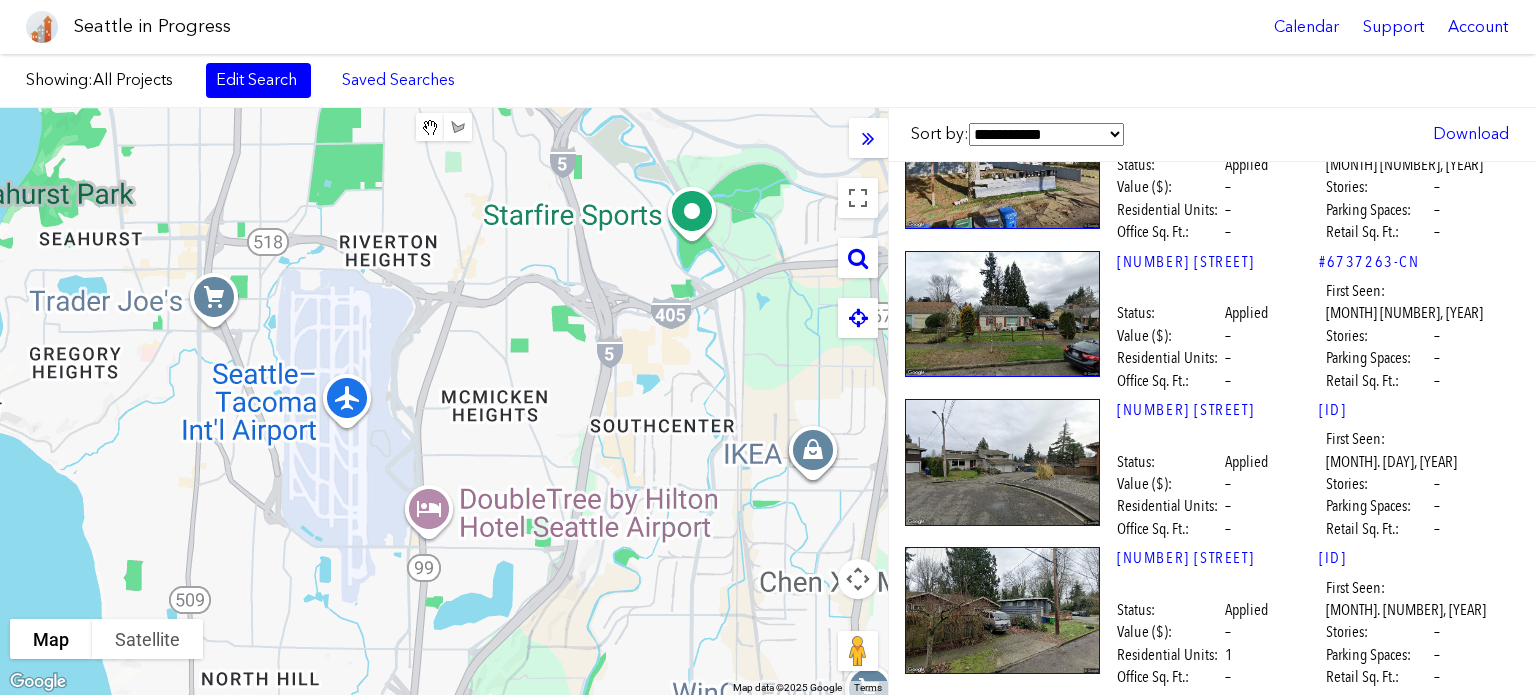 scroll, scrollTop: 0, scrollLeft: 0, axis: both 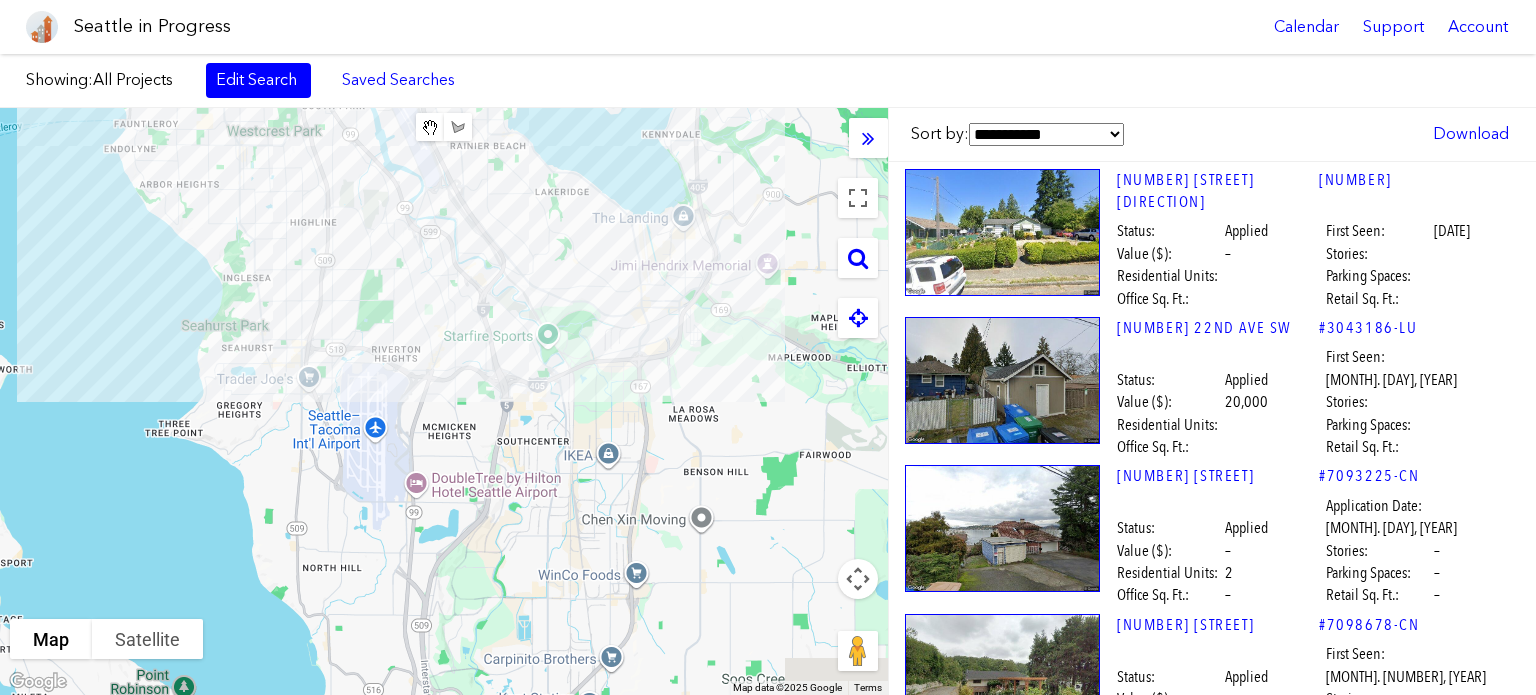 drag, startPoint x: 666, startPoint y: 406, endPoint x: 580, endPoint y: 416, distance: 86.579445 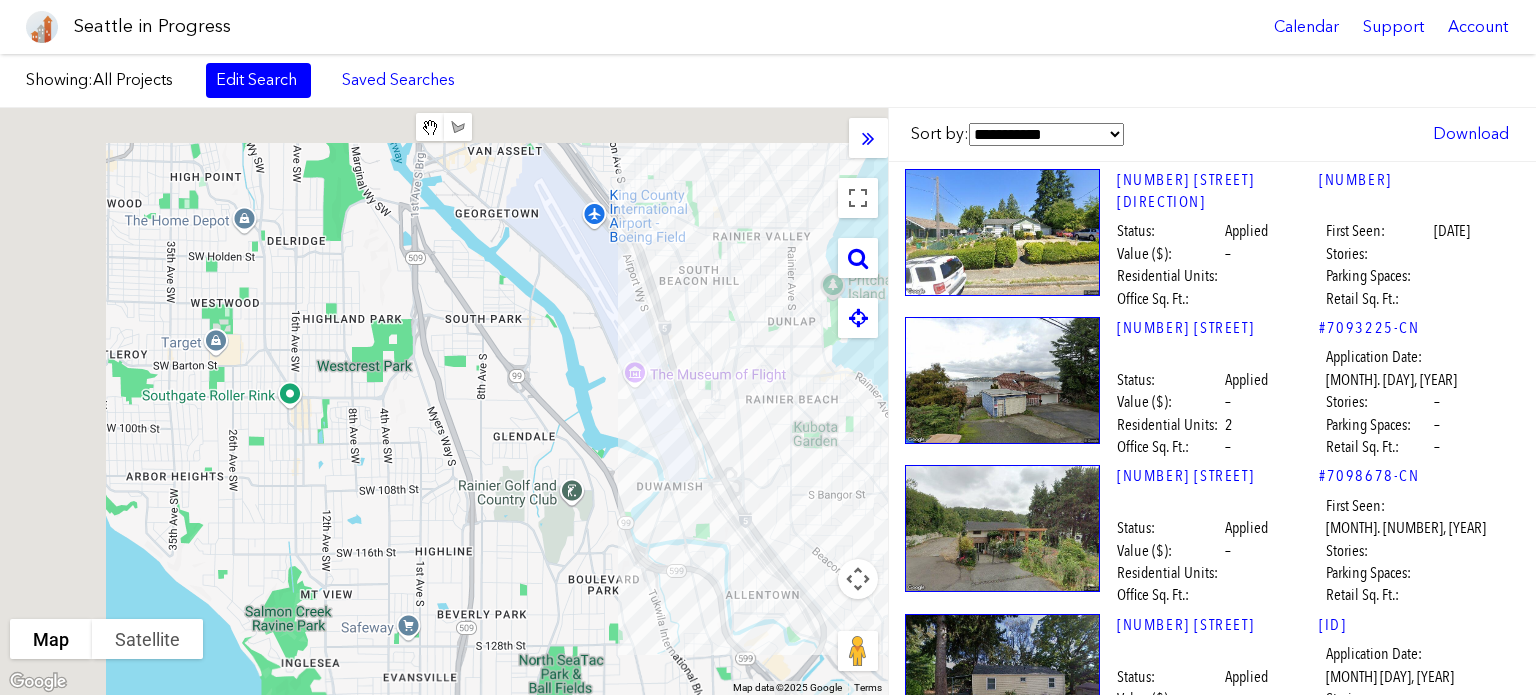 drag, startPoint x: 406, startPoint y: 368, endPoint x: 600, endPoint y: 411, distance: 198.70833 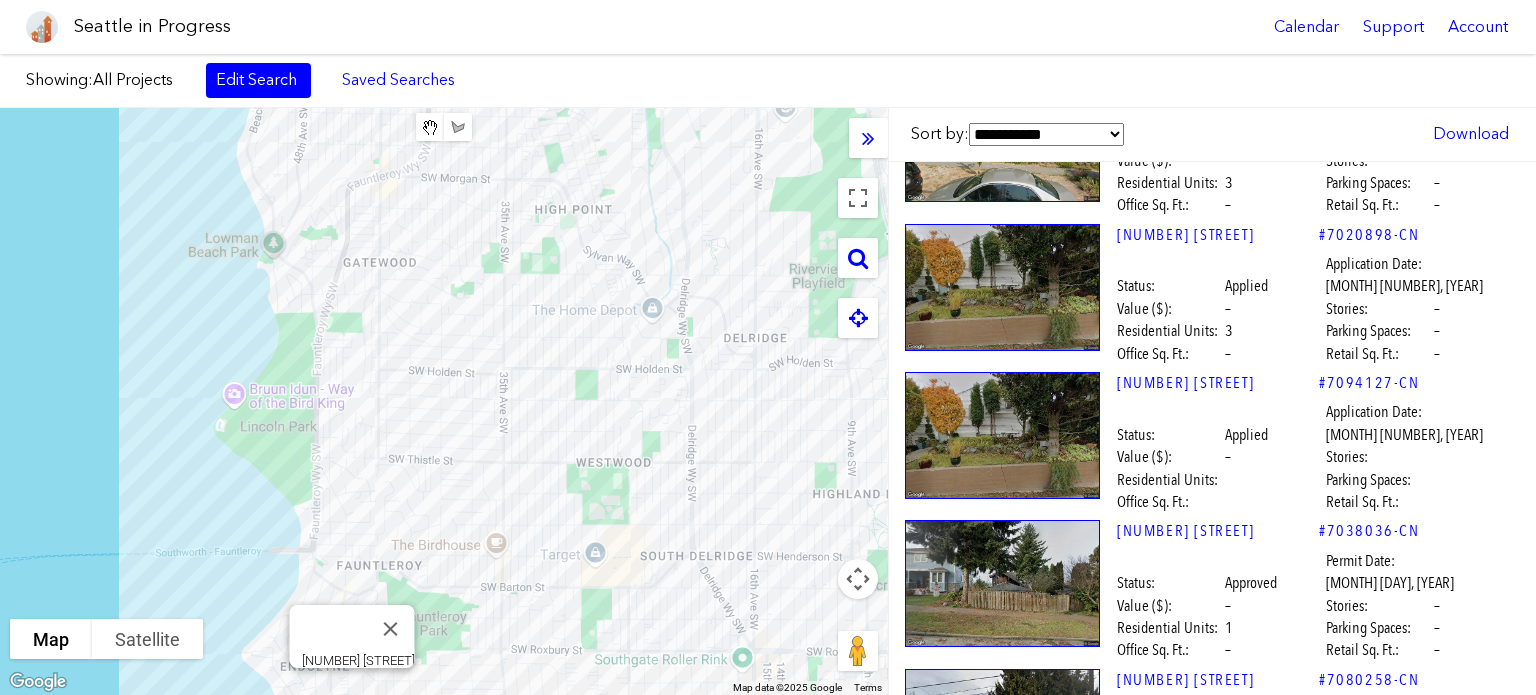 scroll, scrollTop: 4615, scrollLeft: 0, axis: vertical 